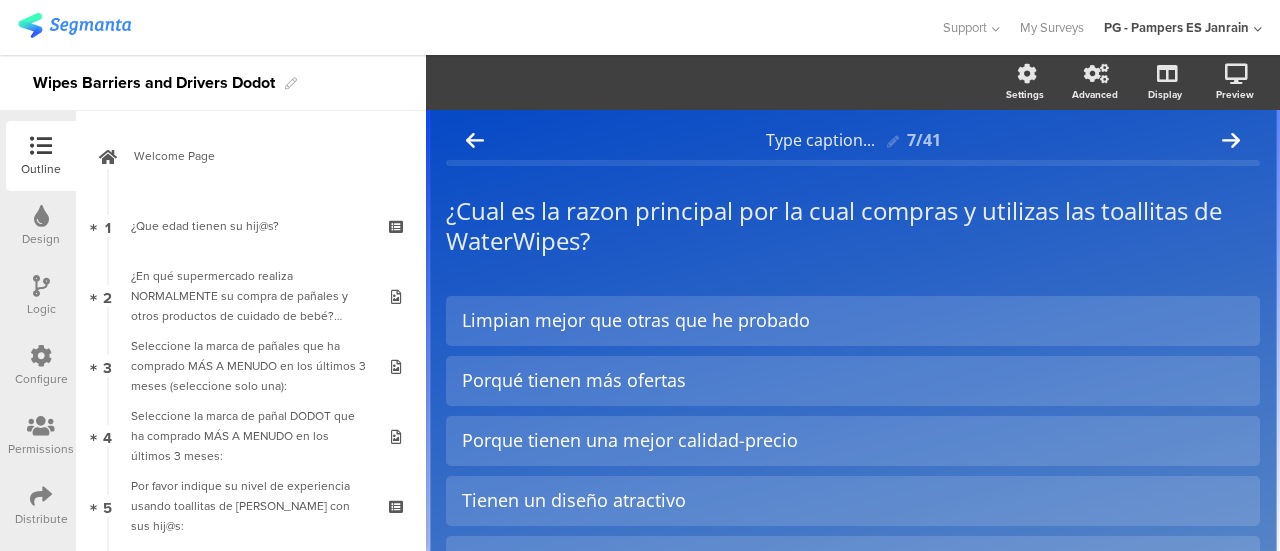 scroll, scrollTop: 0, scrollLeft: 0, axis: both 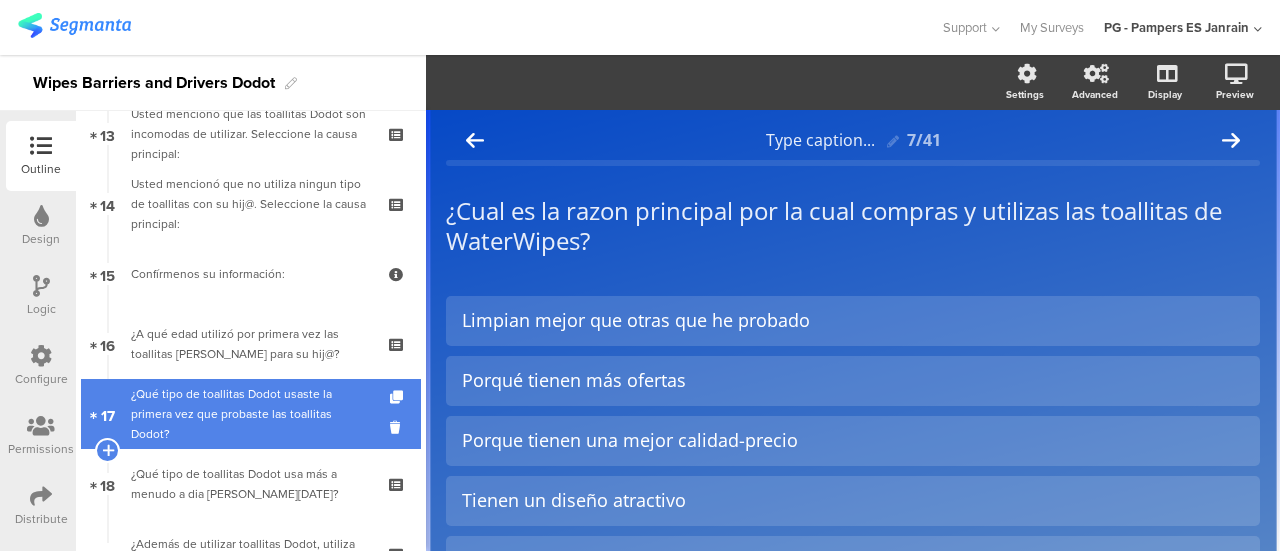 click on "¿Qué tipo de toallitas Dodot usaste la primera vez que probaste las toallitas Dodot?" at bounding box center [250, 414] 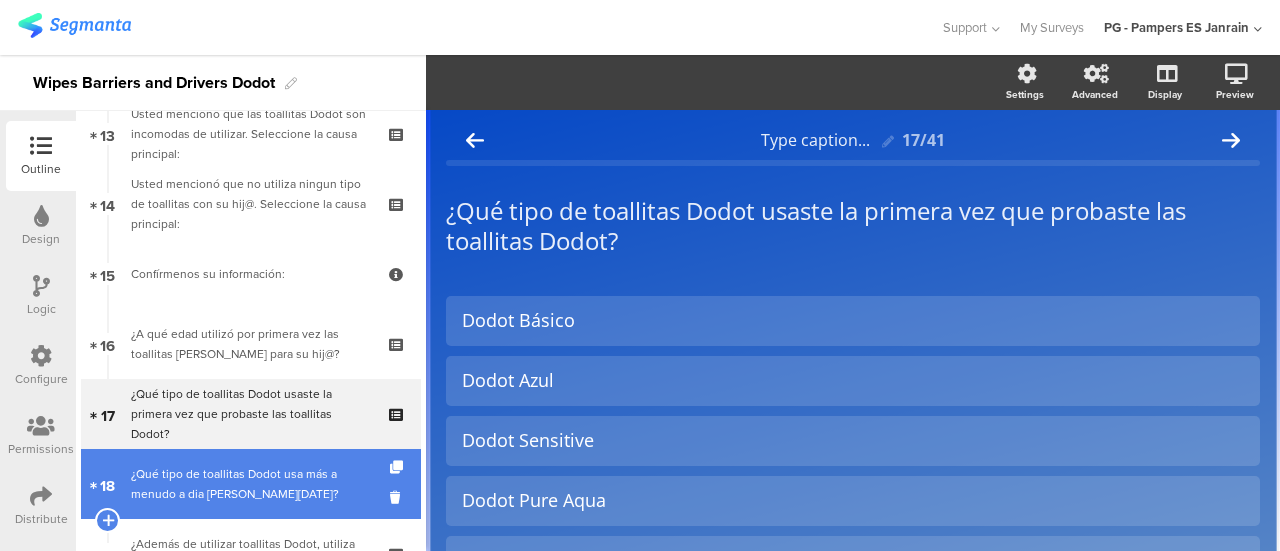 click on "18
¿Qué tipo de toallitas Dodot usa más a menudo a dia de hoy?" at bounding box center [251, 484] 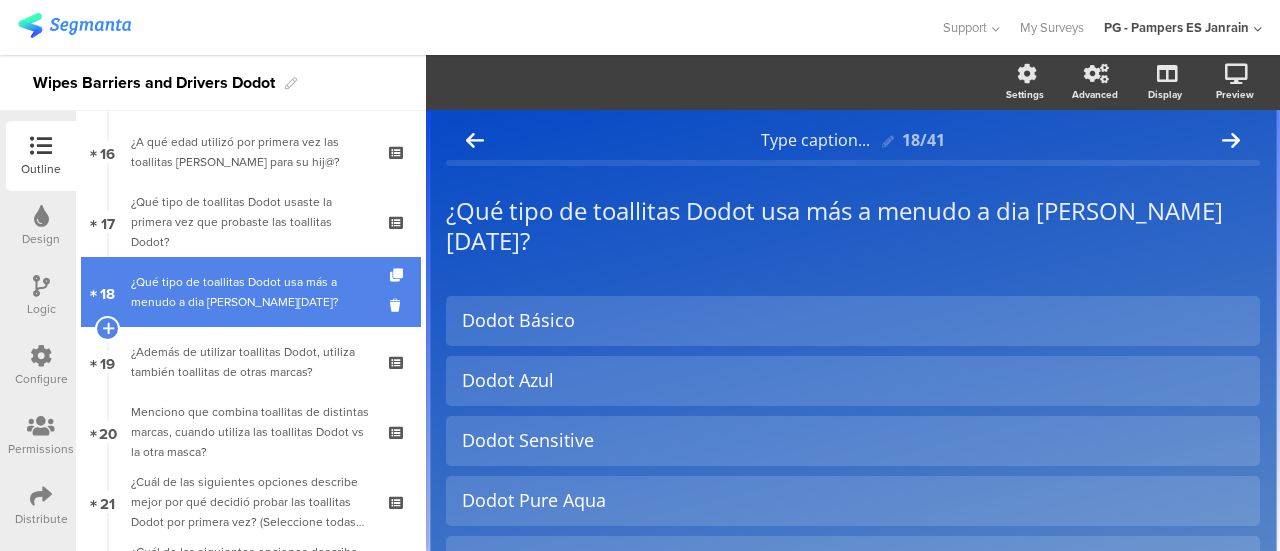 scroll, scrollTop: 1130, scrollLeft: 0, axis: vertical 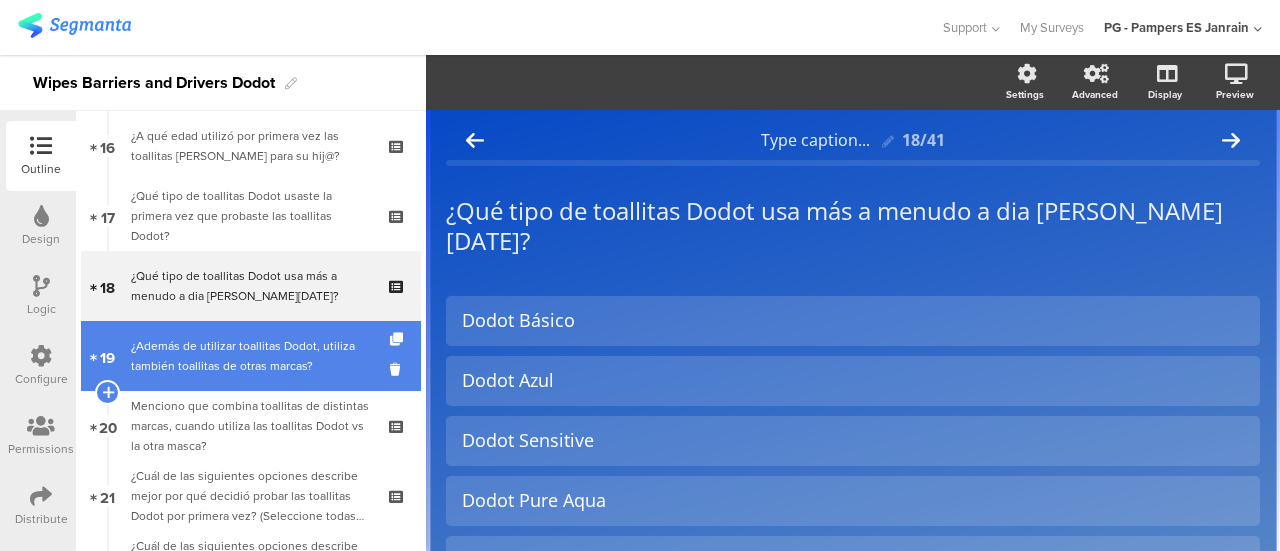 click on "¿Además de utilizar toallitas Dodot, utiliza también toallitas de otras marcas?" at bounding box center [250, 356] 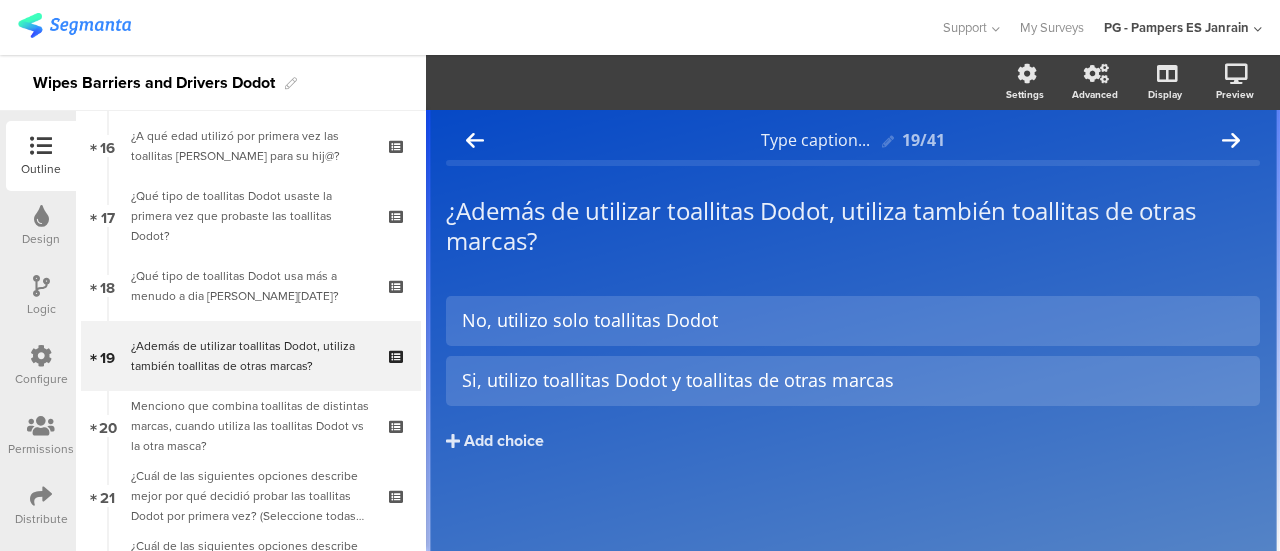 click at bounding box center [41, 286] 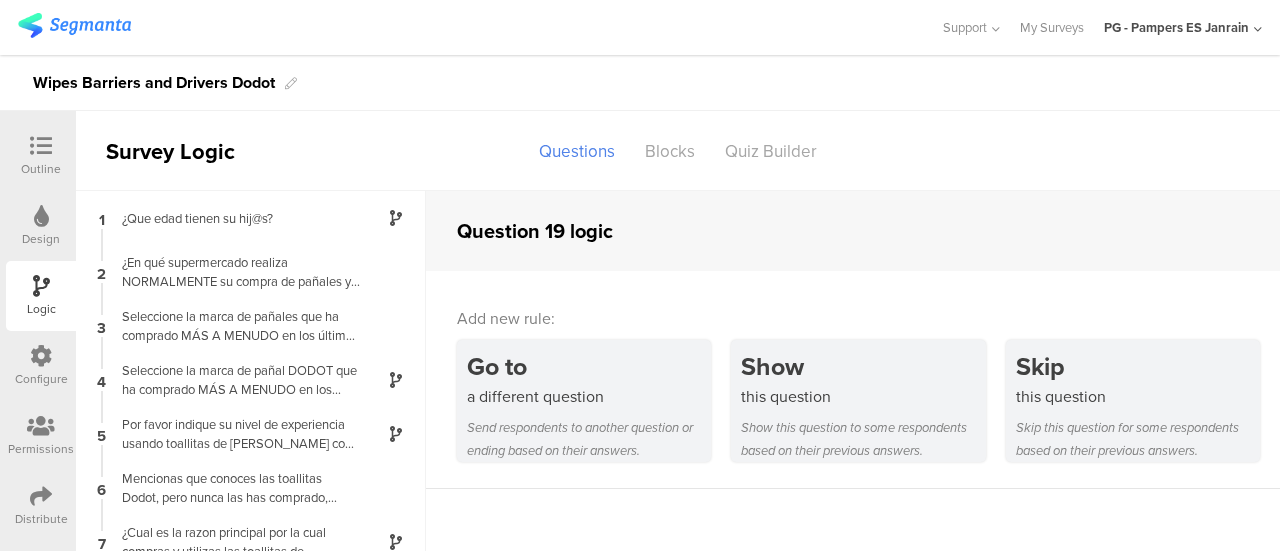 scroll, scrollTop: 58, scrollLeft: 0, axis: vertical 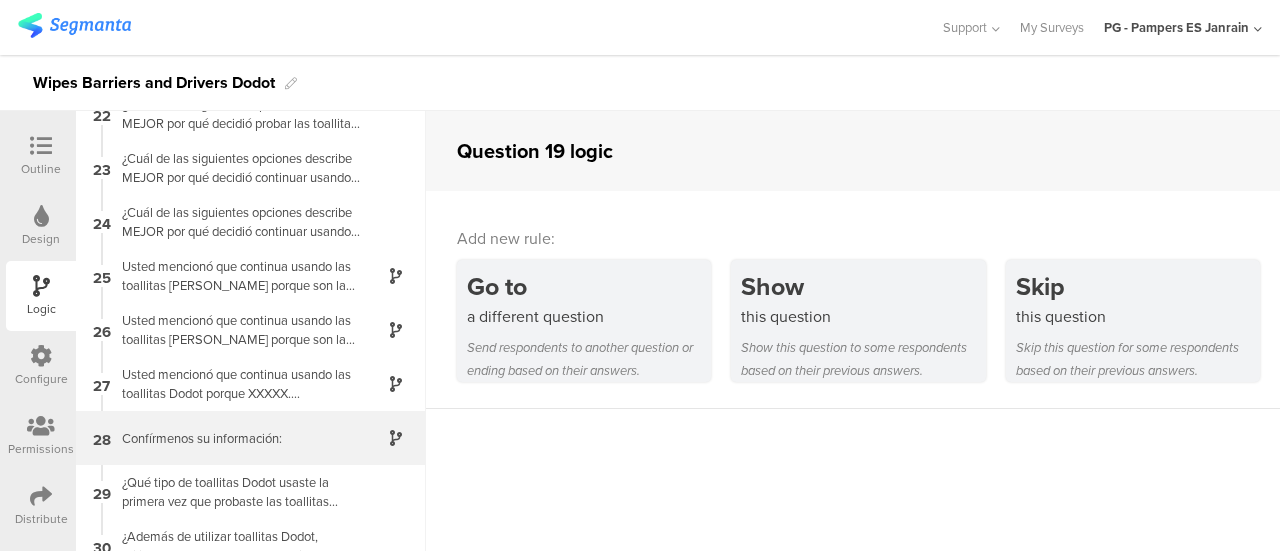 click on "Confírmenos su información:" at bounding box center (235, 438) 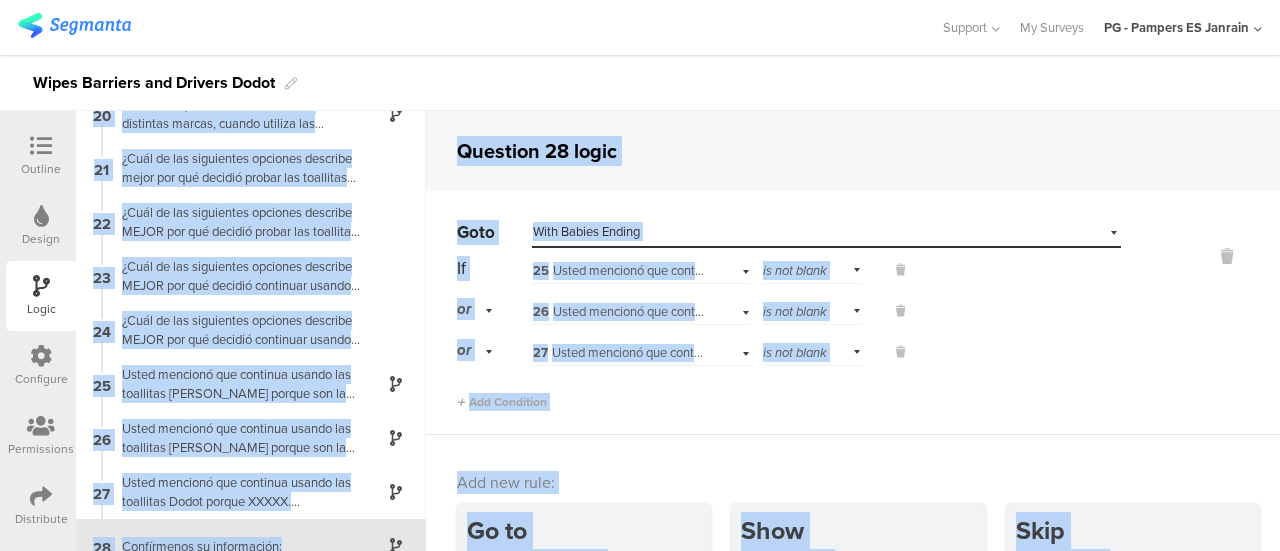 scroll, scrollTop: 1264, scrollLeft: 0, axis: vertical 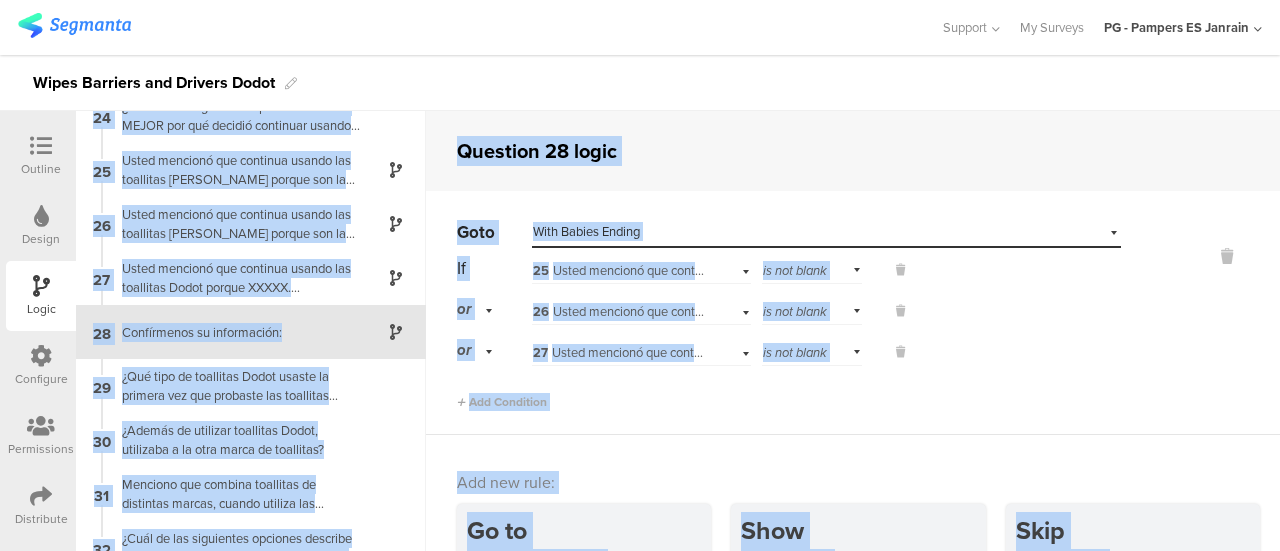 click on "Go  to Select destination...   With Babies Ending
If   25  Usted mencionó que continua usando las toallitas Dodot porque son las mejores cuidando la piel. XXXXXXXXX:
is not blank
or   26  Usted mencionó que continua usando las toallitas Dodot porque son las mejores limpiando la piel. XXXXXXXXX:
is not blank
or" at bounding box center (853, 313) 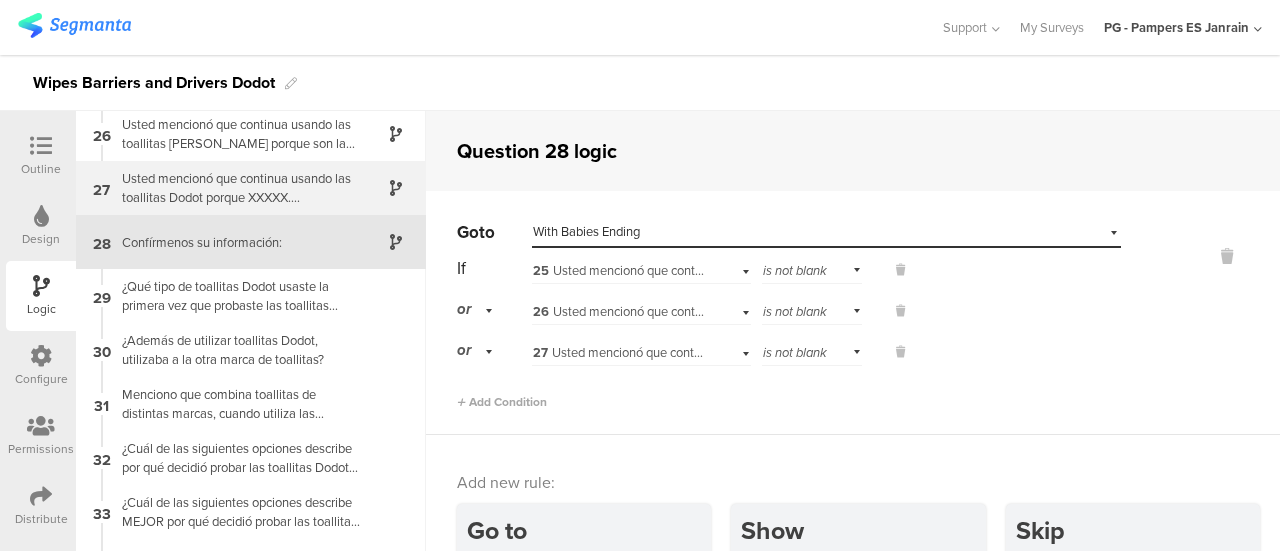 scroll, scrollTop: 1356, scrollLeft: 0, axis: vertical 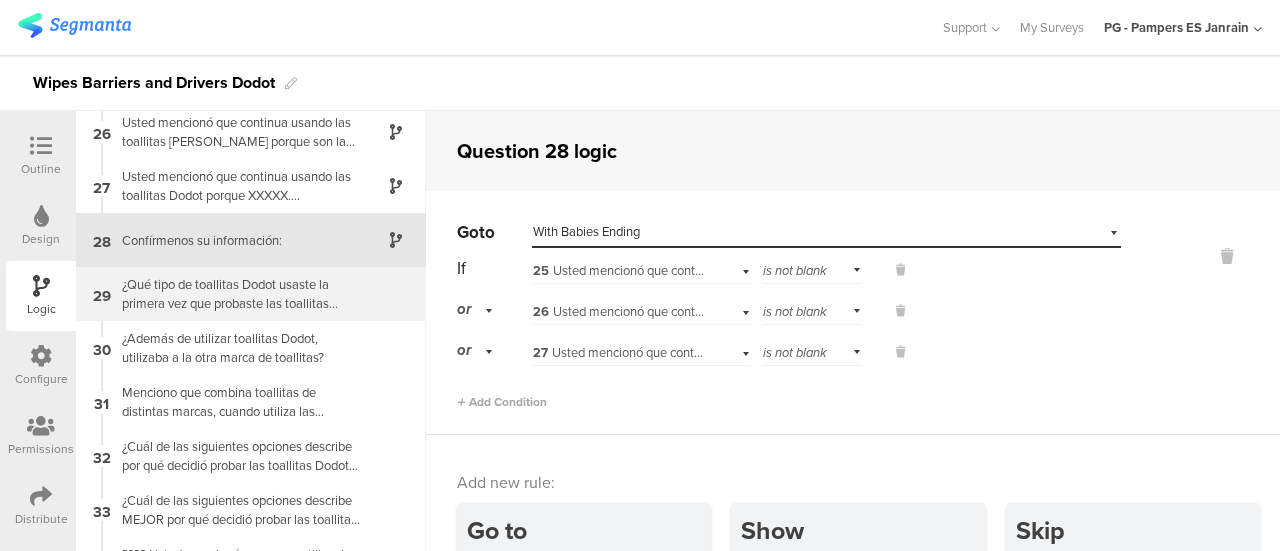 click on "¿Qué tipo de toallitas Dodot usaste la primera vez que probaste las toallitas Dodot?" at bounding box center (235, 294) 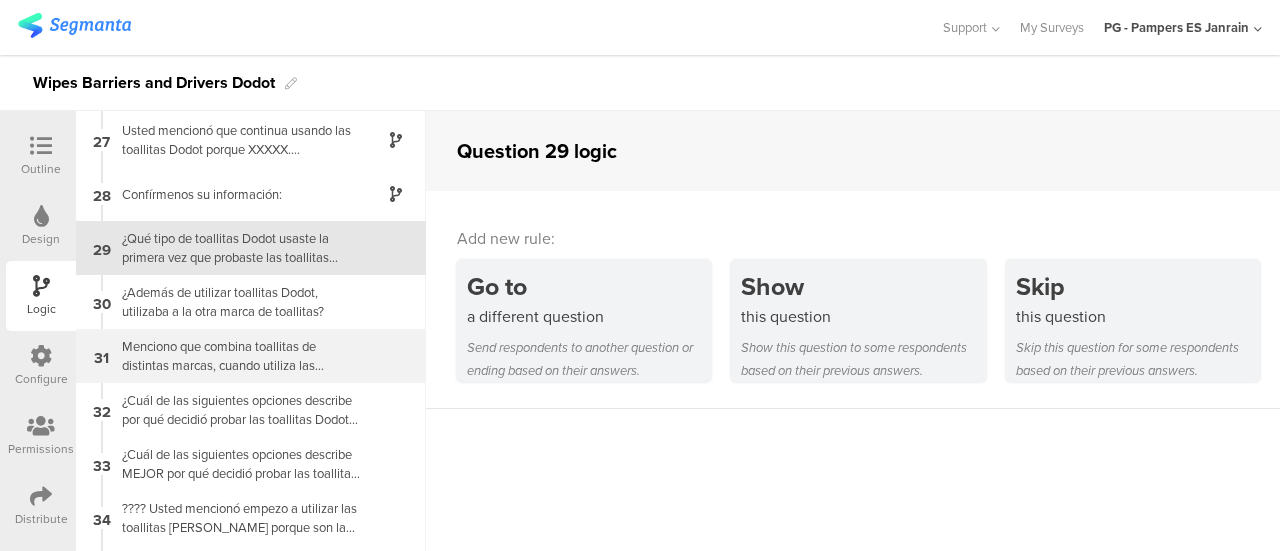 scroll, scrollTop: 1402, scrollLeft: 0, axis: vertical 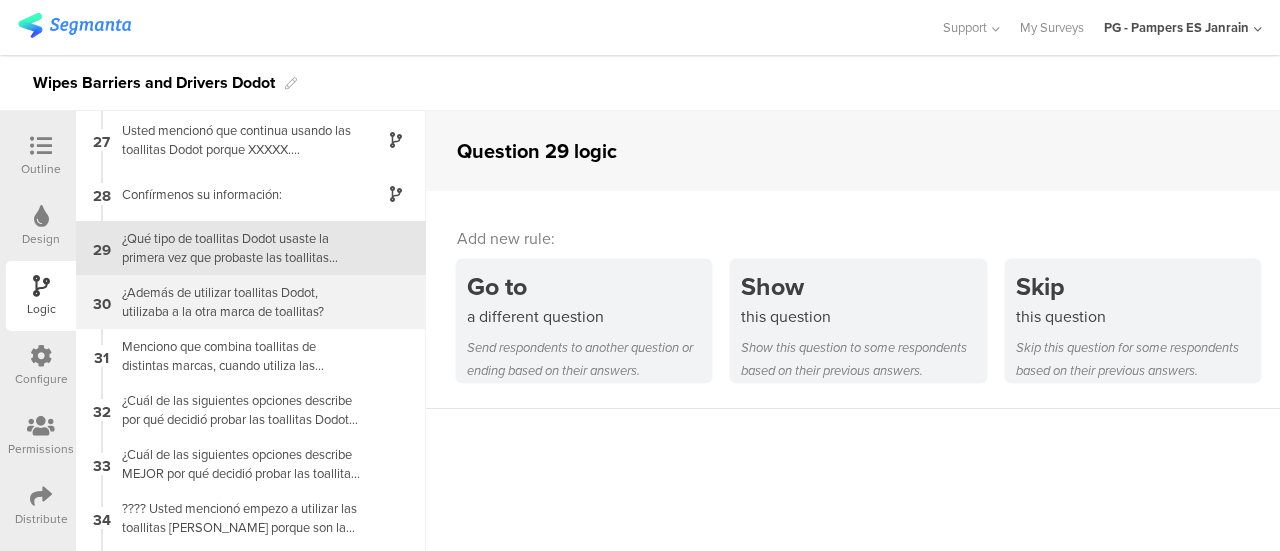 click on "¿Además de utilizar toallitas Dodot, utilizaba a la otra marca de toallitas?" at bounding box center [235, 302] 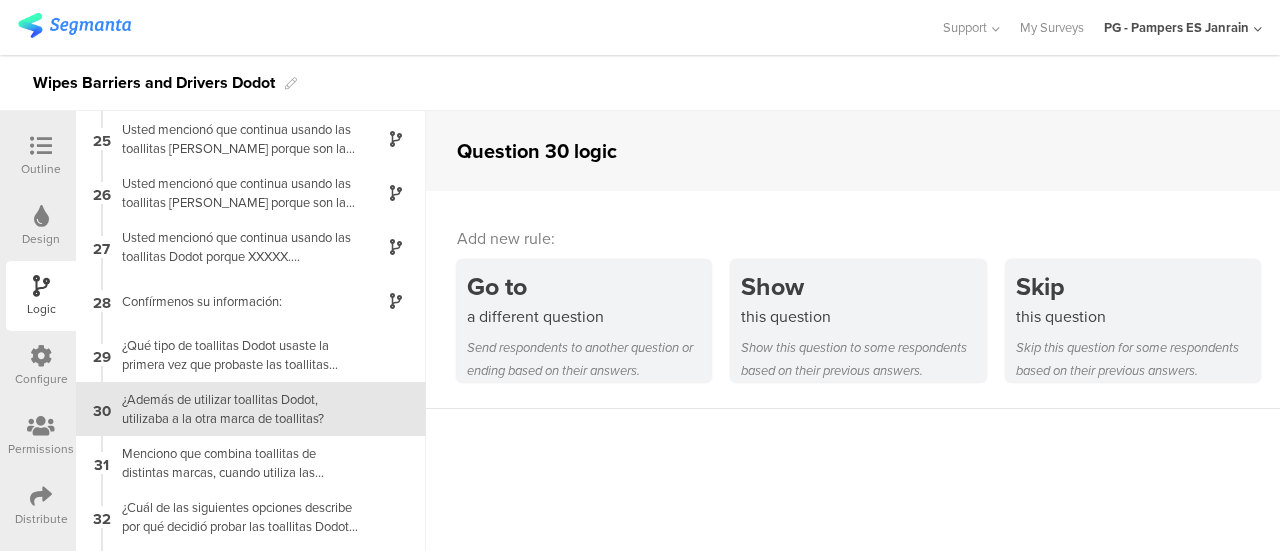 scroll, scrollTop: 1372, scrollLeft: 0, axis: vertical 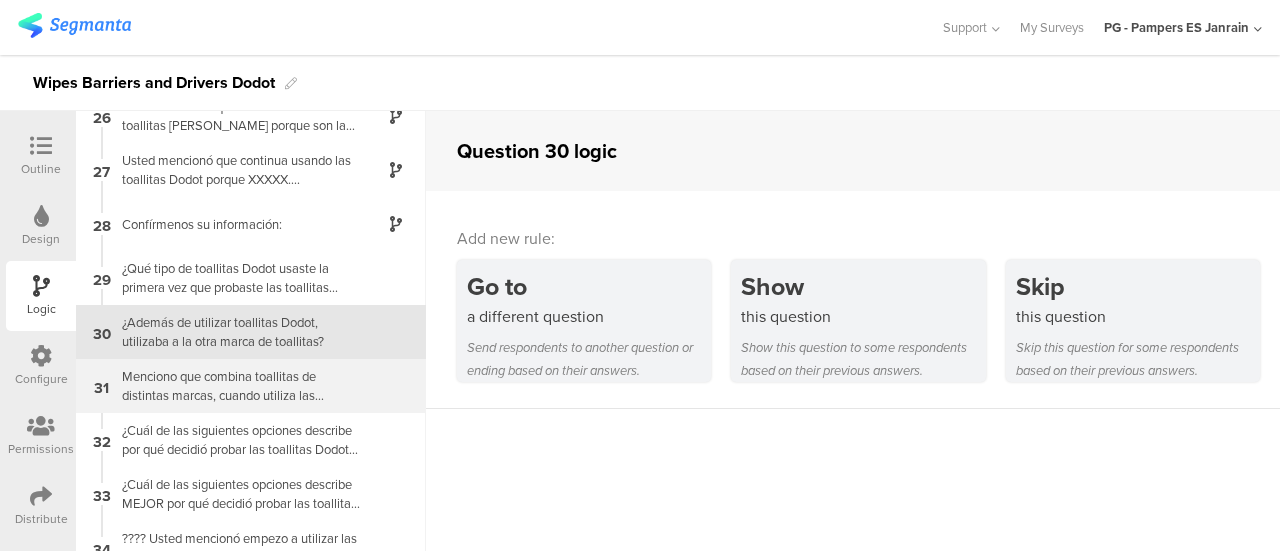 click on "Menciono que combina toallitas de distintas marcas, cuando utiliza las toallitas Dodot vs la otra masca?" at bounding box center (235, 386) 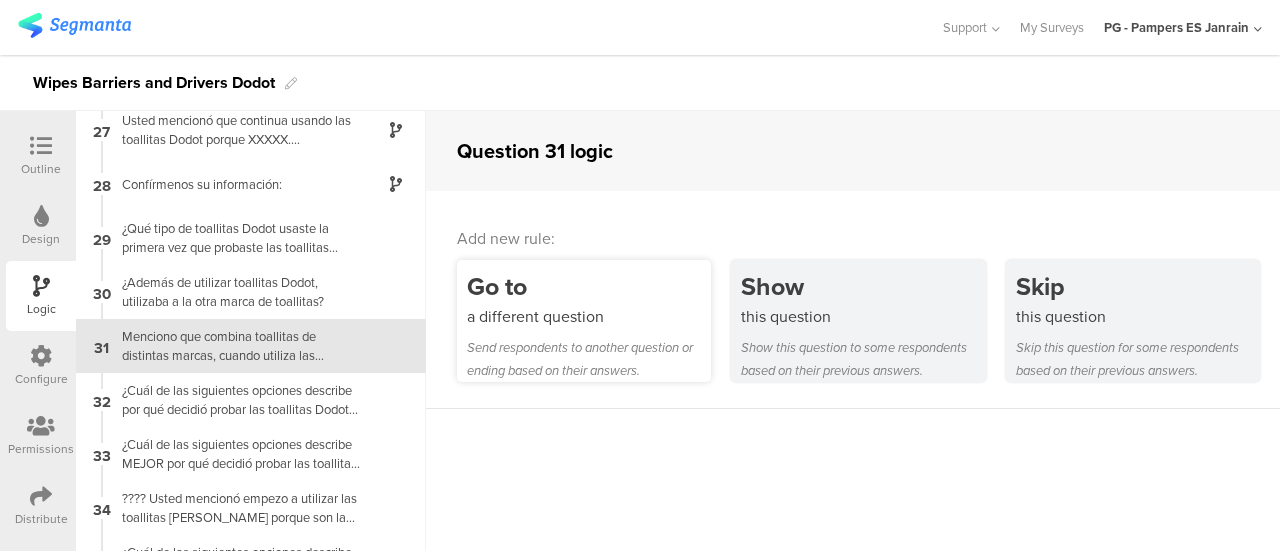 scroll, scrollTop: 1426, scrollLeft: 0, axis: vertical 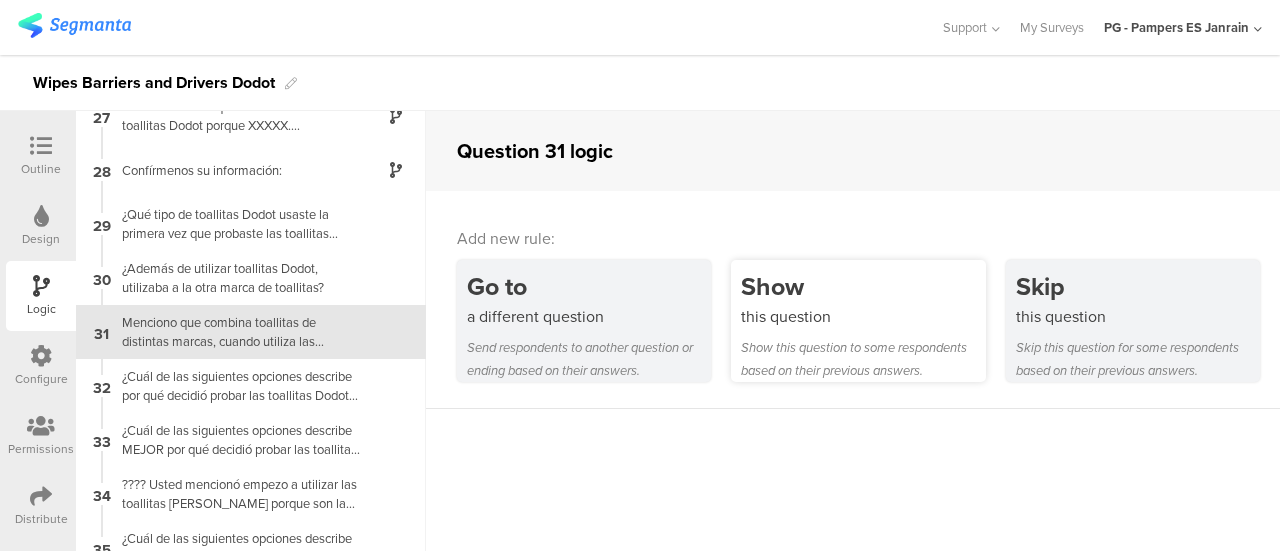click on "this question" at bounding box center [863, 316] 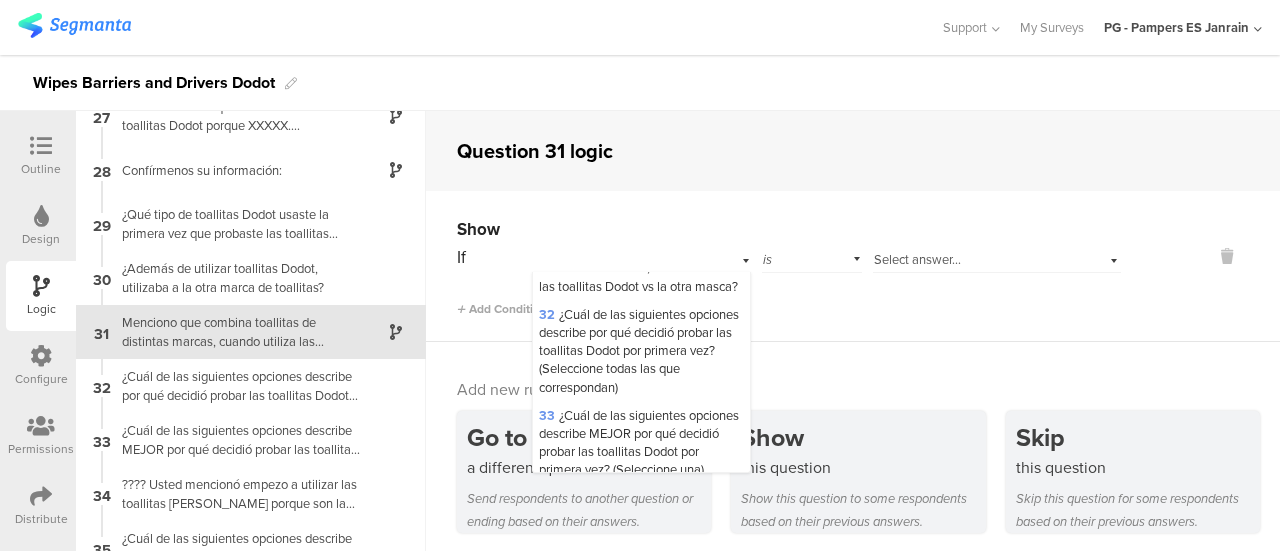 scroll, scrollTop: 2328, scrollLeft: 0, axis: vertical 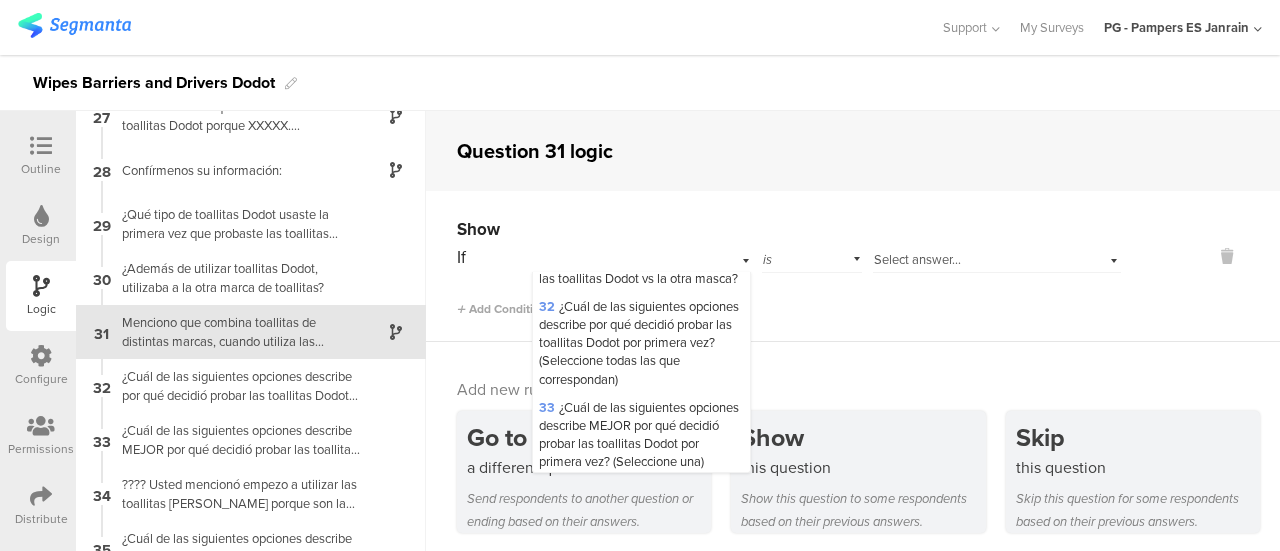click on "30  ¿Además de utilizar toallitas Dodot, utilizaba a la otra marca de toallitas?" at bounding box center [634, 195] 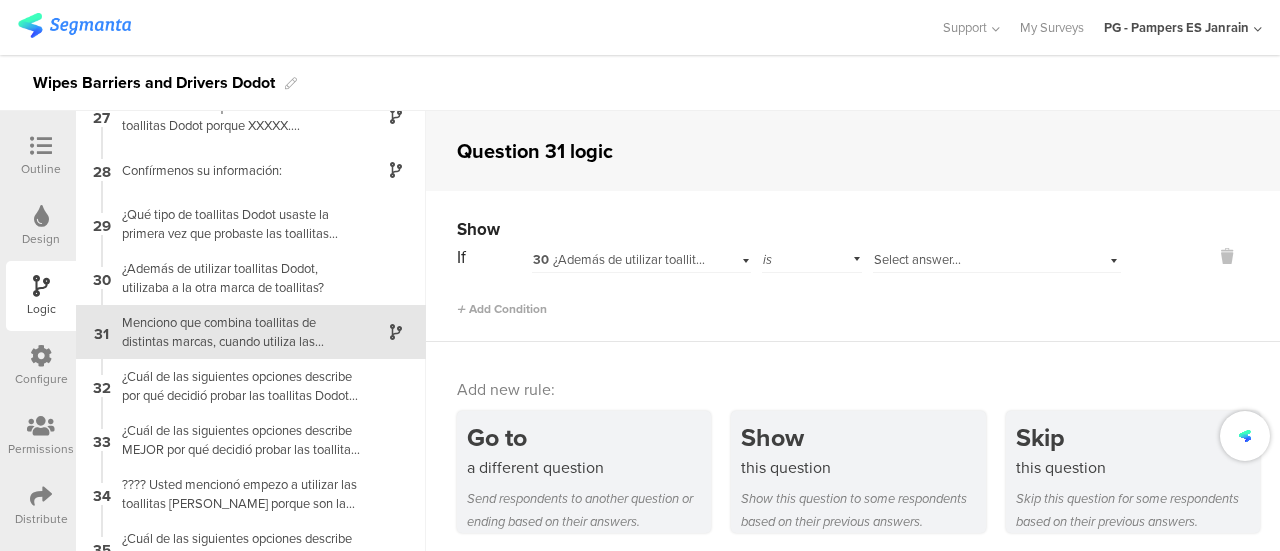 click on "Select answer..." at bounding box center (917, 259) 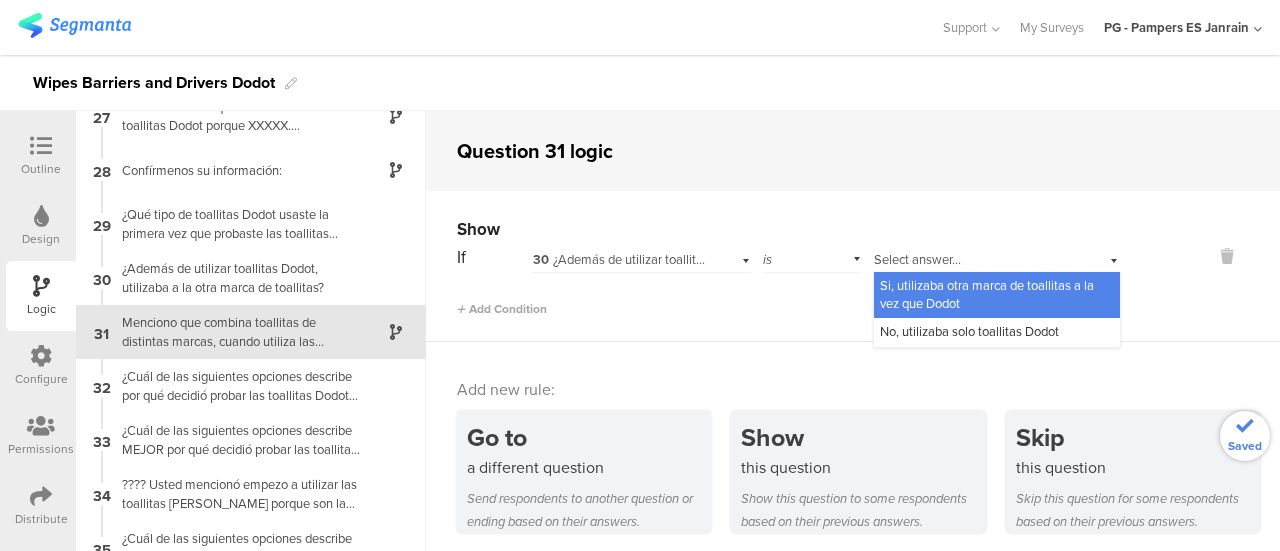 click on "Si, utilizaba otra marca de toallitas a la vez que Dodot" at bounding box center (997, 295) 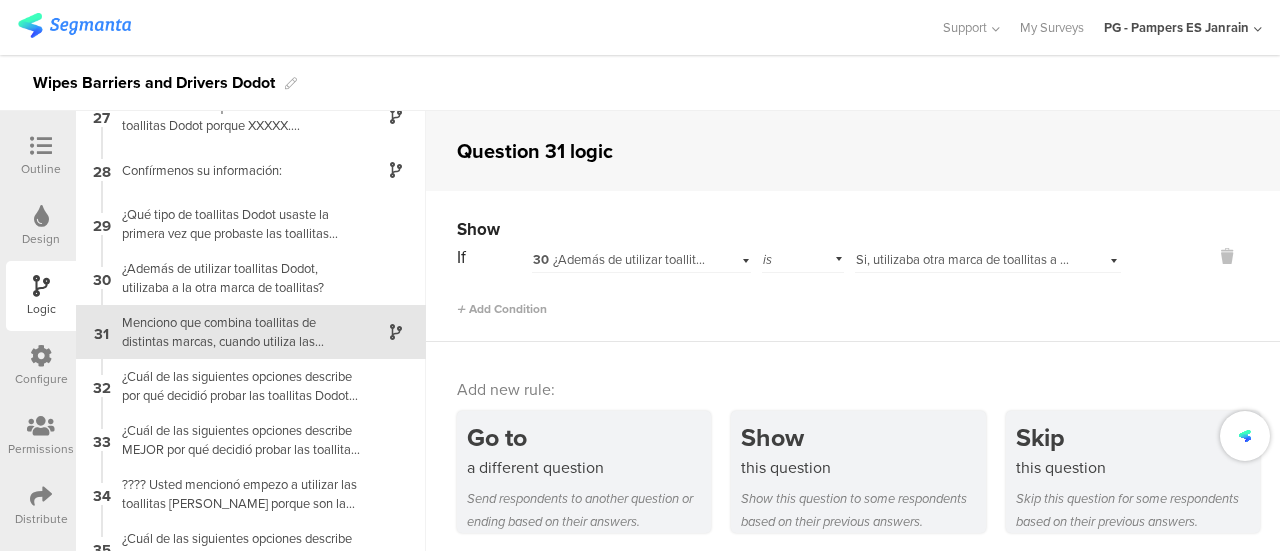 click on "Add Condition" at bounding box center [789, 300] 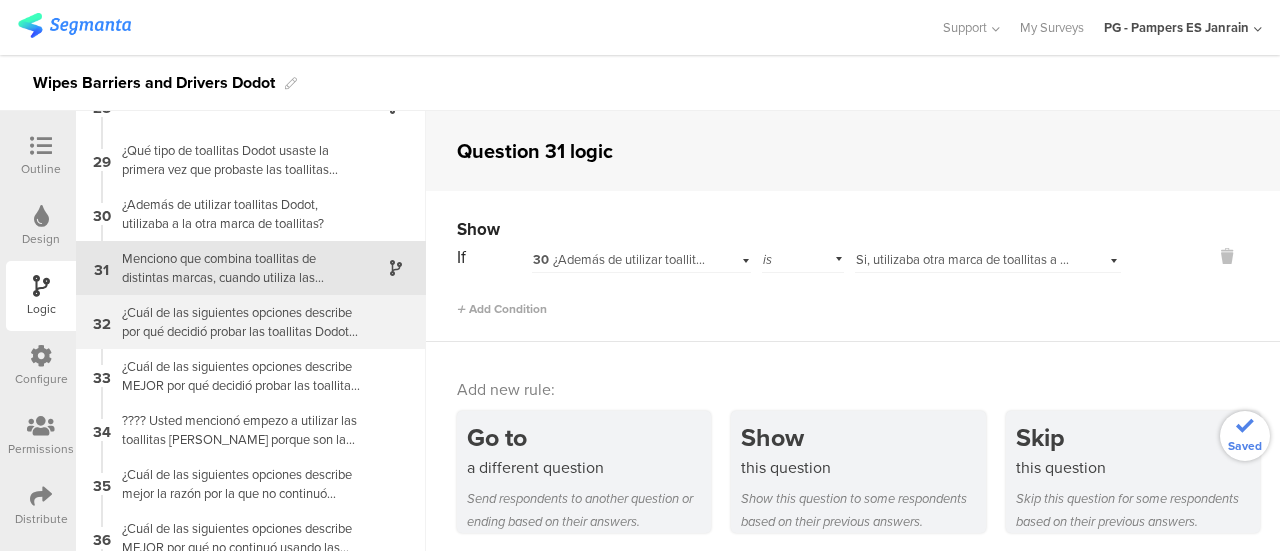 scroll, scrollTop: 1490, scrollLeft: 0, axis: vertical 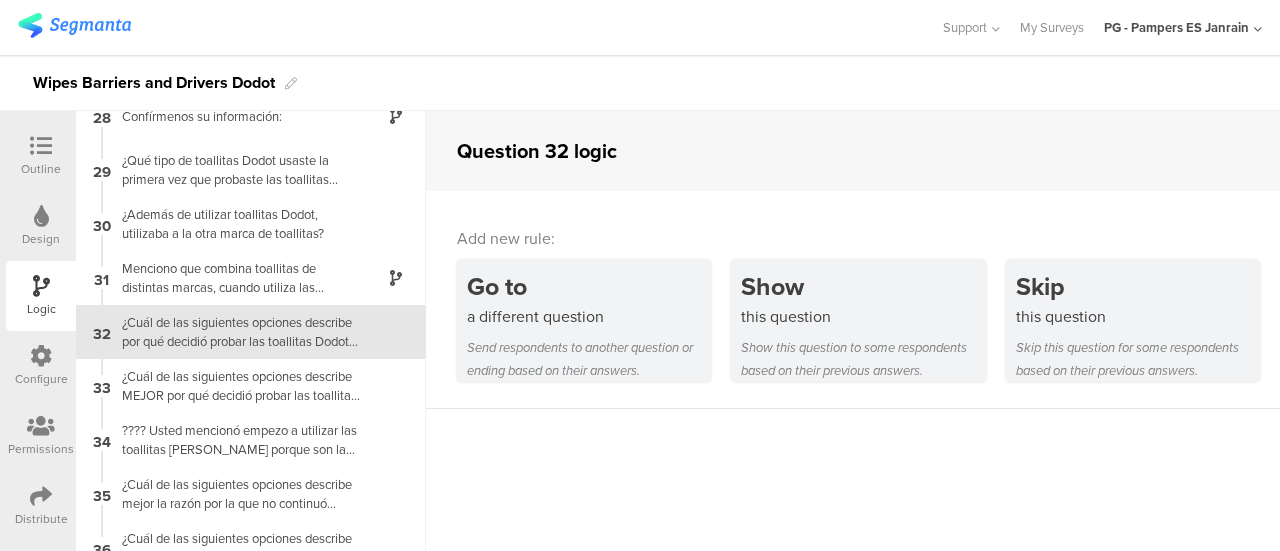 click on "Outline" at bounding box center [41, 156] 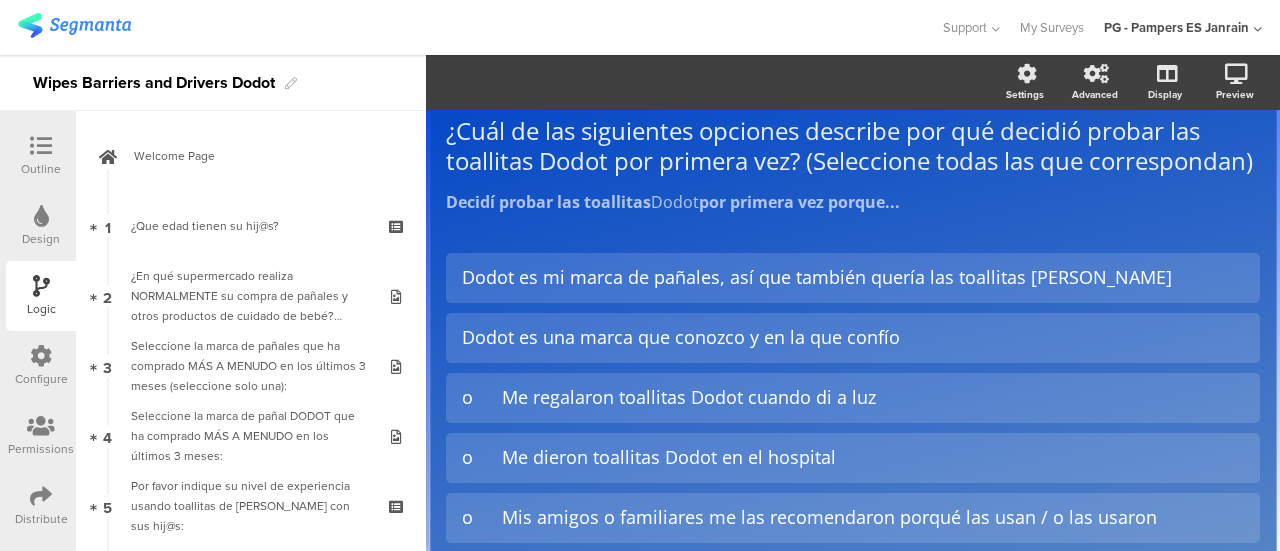 scroll, scrollTop: 80, scrollLeft: 0, axis: vertical 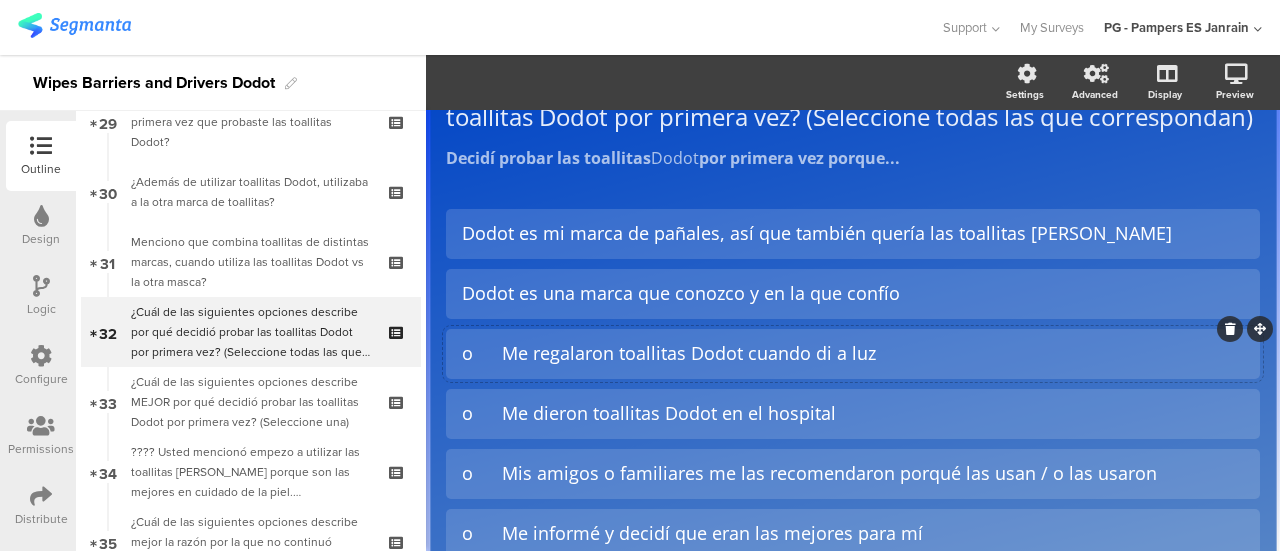 click on "o	Me regalaron toallitas Dodot cuando di a luz" 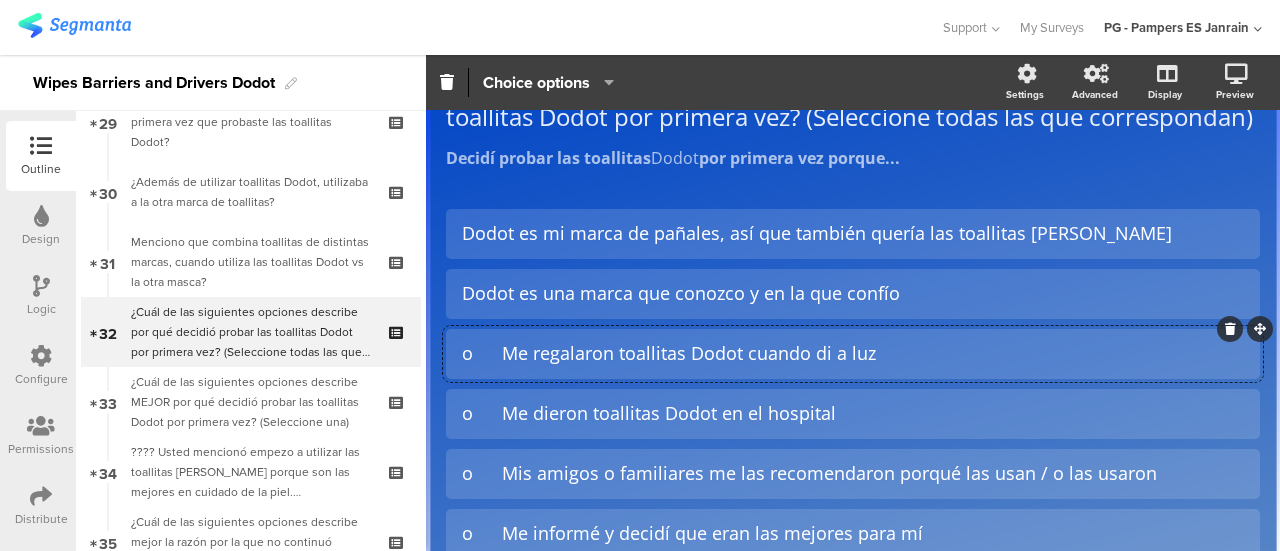 type 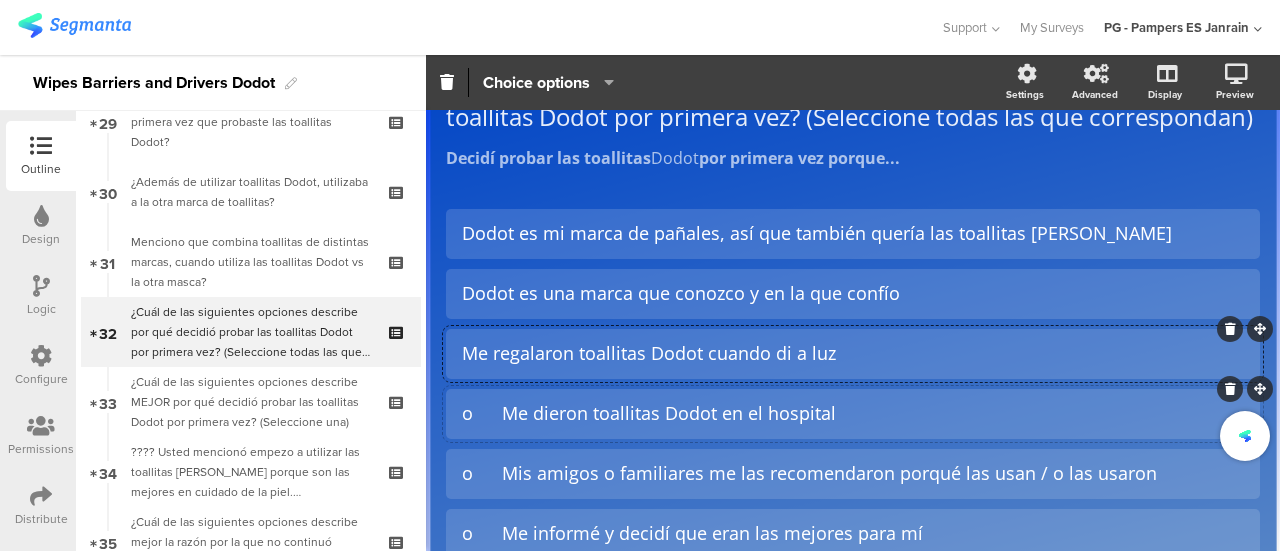 click on "o	Me dieron toallitas Dodot en el hospital" 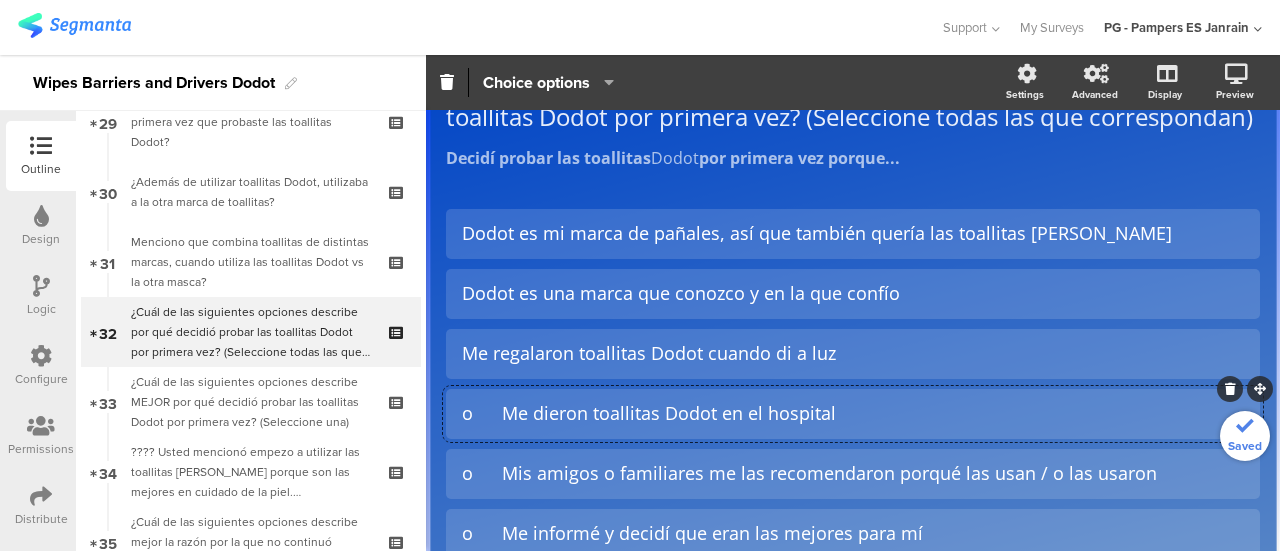 type 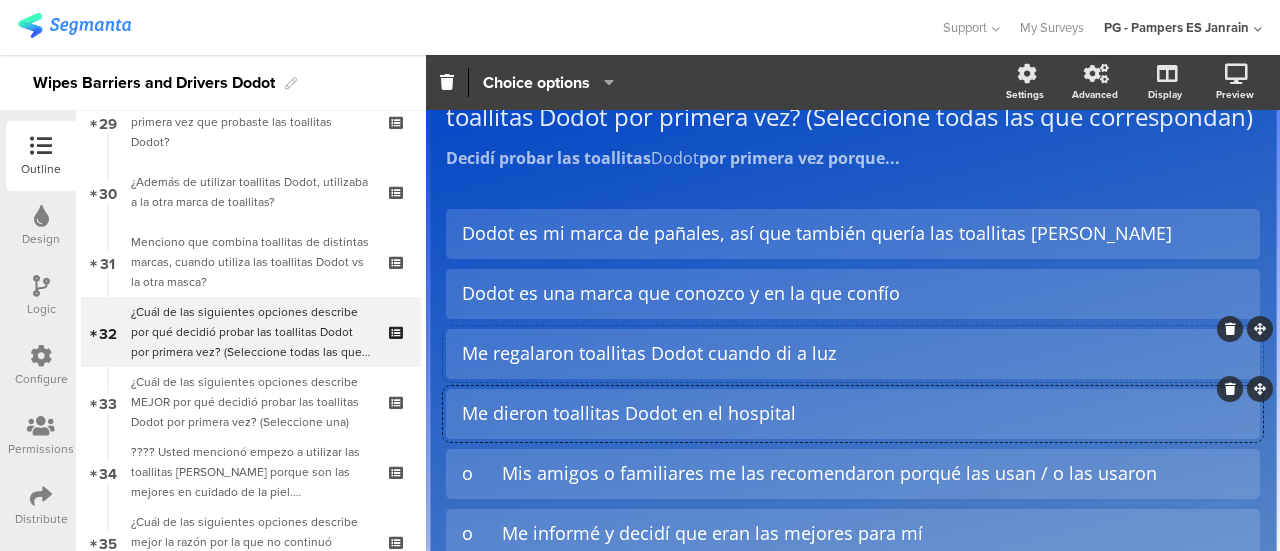 click on "Me regalaron toallitas Dodot cuando di a luz" 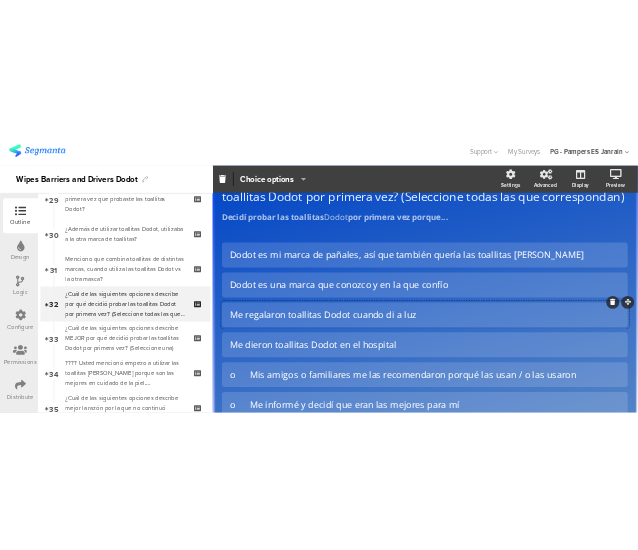 scroll, scrollTop: 252, scrollLeft: 0, axis: vertical 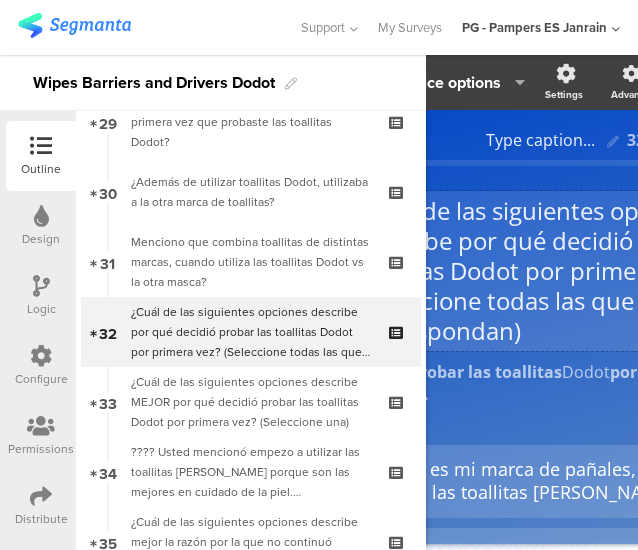 click on "¿Cuál de las siguientes opciones describe por qué decidió probar las toallitas Dodot por primera vez? (Seleccione todas las que correspondan)
¿Cuál de las siguientes opciones describe por qué decidió probar las toallitas Dodot por primera vez? (Seleccione todas las que correspondan)" 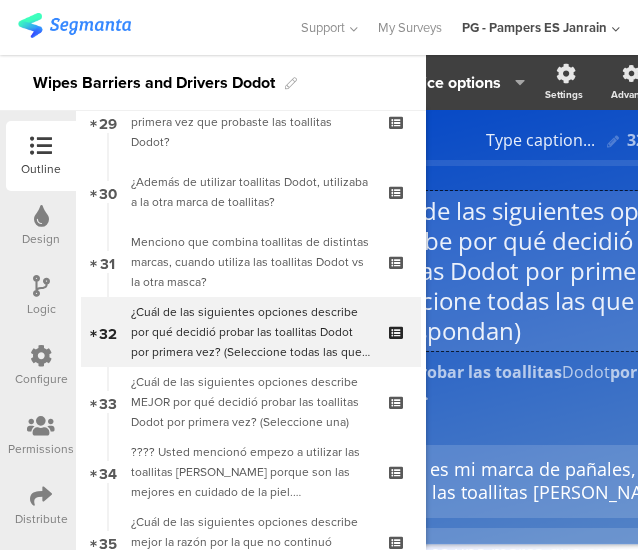 click on "¿Cuál de las siguientes opciones describe por qué decidió probar las toallitas Dodot por primera vez? (Seleccione todas las que correspondan)" 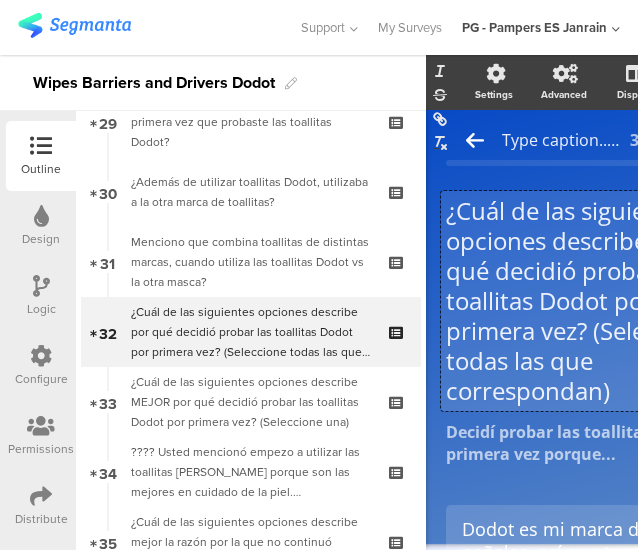 click on "¿Cuál de las siguientes opciones describe por qué decidió probar las toallitas Dodot por primera vez? (Seleccione todas las que correspondan)" 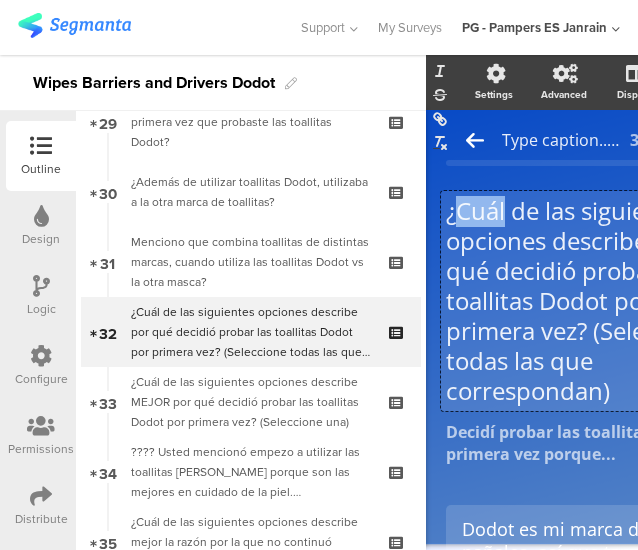 click on "¿Cuál de las siguientes opciones describe por qué decidió probar las toallitas Dodot por primera vez? (Seleccione todas las que correspondan)" 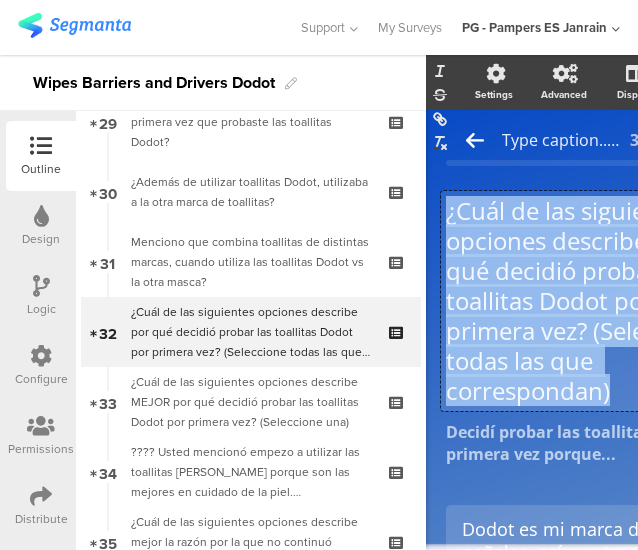 click on "¿Cuál de las siguientes opciones describe por qué decidió probar las toallitas Dodot por primera vez? (Seleccione todas las que correspondan)" 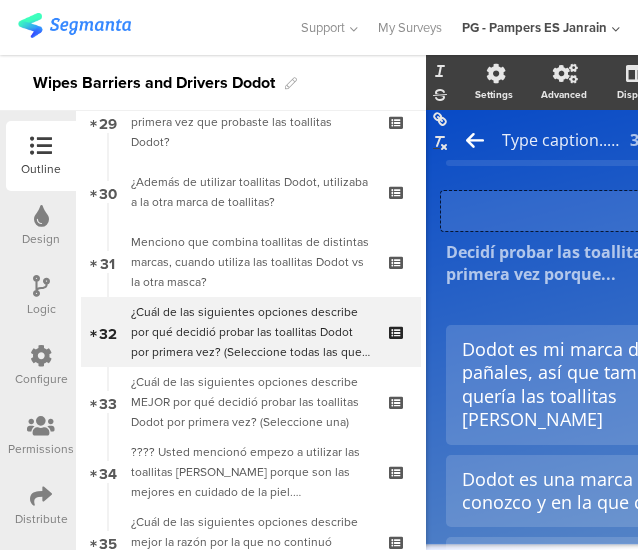 scroll, scrollTop: 1, scrollLeft: 0, axis: vertical 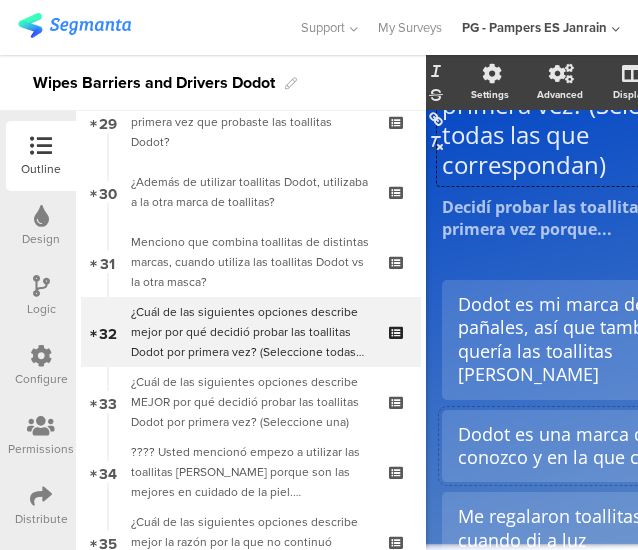 click on "Dodot es una marca que conozco y en la que confío" 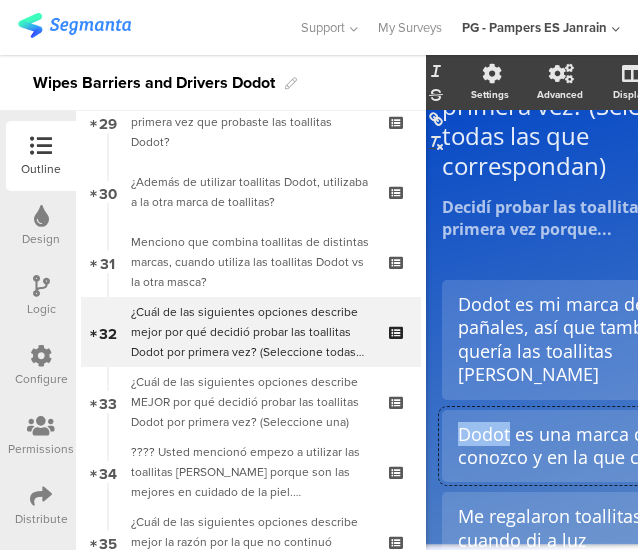 click on "Dodot es una marca que conozco y en la que confío" 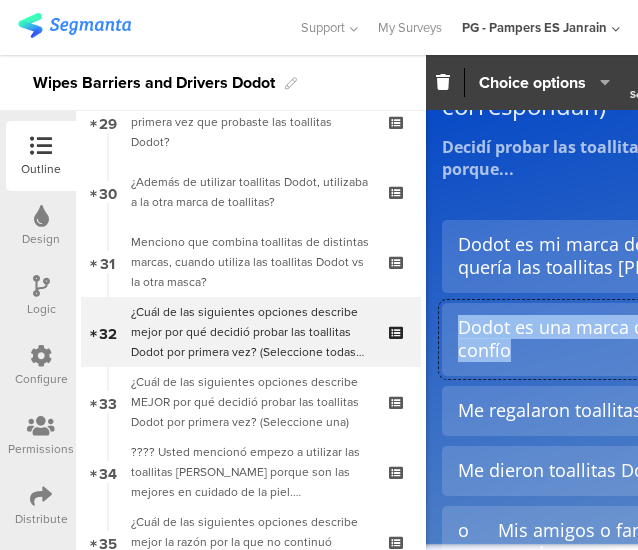click on "Dodot es una marca que conozco y en la que confío" 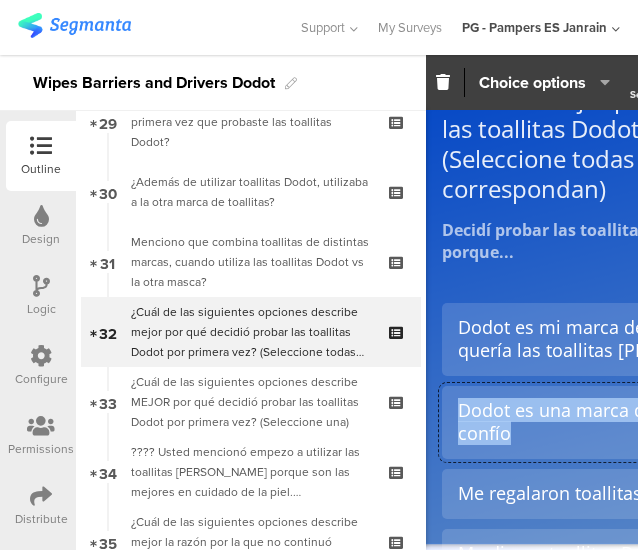 copy on "Dodot es una marca que conozco y en la que confío" 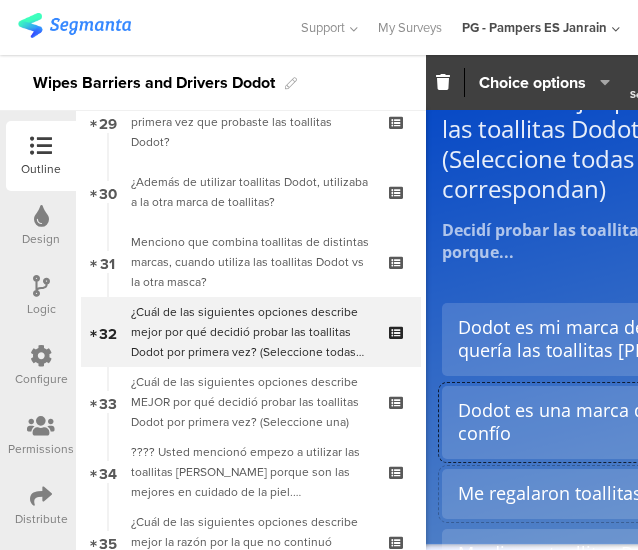 click on "Me regalaron toallitas Dodot cuando di a luz" 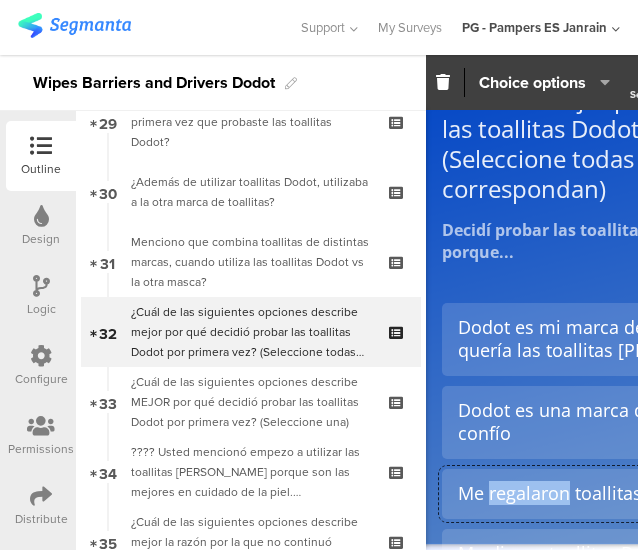 click on "Me regalaron toallitas Dodot cuando di a luz" 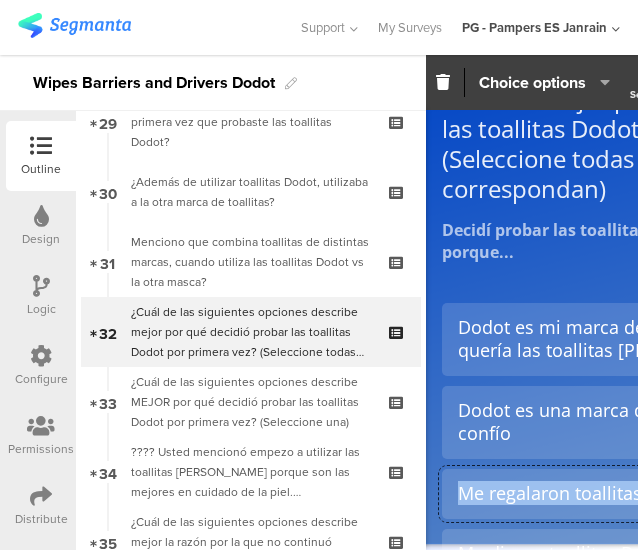 click on "Me regalaron toallitas Dodot cuando di a luz" 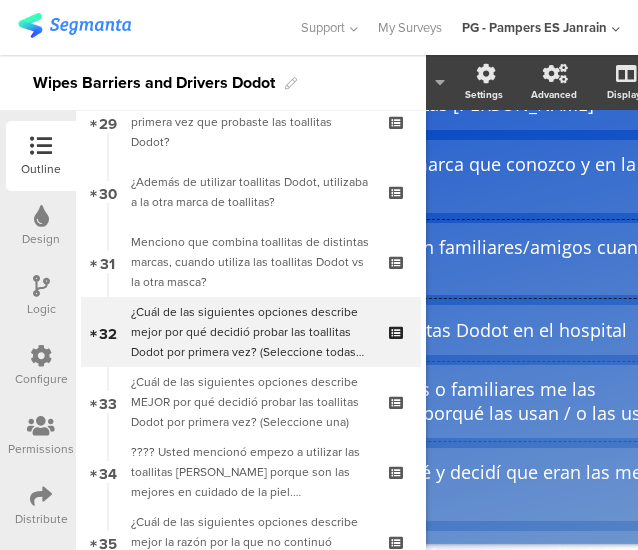scroll, scrollTop: 388, scrollLeft: 166, axis: both 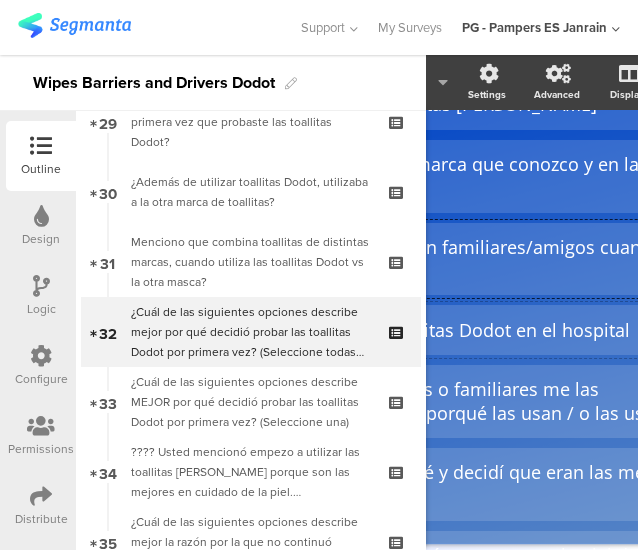 click on "Me dieron toallitas Dodot en el hospital" 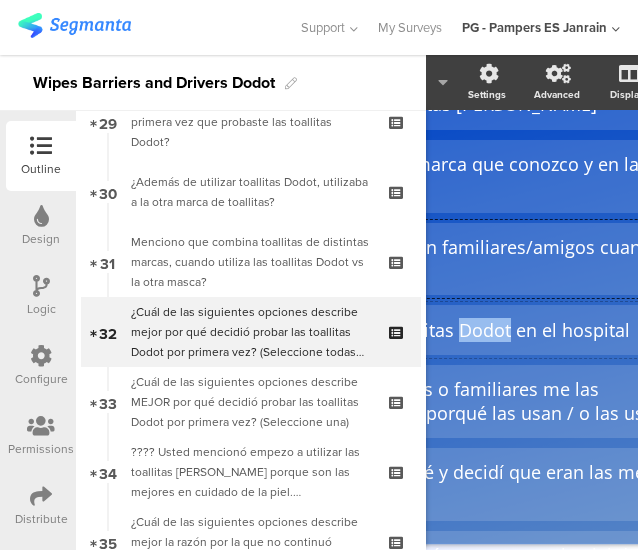 click on "Me dieron toallitas Dodot en el hospital" 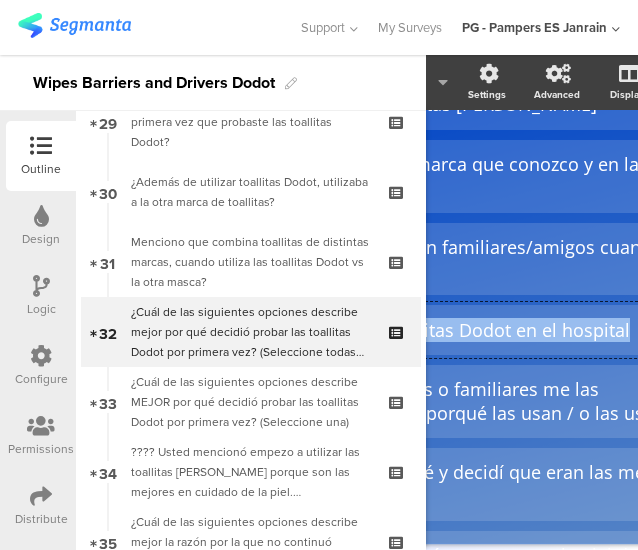 click on "Me dieron toallitas Dodot en el hospital" 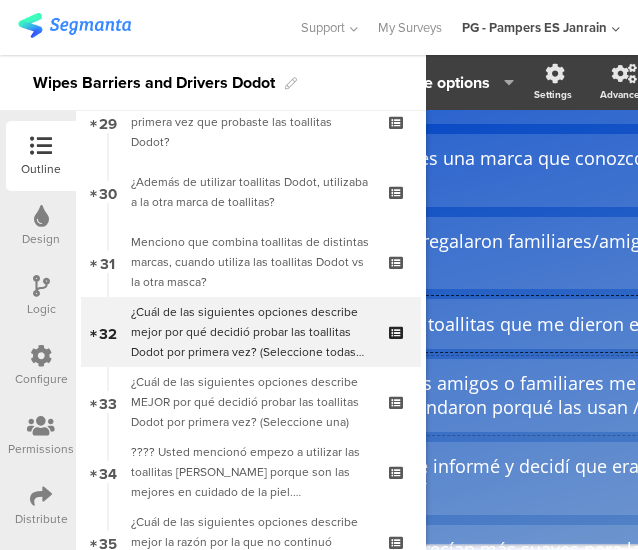 click on "o	Mis amigos o familiares me las recomendaron porqué las usan / o las usaron" 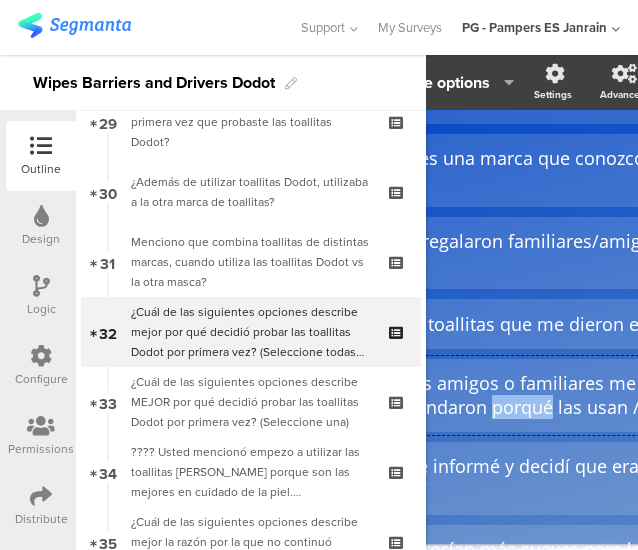click on "o	Mis amigos o familiares me las recomendaron porqué las usan / o las usaron" 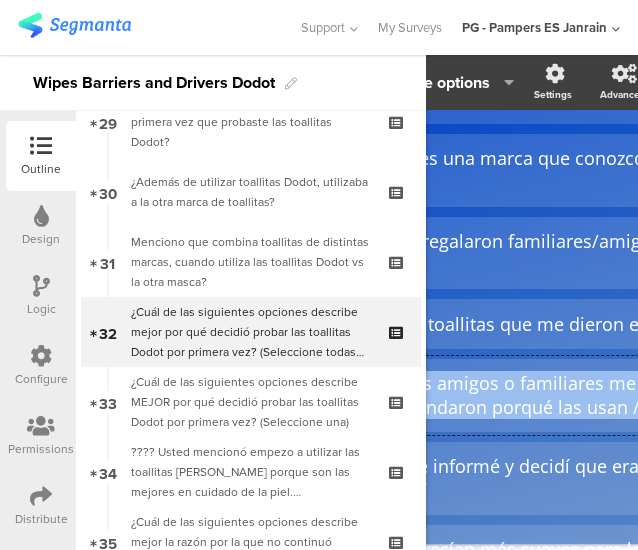 click on "o	Mis amigos o familiares me las recomendaron porqué las usan / o las usaron" 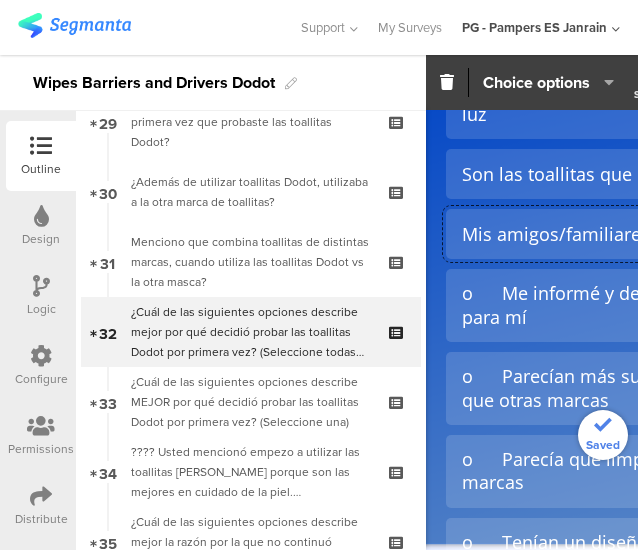 scroll, scrollTop: 555, scrollLeft: 0, axis: vertical 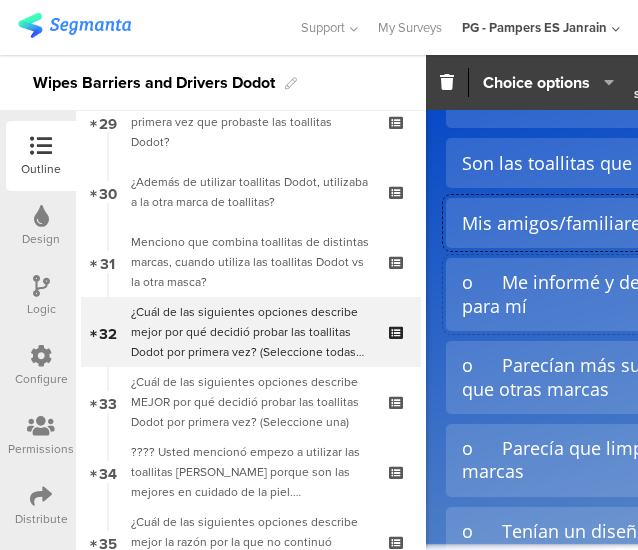 click on "o	Me informé y decidí que eran las mejores para mí" 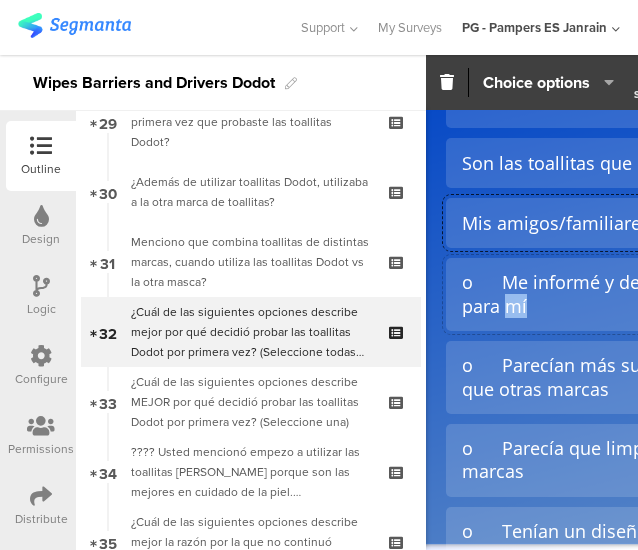 click on "o	Me informé y decidí que eran las mejores para mí" 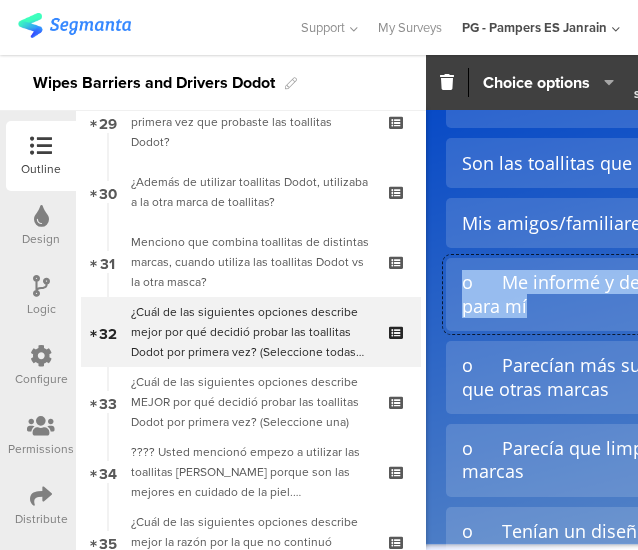 click on "o	Me informé y decidí que eran las mejores para mí" 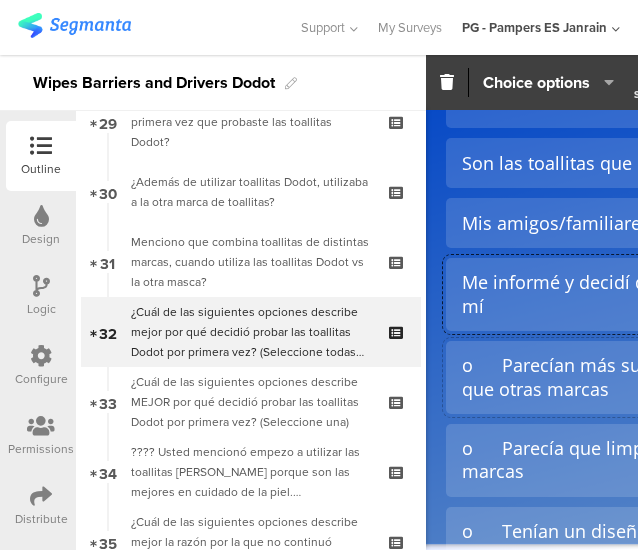 click on "o	Parecían más suaves para la piel del bebé que otras marcas" 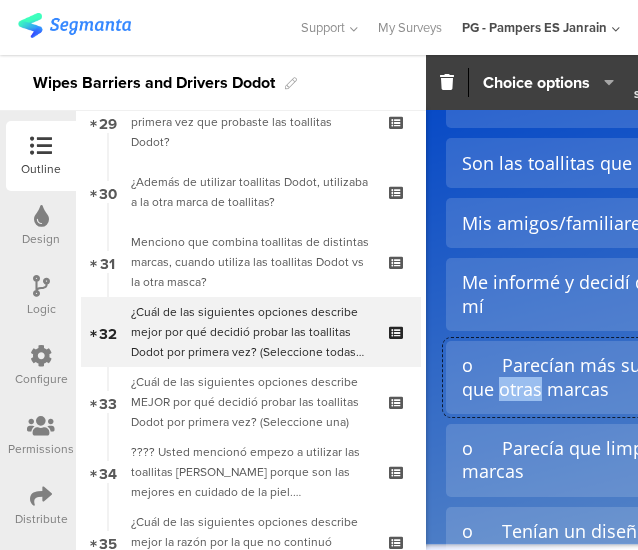 click on "o	Parecían más suaves para la piel del bebé que otras marcas" 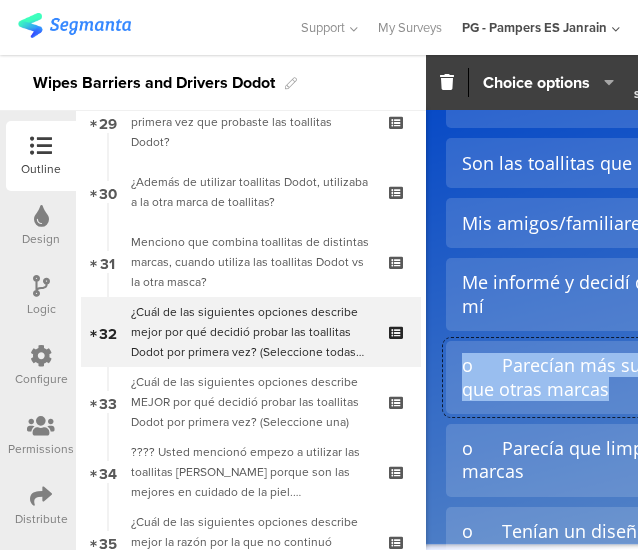 click on "o	Parecían más suaves para la piel del bebé que otras marcas" 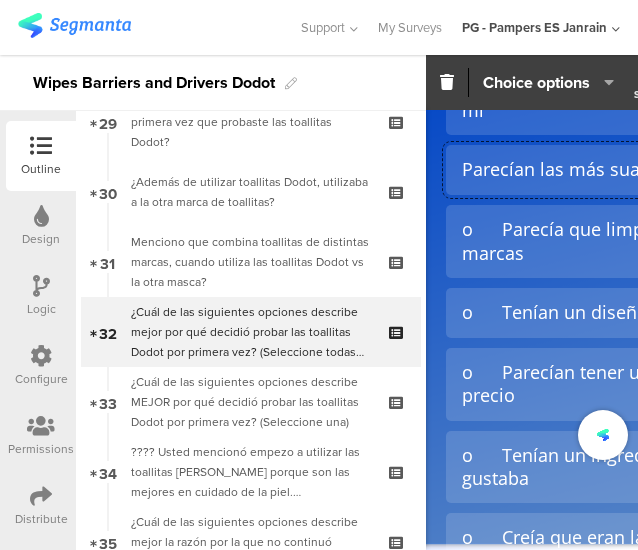 scroll, scrollTop: 758, scrollLeft: 0, axis: vertical 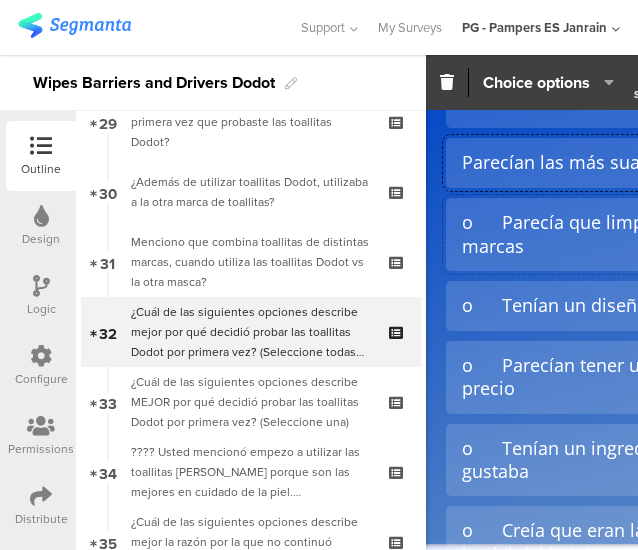 click on "o	Parecía que limpian mejor que otras marcas" 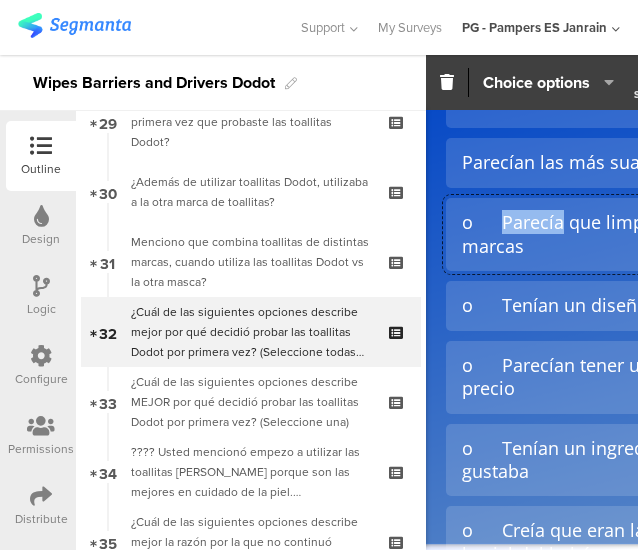 click on "o	Parecía que limpian mejor que otras marcas" 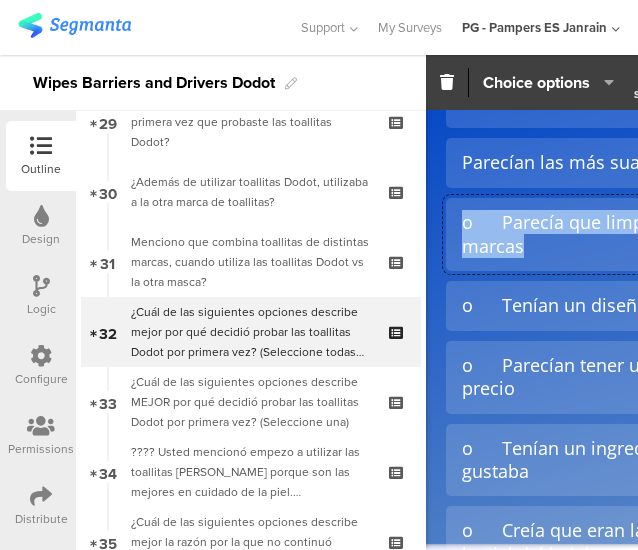 click on "o	Parecía que limpian mejor que otras marcas" 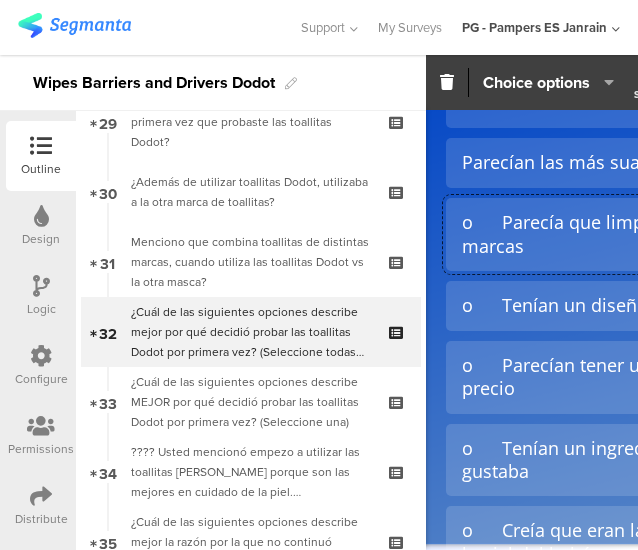 scroll, scrollTop: 757, scrollLeft: 0, axis: vertical 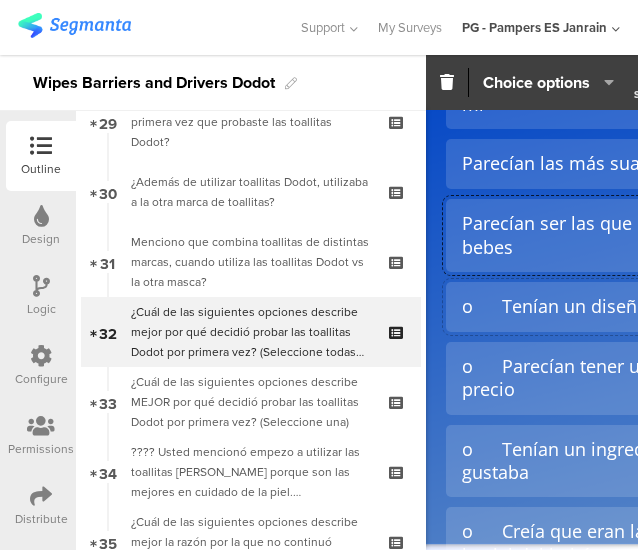click on "o	Tenían un diseño atractivo" 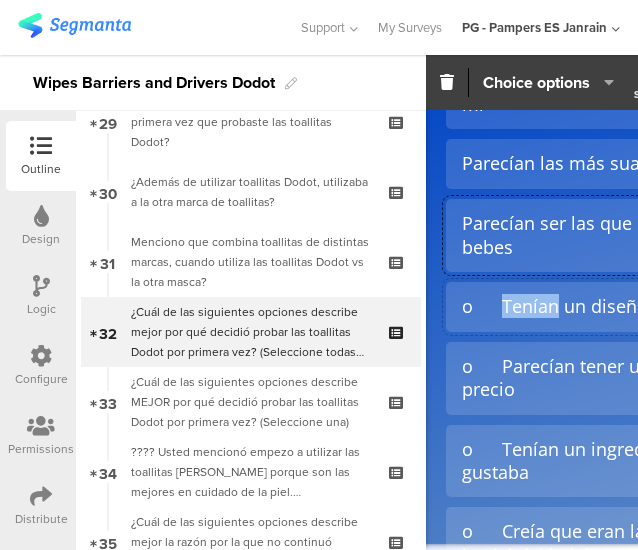 click on "o	Tenían un diseño atractivo" 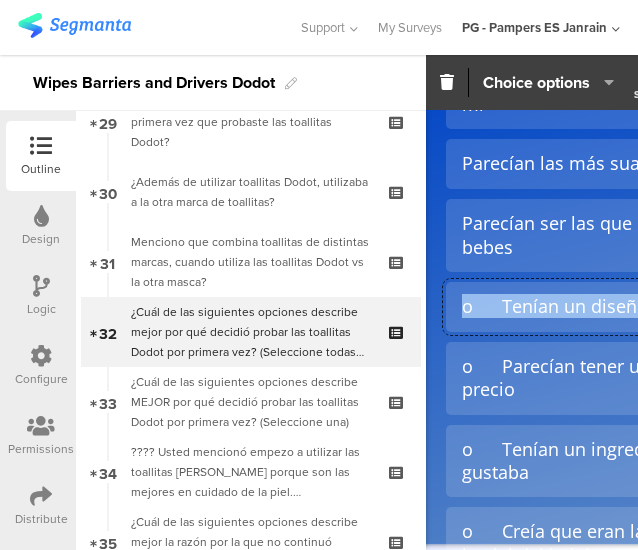 click on "o	Tenían un diseño atractivo" 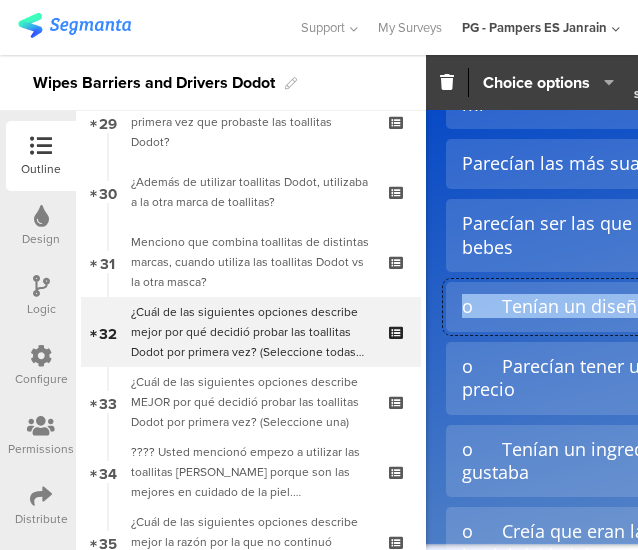 paste 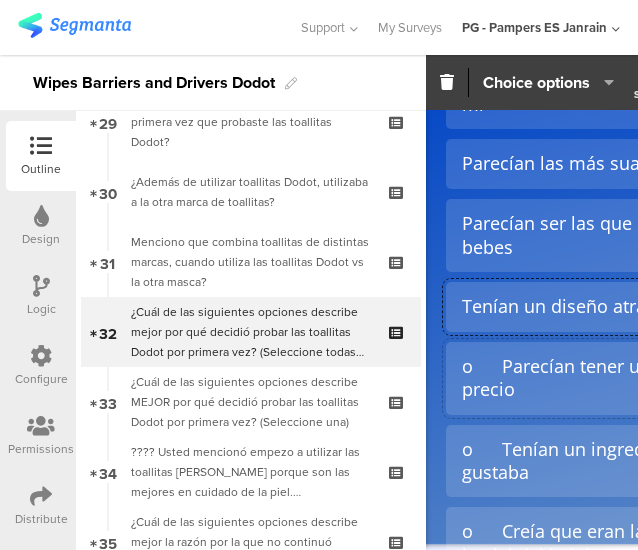 click on "o	Parecían tener una buena relación calidad-precio" 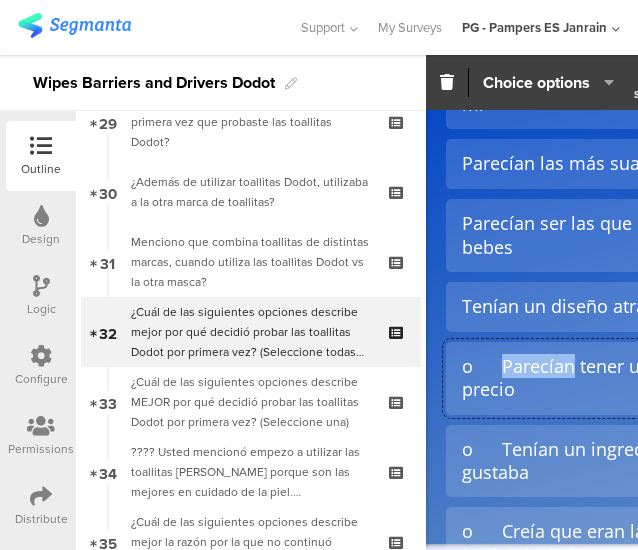 click on "o	Parecían tener una buena relación calidad-precio" 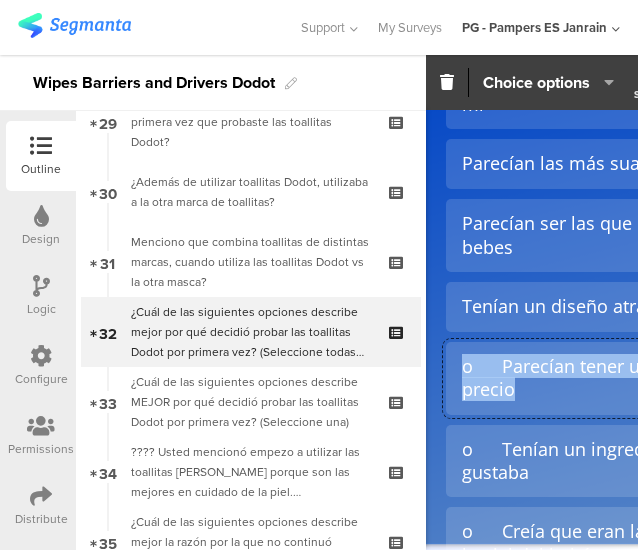 click on "o	Parecían tener una buena relación calidad-precio" 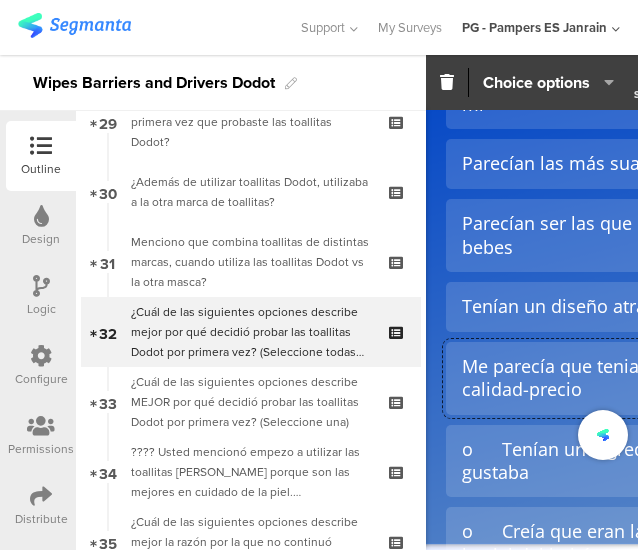 scroll, scrollTop: 913, scrollLeft: 0, axis: vertical 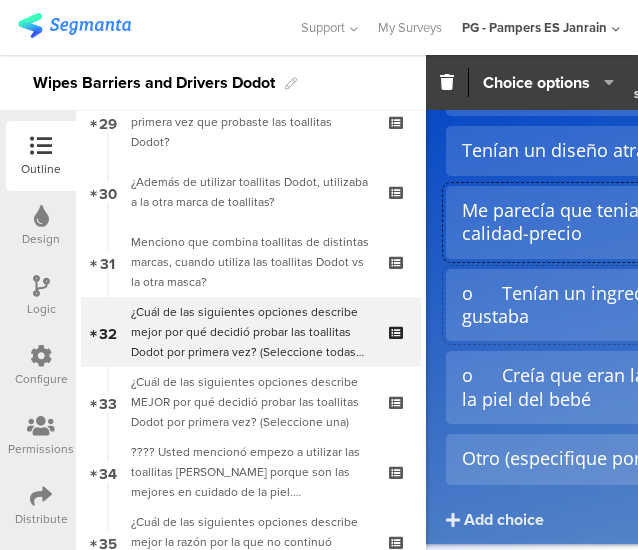 click on "o	Tenían un ingrediente o aroma que me gustaba" 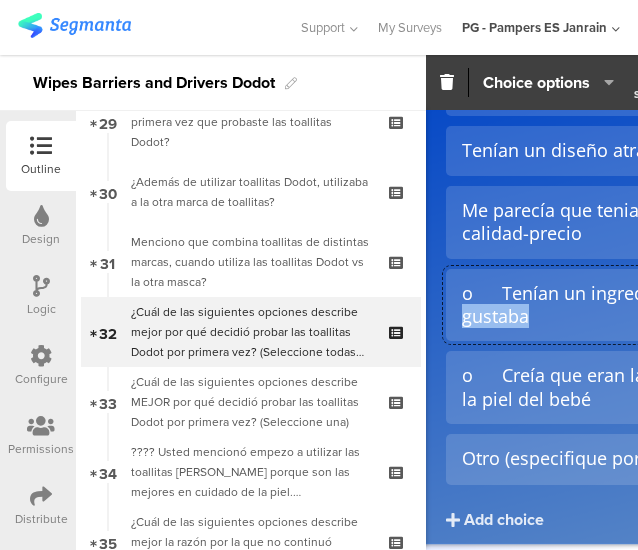 click on "o	Tenían un ingrediente o aroma que me gustaba" 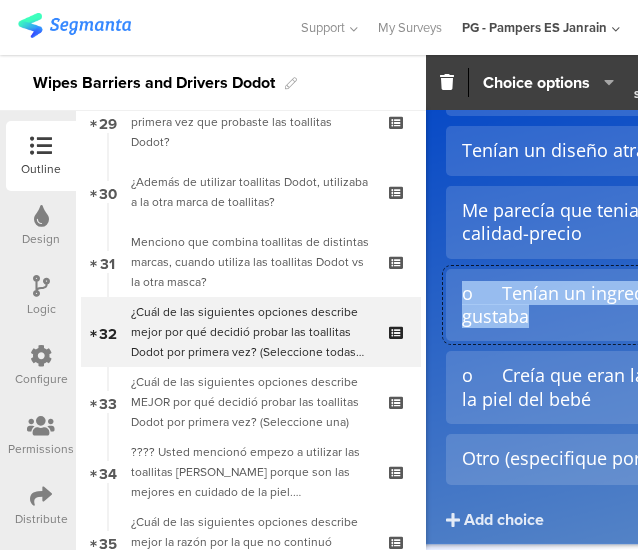 click on "o	Tenían un ingrediente o aroma que me gustaba" 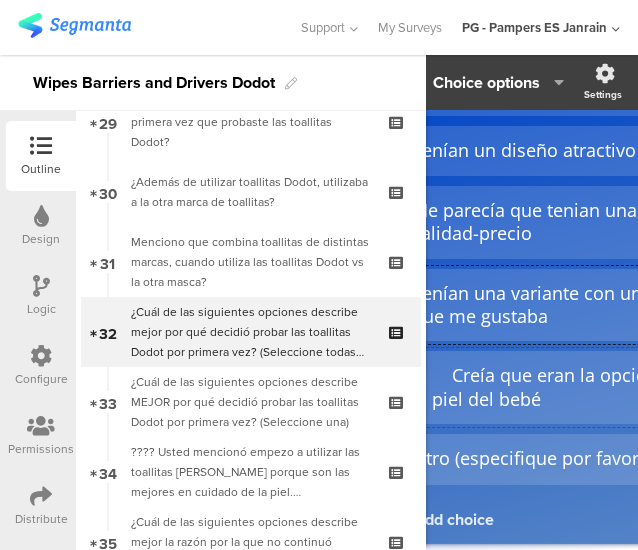 scroll, scrollTop: 913, scrollLeft: 50, axis: both 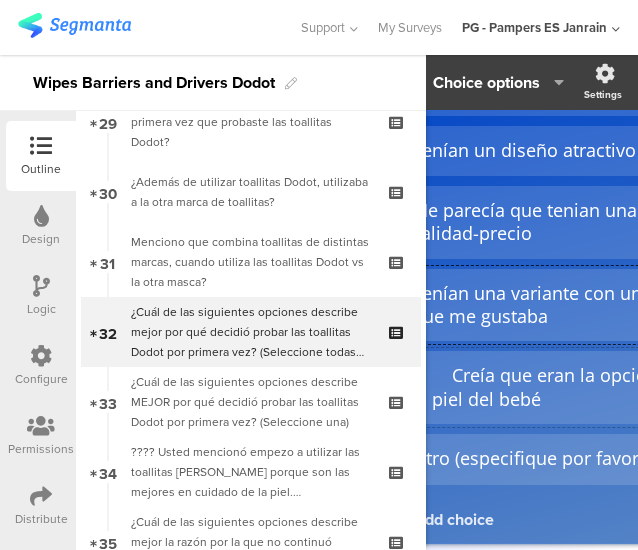 click on "o	Creía que eran la opción más segura para la piel del bebé" 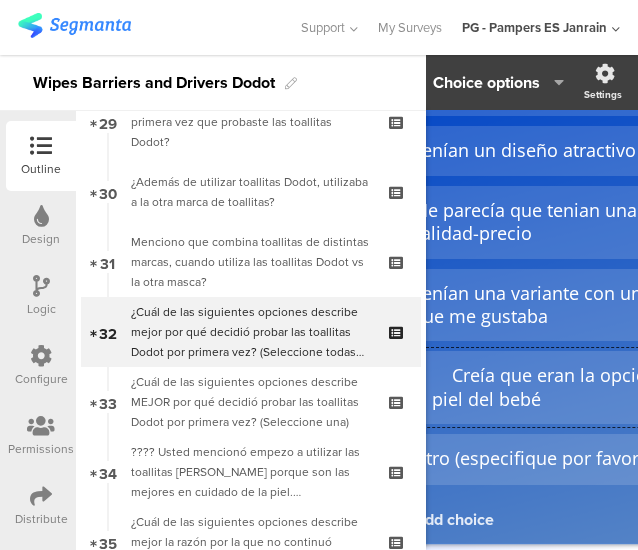 type 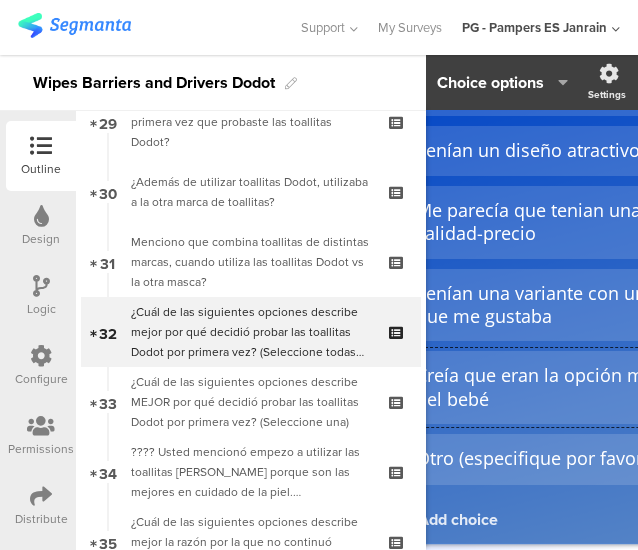 scroll, scrollTop: 913, scrollLeft: 36, axis: both 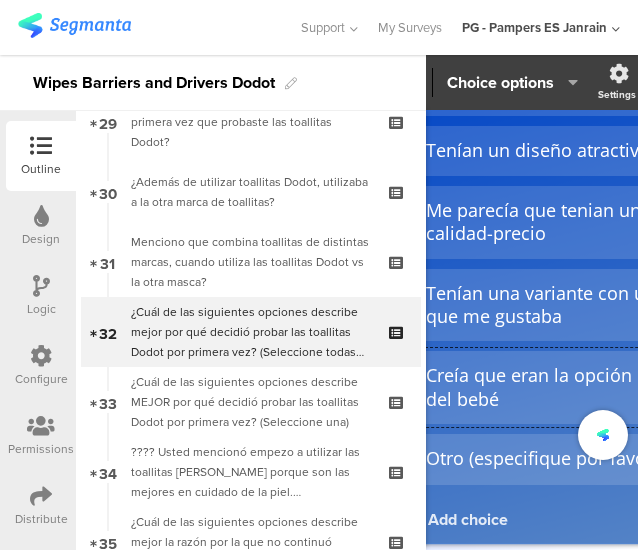 click on "Creía que eran la opción más segura para la piel del bebé" 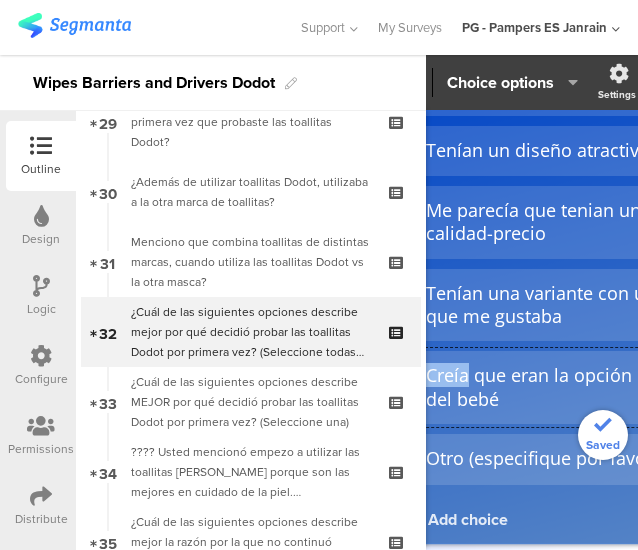 click on "Creía que eran la opción más segura para la piel del bebé" 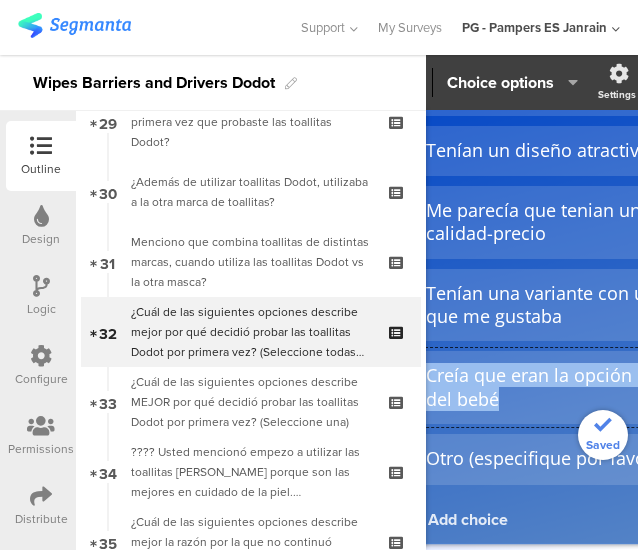 click on "Creía que eran la opción más segura para la piel del bebé" 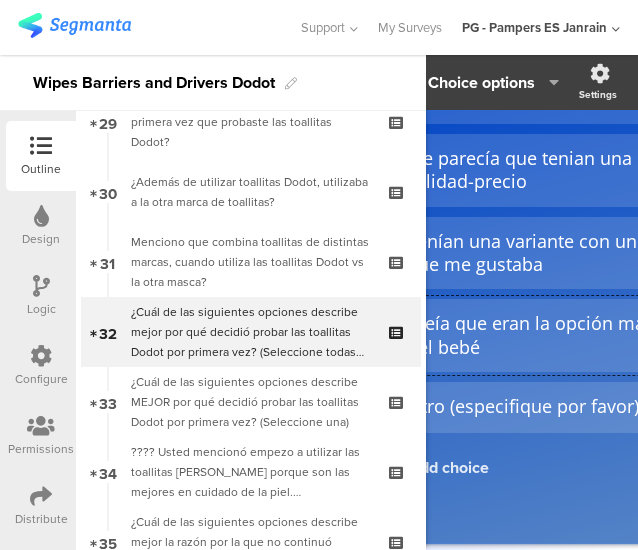 scroll, scrollTop: 965, scrollLeft: 77, axis: both 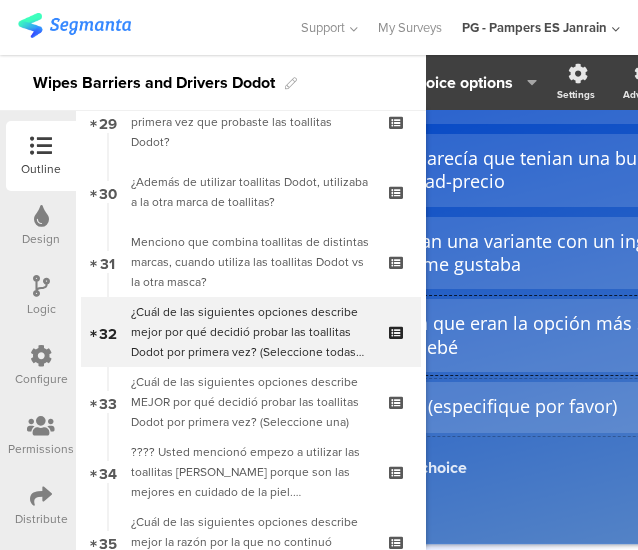 click on "Otro (especifique por favor)" 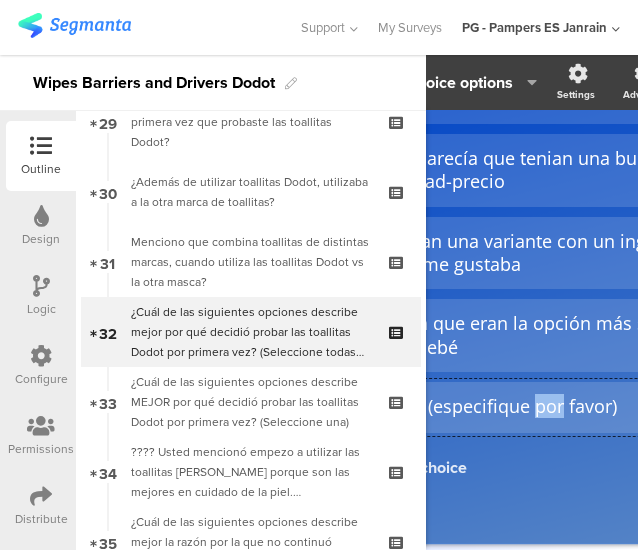 click on "Otro (especifique por favor)" 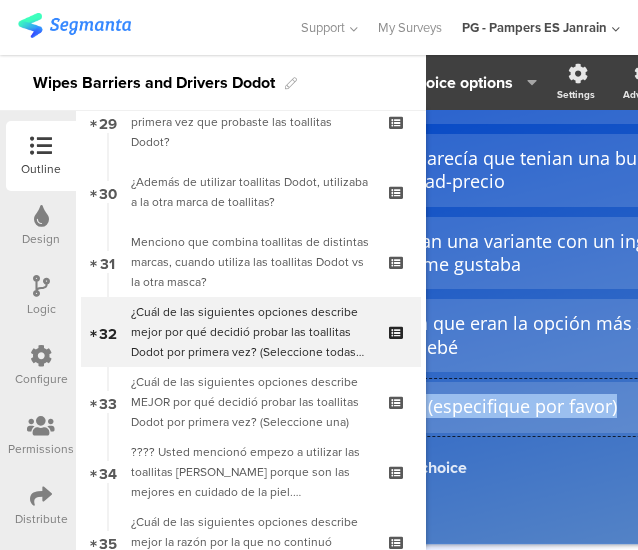 click on "Otro (especifique por favor)" 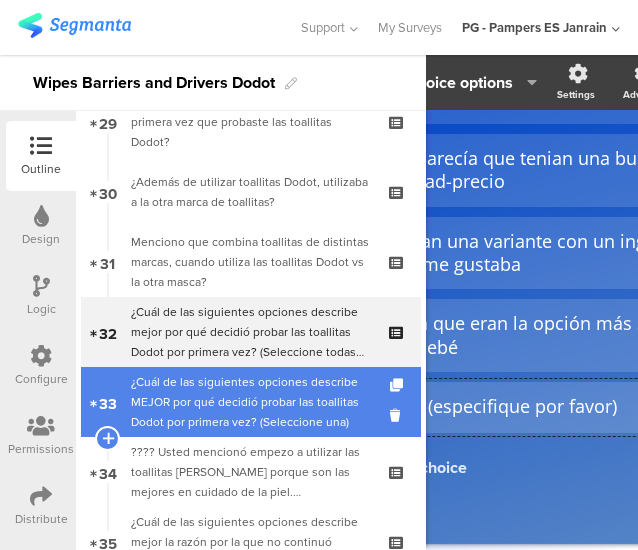 click on "¿Cuál de las siguientes opciones describe MEJOR por qué decidió probar las toallitas Dodot por primera vez? (Seleccione una)" at bounding box center [250, 402] 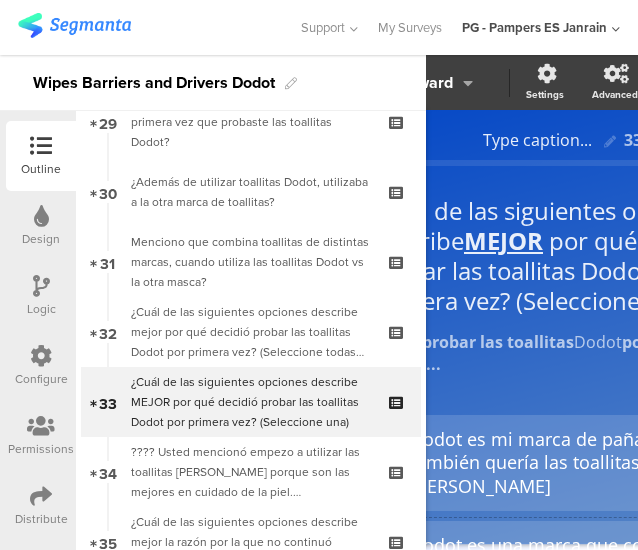 scroll, scrollTop: 0, scrollLeft: 69, axis: horizontal 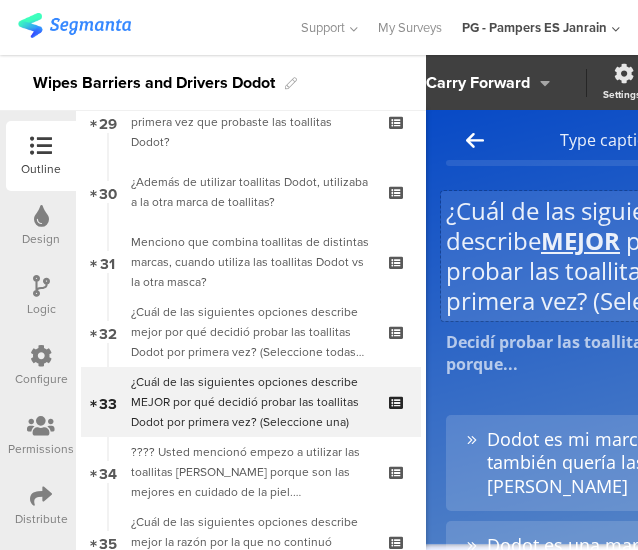 click on "¿Cuál de las siguientes opciones describe  MEJOR   por qué decidió probar las toallitas Dodot por primera vez? (Seleccione una)
¿Cuál de las siguientes opciones describe  MEJOR   por qué decidió probar las toallitas Dodot por primera vez? (Seleccione una)" 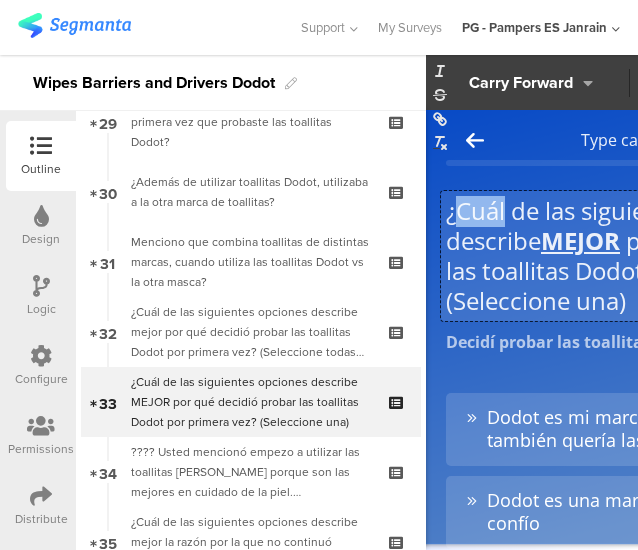 click on "¿Cuál de las siguientes opciones describe  MEJOR   por qué decidió probar las toallitas Dodot por primera vez? (Seleccione una)" 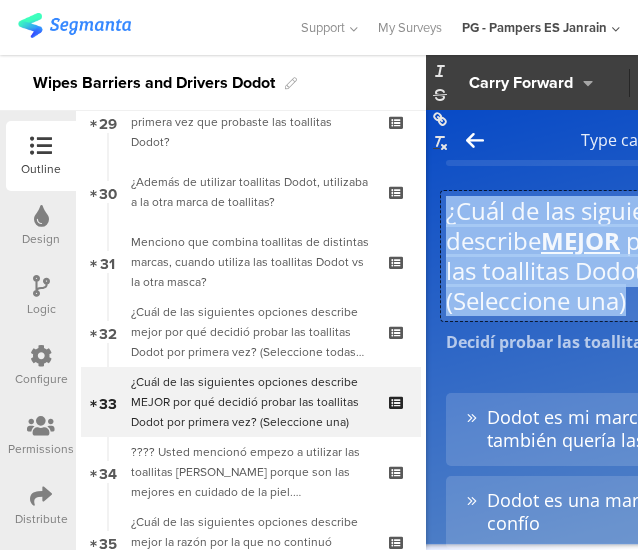 click on "¿Cuál de las siguientes opciones describe  MEJOR   por qué decidió probar las toallitas Dodot por primera vez? (Seleccione una)" 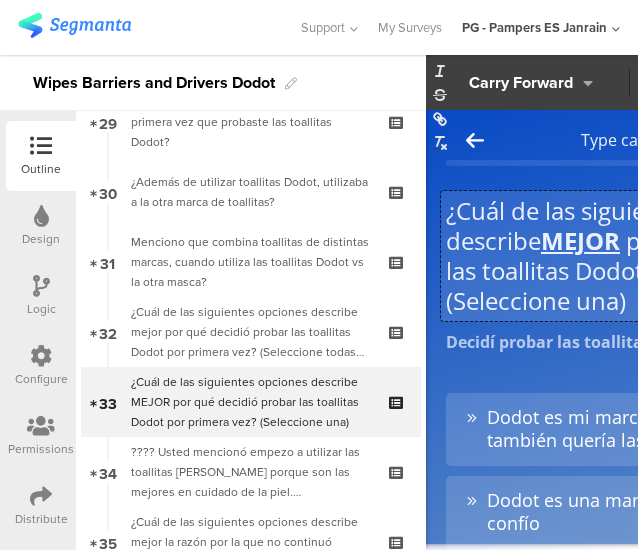 scroll, scrollTop: 1, scrollLeft: 0, axis: vertical 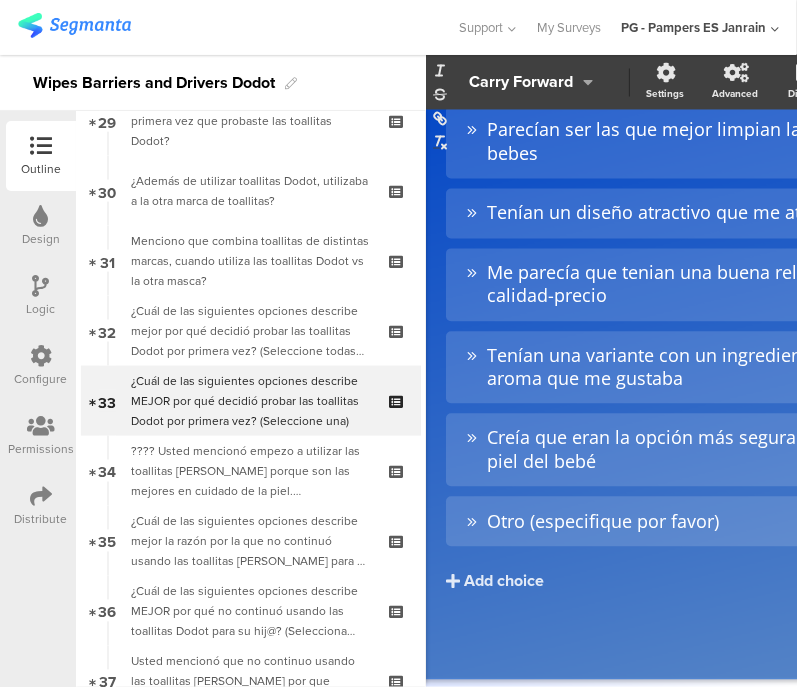 click on "Carry Forward" 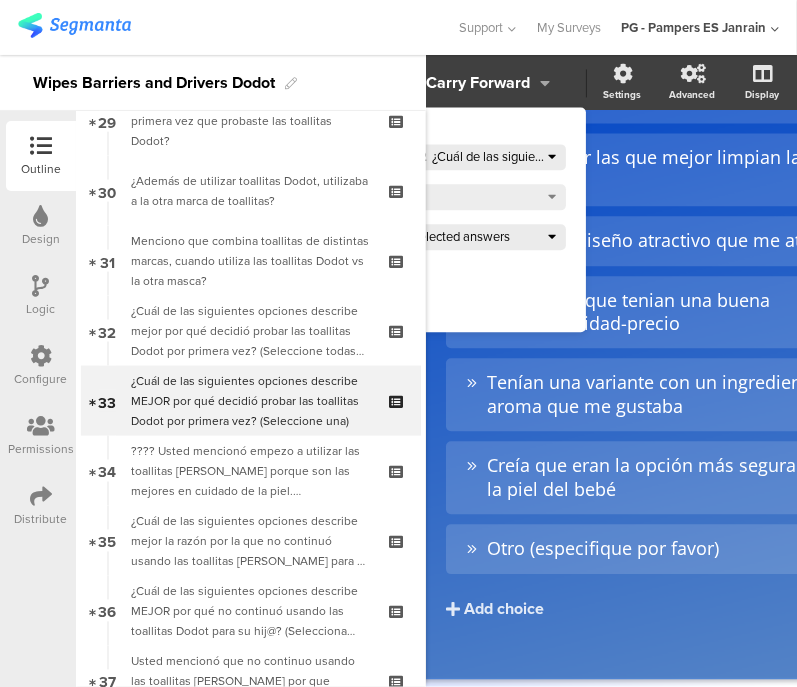 scroll, scrollTop: 885, scrollLeft: 0, axis: vertical 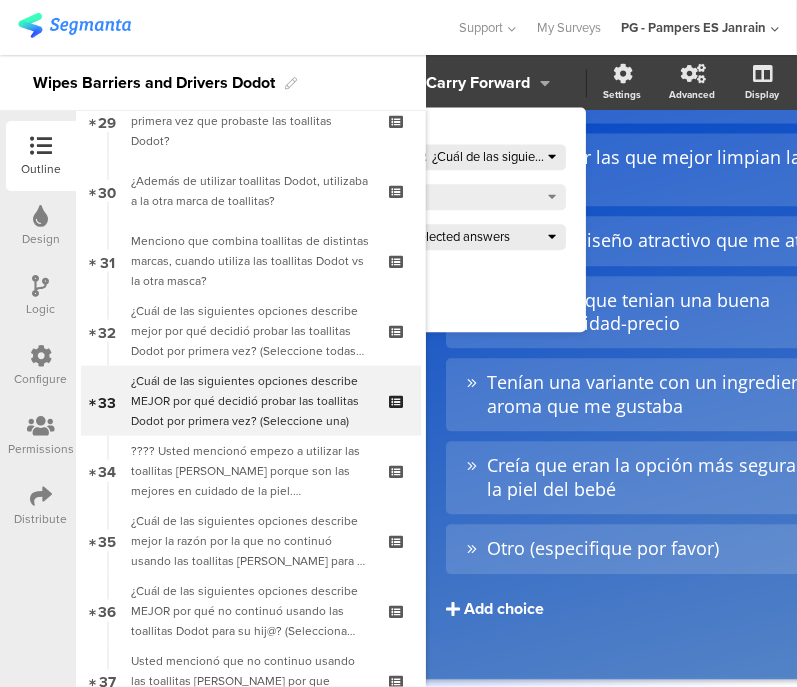 click on "Add choice" 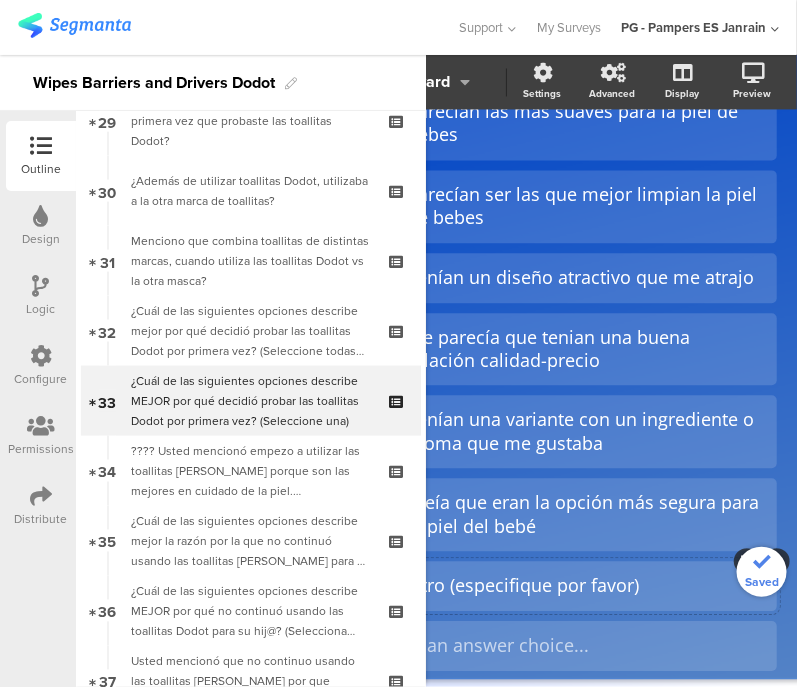 scroll, scrollTop: 835, scrollLeft: 98, axis: both 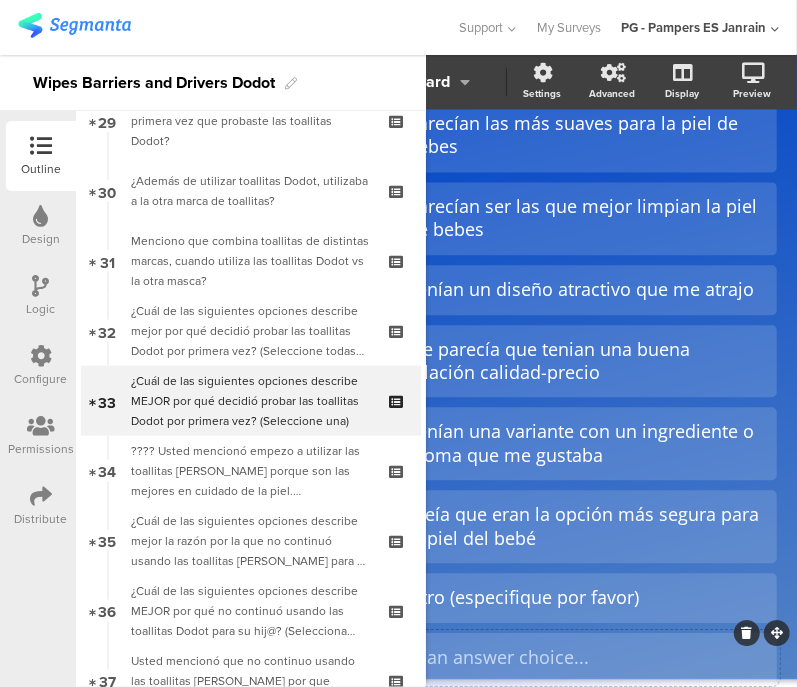 click 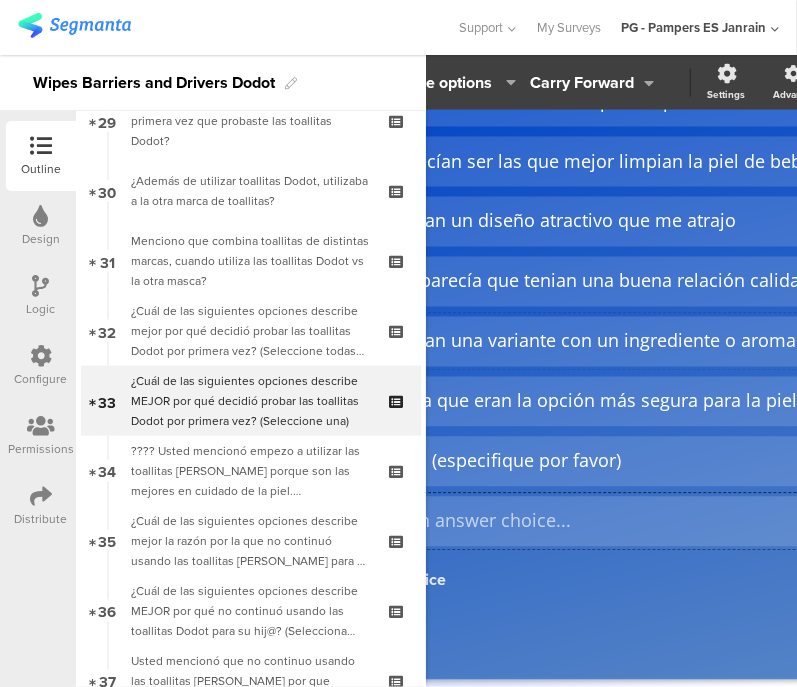 scroll, scrollTop: 687, scrollLeft: 0, axis: vertical 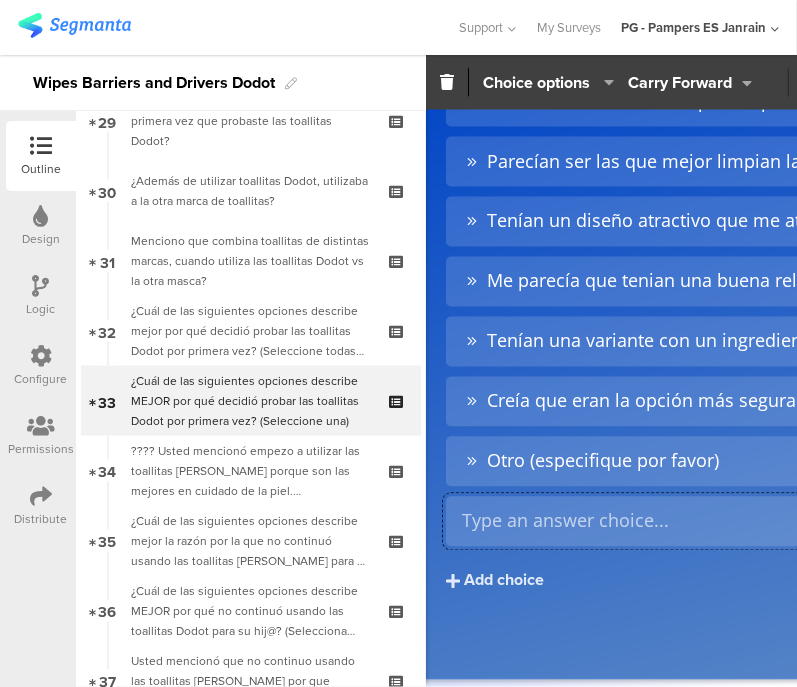 click on "Pin in place   Exclusive answer   Allow commenting     Choice options
Carry Forward
Settings
Advanced
Display
Preview" 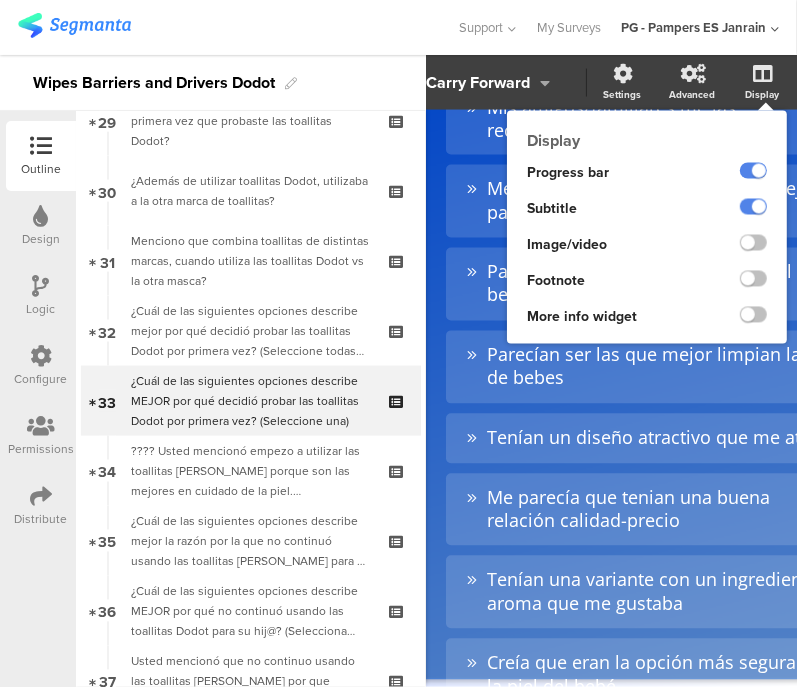 scroll, scrollTop: 854, scrollLeft: 0, axis: vertical 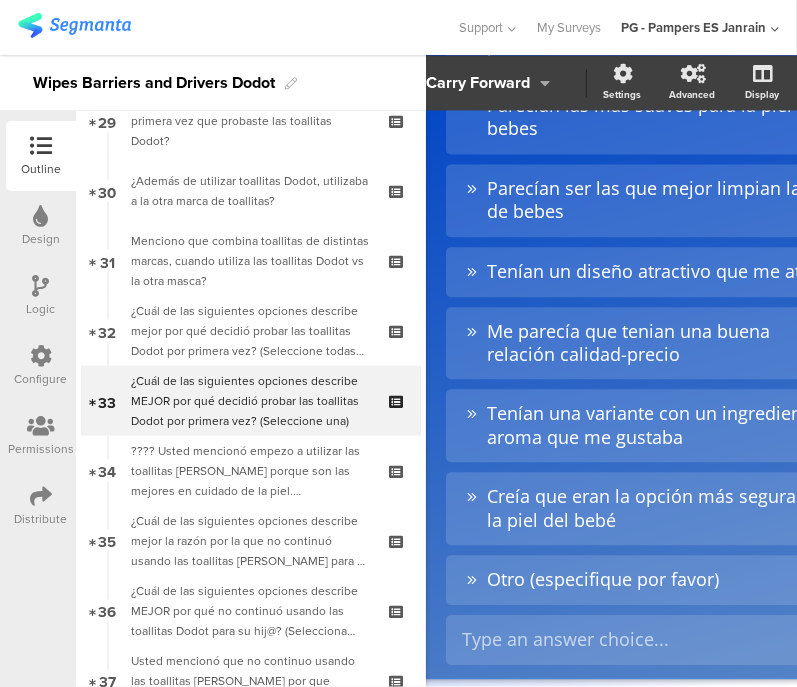 click on "Carry Forward" 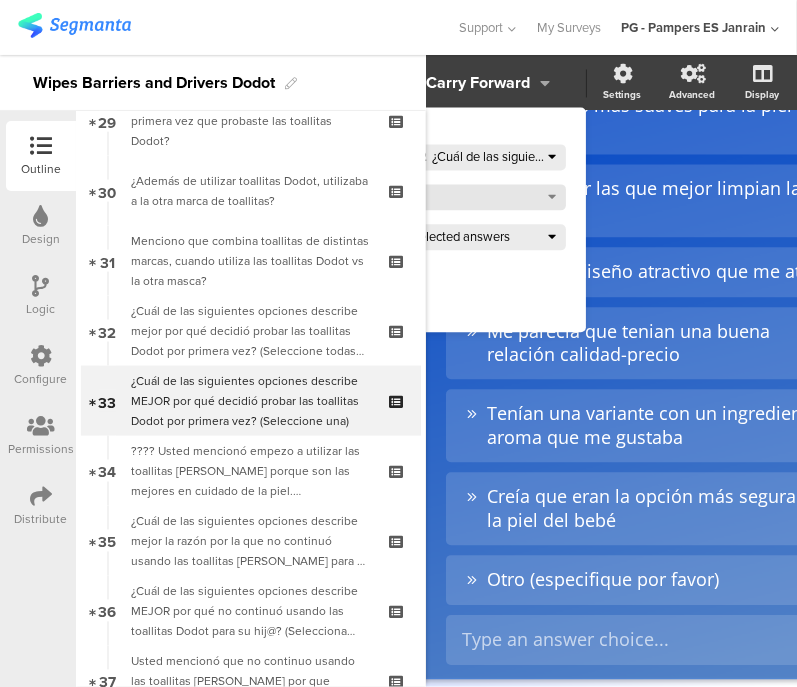 click on "All" 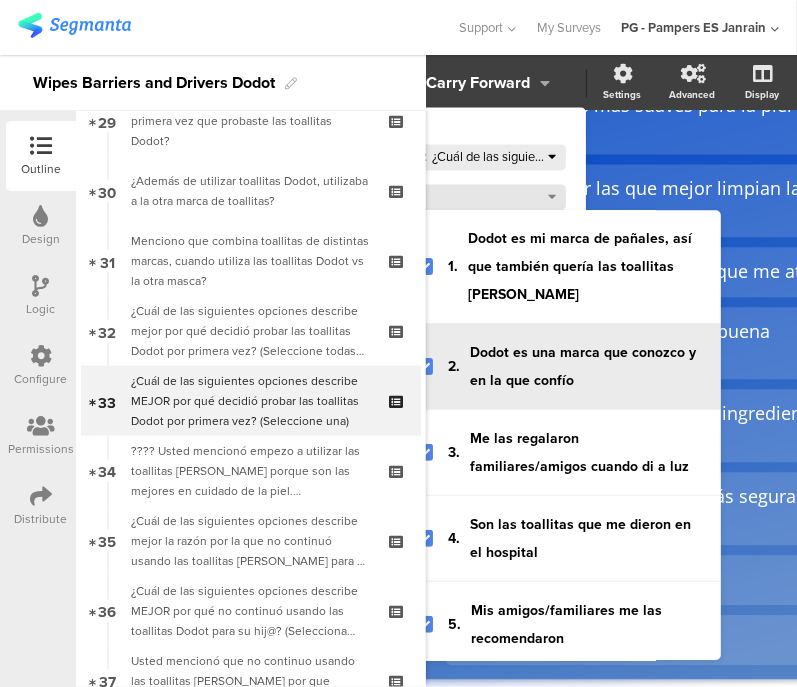 scroll, scrollTop: 695, scrollLeft: 0, axis: vertical 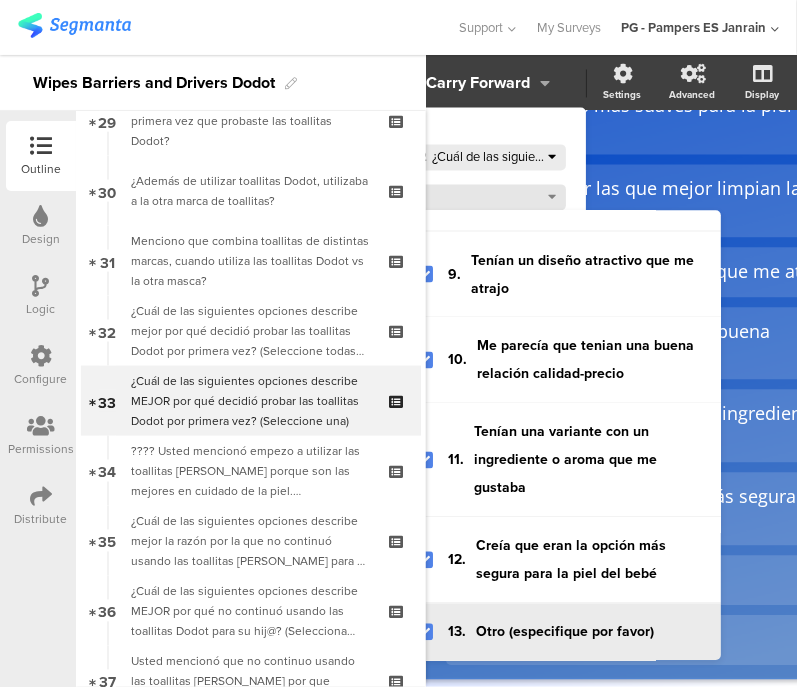 click 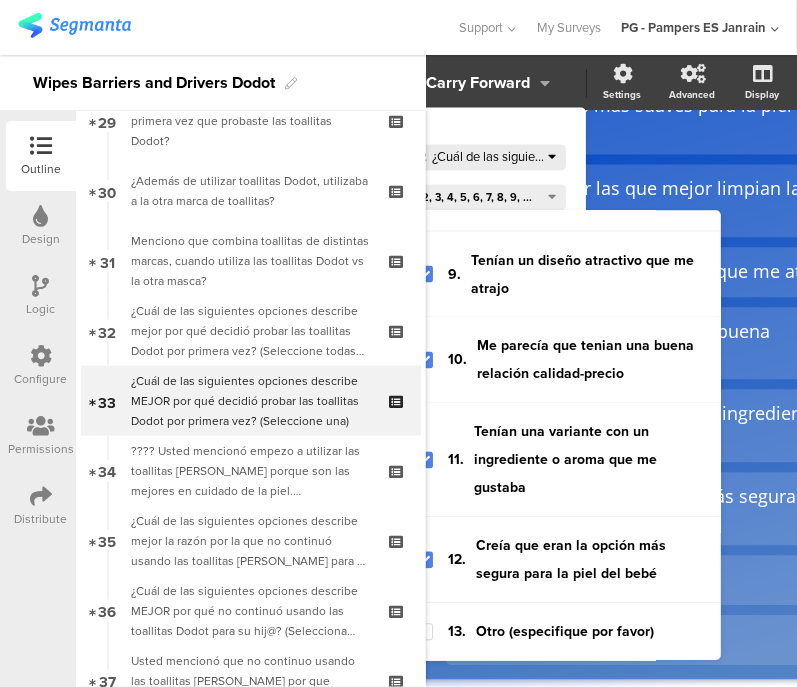 click on "Carry Forward" 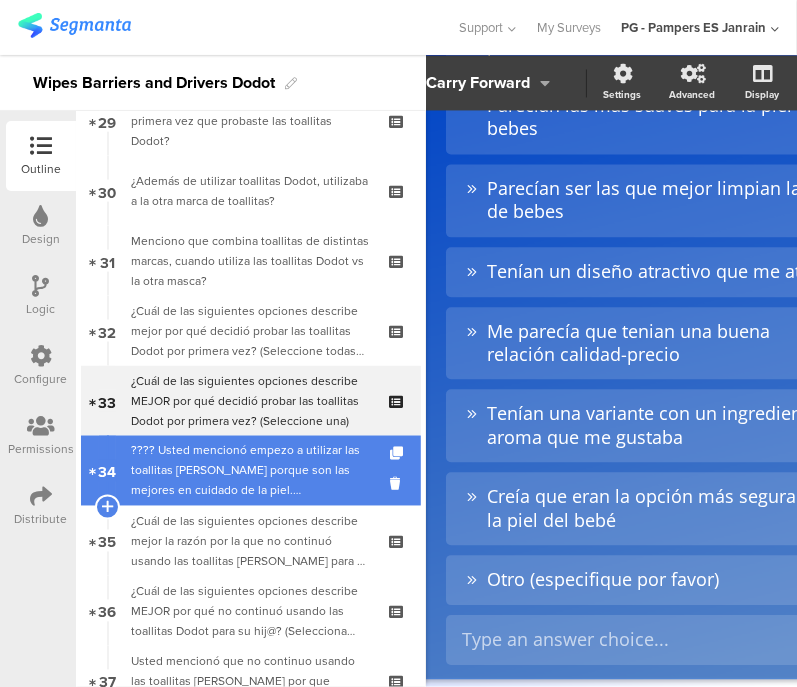 click on "???? Usted mencionó empezo a utilizar las toallitas Dodot porque son las mejores en cuidado de la piel. XXXXXXXXX:" at bounding box center [250, 471] 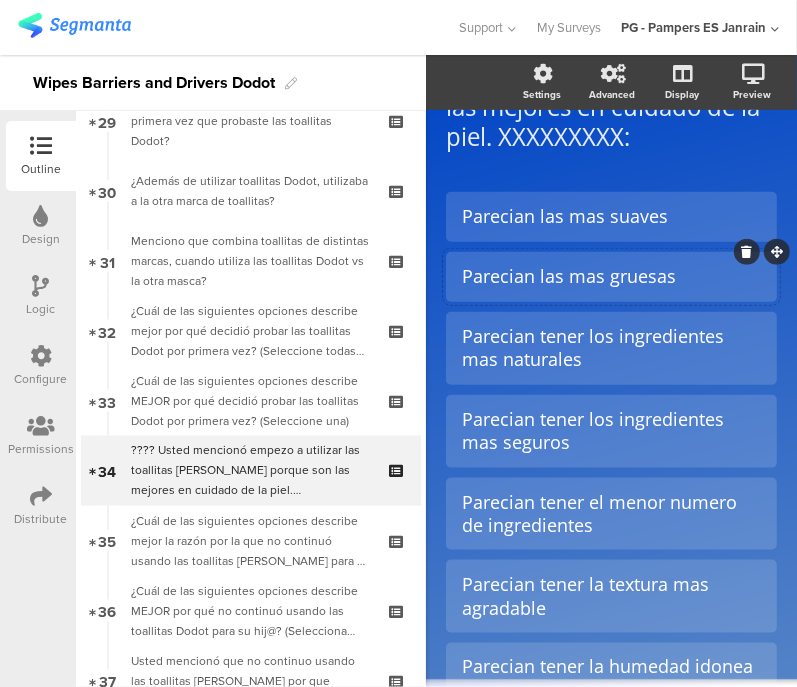 scroll, scrollTop: 0, scrollLeft: 0, axis: both 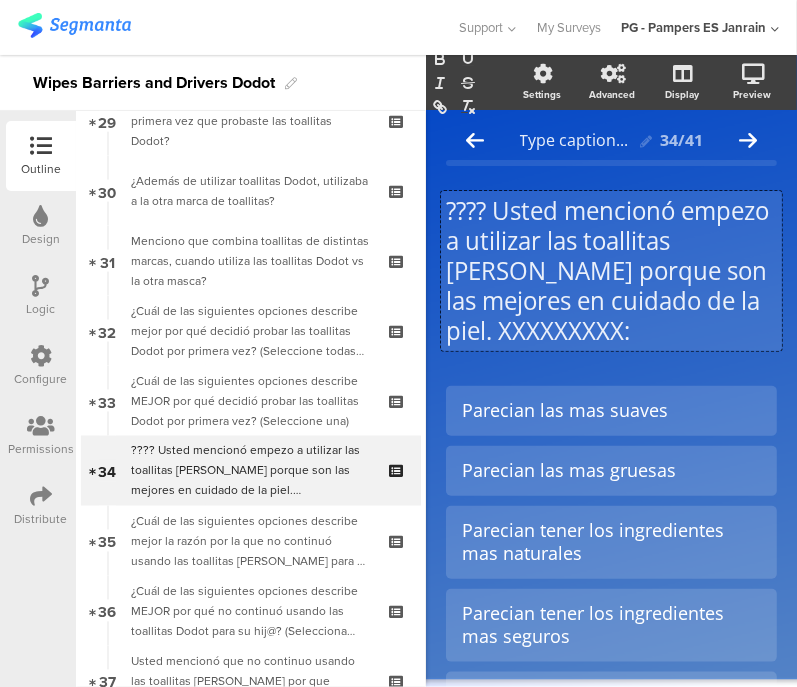 click on "???? Usted mencionó empezo a utilizar las toallitas Dodot porque son las mejores en cuidado de la piel. XXXXXXXXX:
???? Usted mencionó empezo a utilizar las toallitas Dodot porque son las mejores en cuidado de la piel. XXXXXXXXX:
???? Usted mencionó empezo a utilizar las toallitas Dodot porque son las mejores en cuidado de la piel. XXXXXXXXX:" 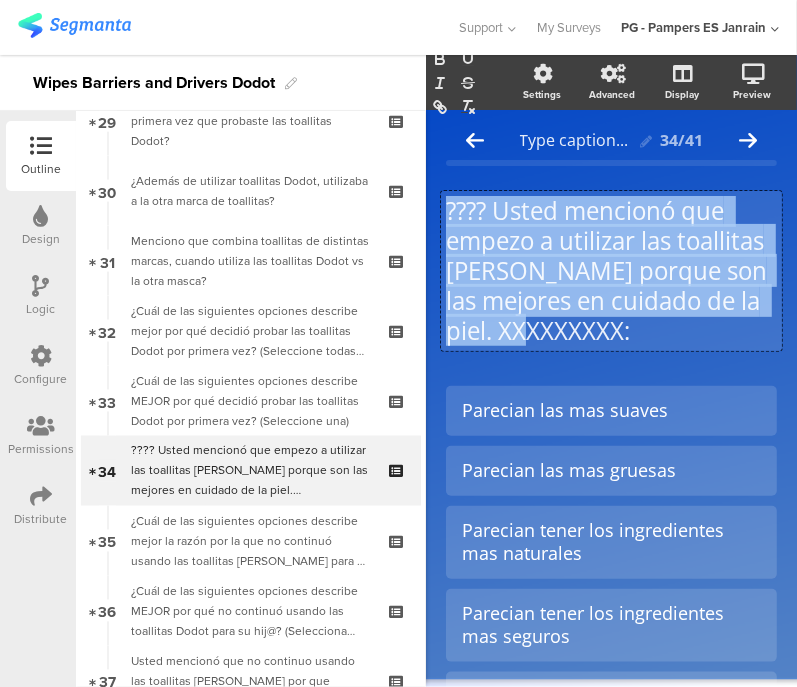 drag, startPoint x: 682, startPoint y: 325, endPoint x: 442, endPoint y: 203, distance: 269.22852 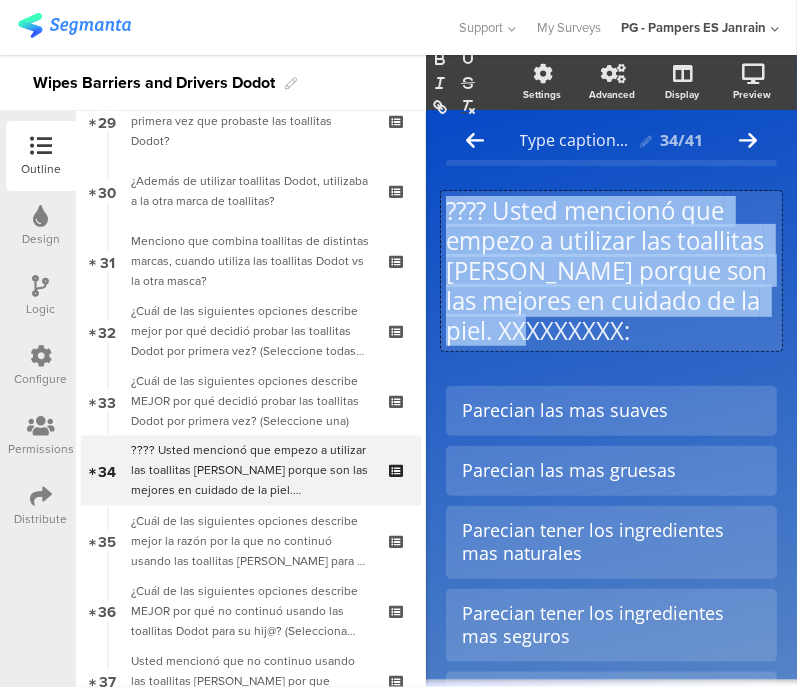 click on "???? Usted mencionó que empezo a utilizar las toallitas Dodot porque son las mejores en cuidado de la piel. XXXXXXXXX:
???? Usted mencionó que empezo a utilizar las toallitas Dodot porque son las mejores en cuidado de la piel. XXXXXXXXX:
???? Usted mencionó que empezo a utilizar las toallitas Dodot porque son las mejores en cuidado de la piel. XXXXXXXXX:" 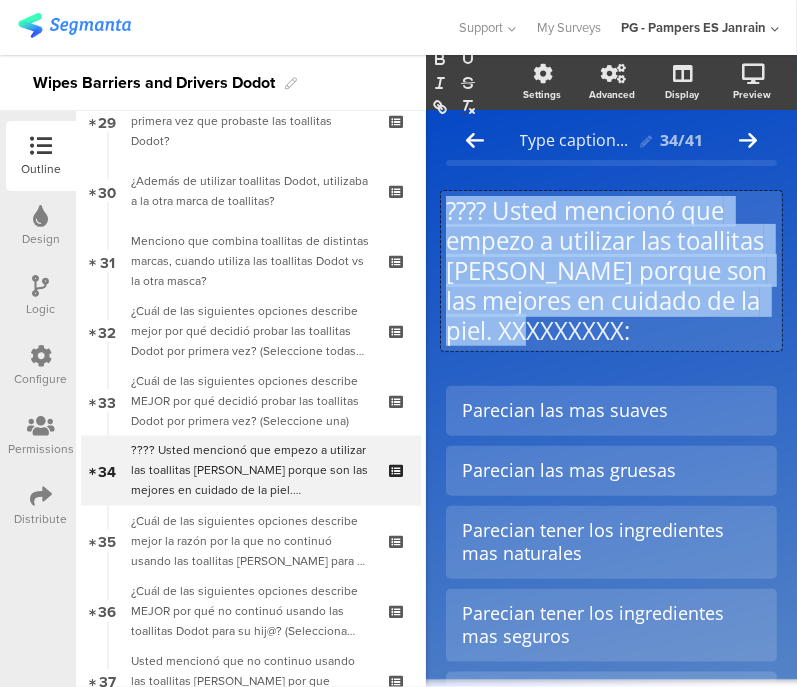 click on "???? Usted mencionó que empezo a utilizar las toallitas Dodot porque son las mejores en cuidado de la piel. XXXXXXXXX:" 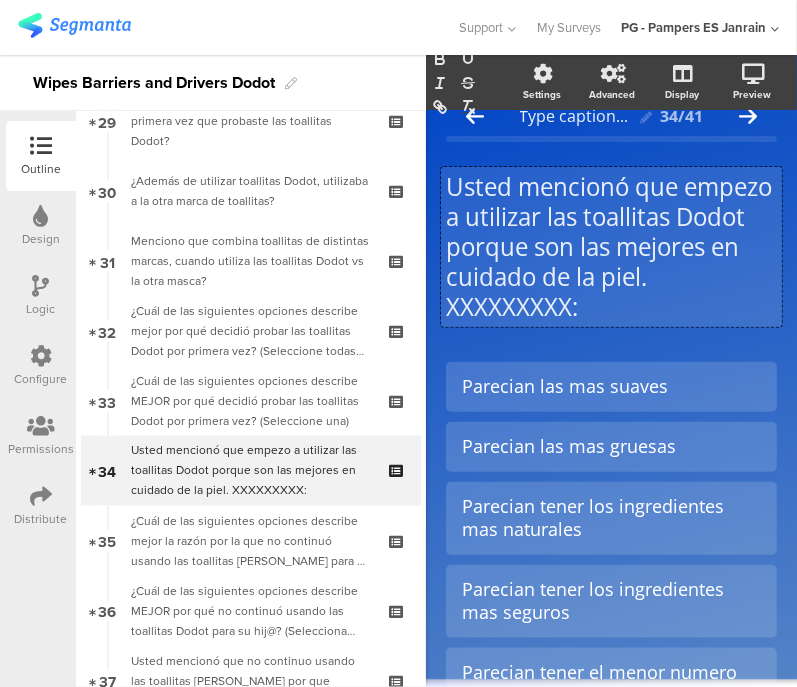 scroll, scrollTop: 26, scrollLeft: 0, axis: vertical 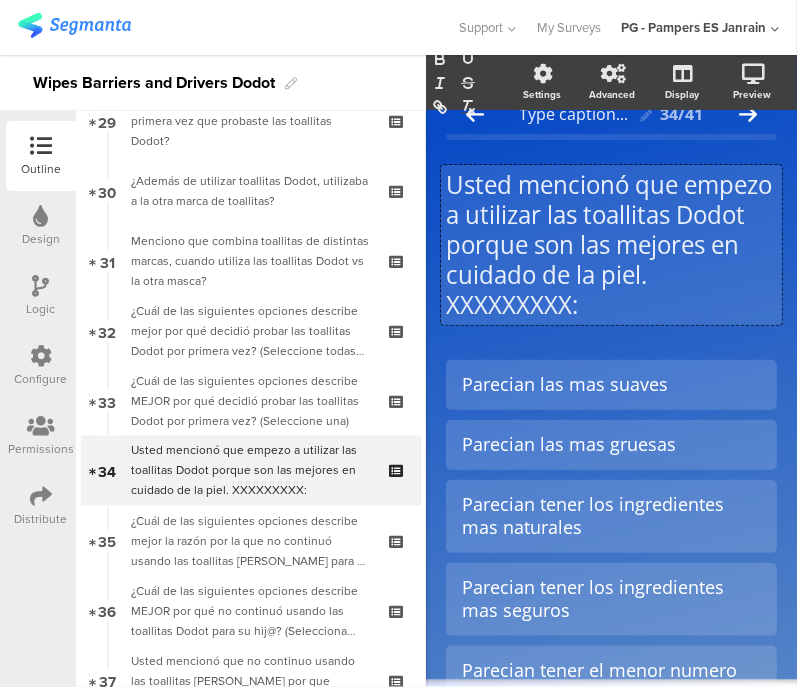 click on "Usted mencionó que empezo a utilizar las toallitas Dodot porque son las mejores en cuidado de la piel. XXXXXXXXX:" 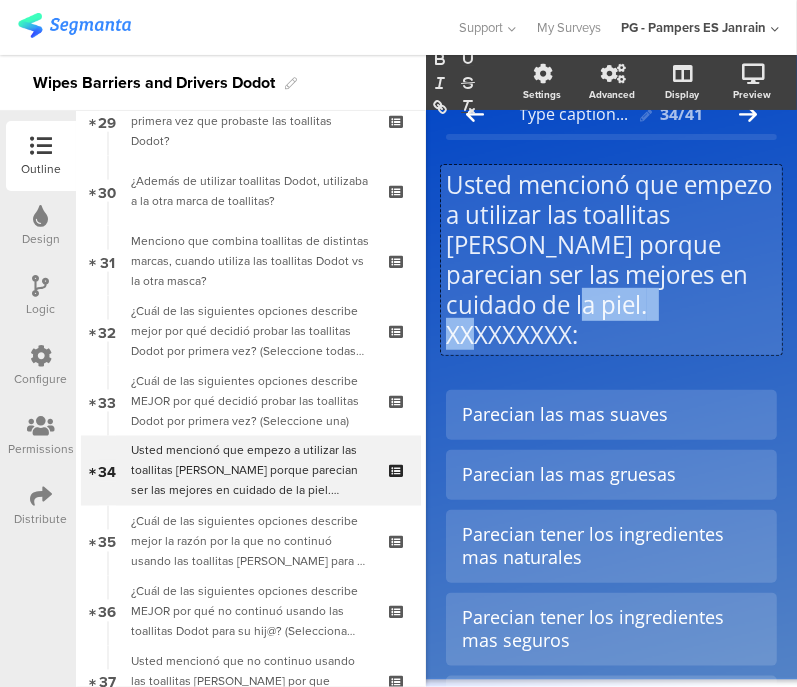 drag, startPoint x: 561, startPoint y: 342, endPoint x: 449, endPoint y: 342, distance: 112 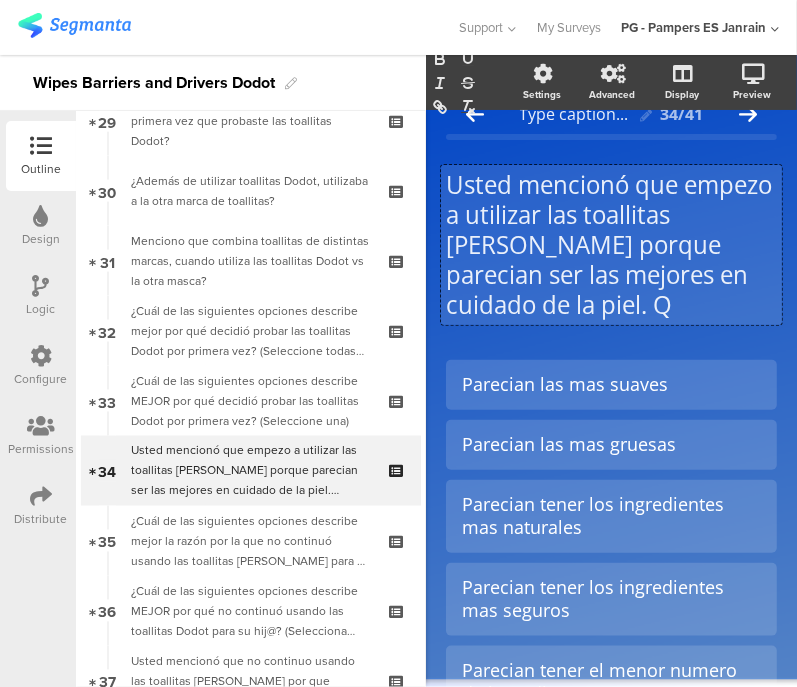 scroll, scrollTop: 0, scrollLeft: 0, axis: both 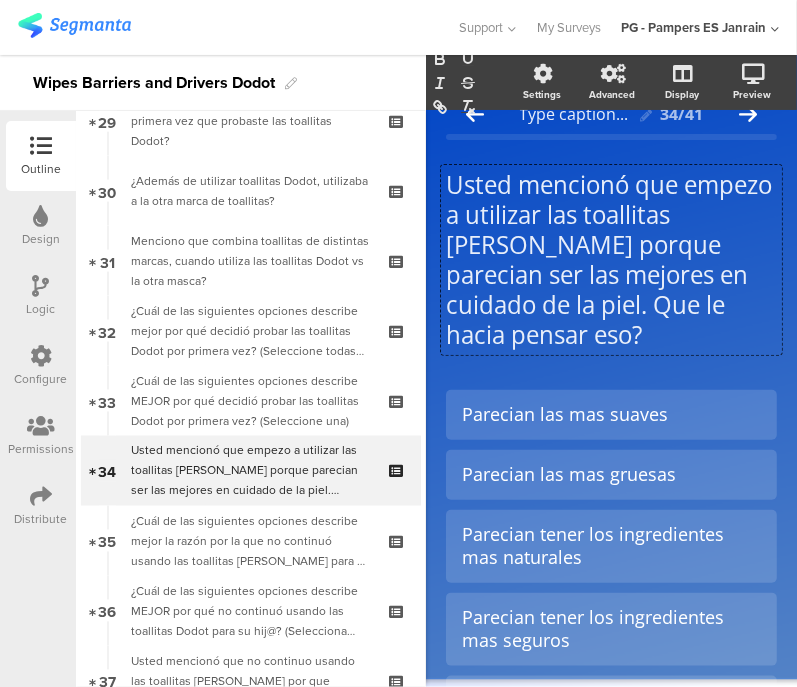 click on "Usted mencionó que empezo a utilizar las toallitas Dodot porque parecian ser las mejores en cuidado de la piel. XXXXXXXXX:
Usted mencionó que empezo a utilizar las toallitas Dodot porque parecian ser las mejores en cuidado de la piel. XXXXXXXXX:
Usted mencionó que empezo a utilizar las toallitas Dodot porque parecian ser las mejores en cuidado de la piel. Que le hacia pensar eso?" 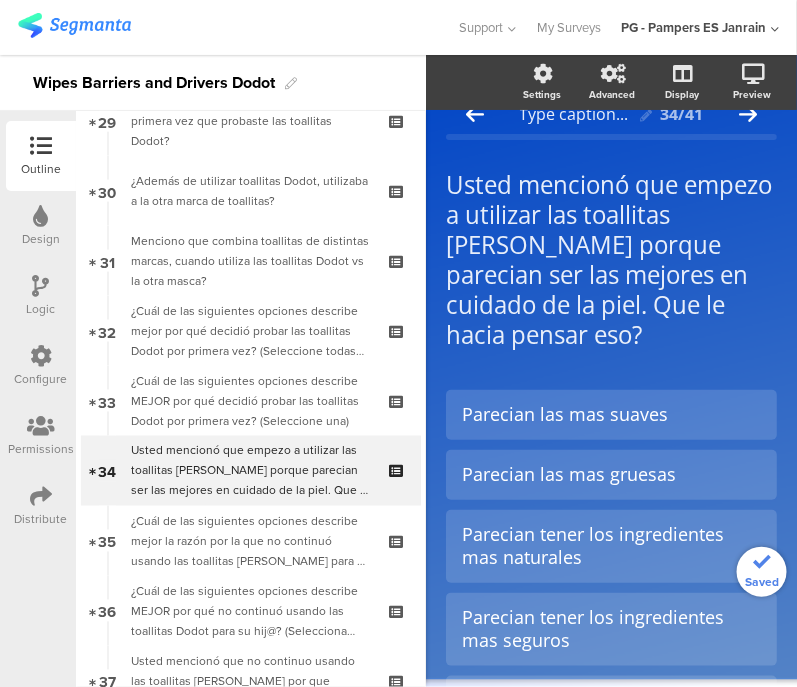 scroll, scrollTop: 0, scrollLeft: 0, axis: both 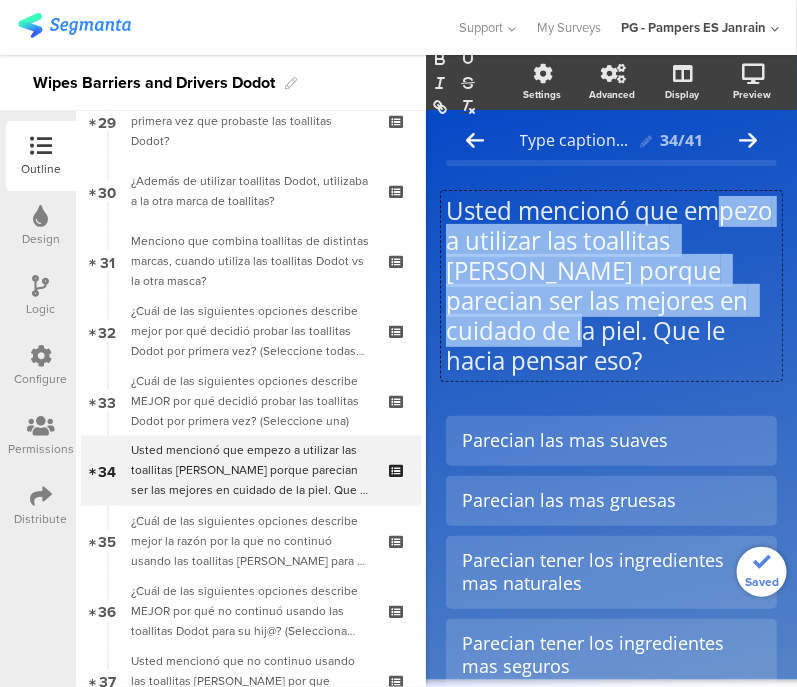 drag, startPoint x: 660, startPoint y: 342, endPoint x: 476, endPoint y: 225, distance: 218.04816 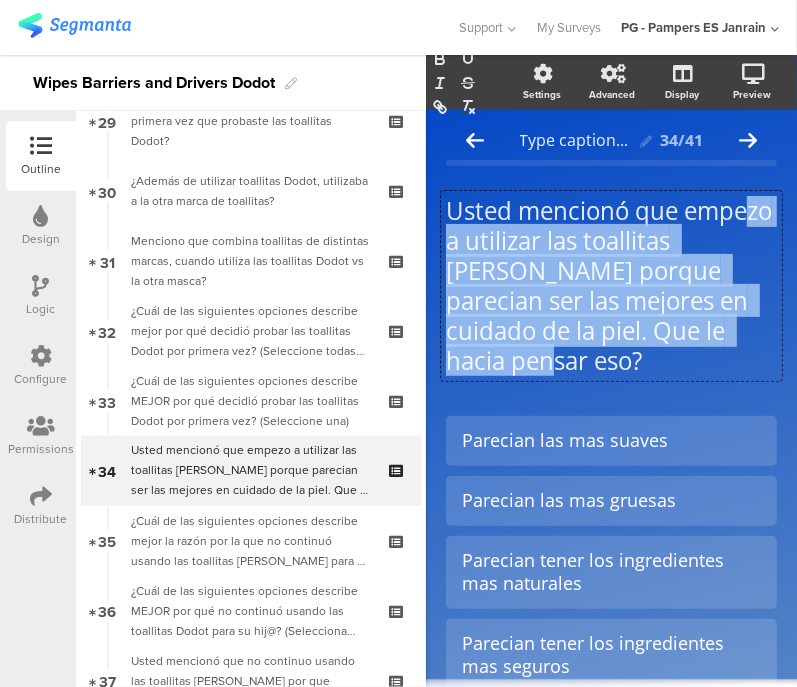 drag, startPoint x: 650, startPoint y: 369, endPoint x: 507, endPoint y: 237, distance: 194.60986 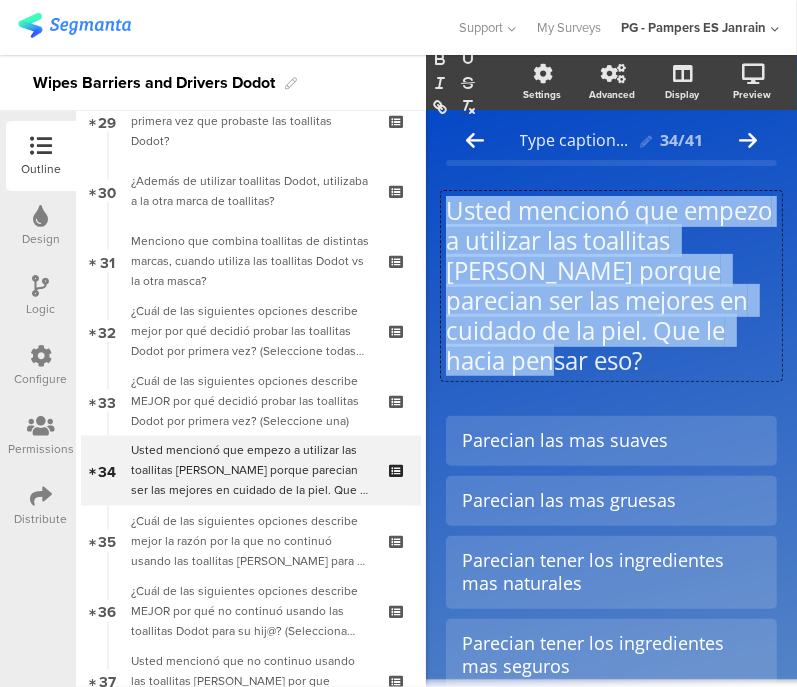 drag, startPoint x: 450, startPoint y: 209, endPoint x: 645, endPoint y: 364, distance: 249.09837 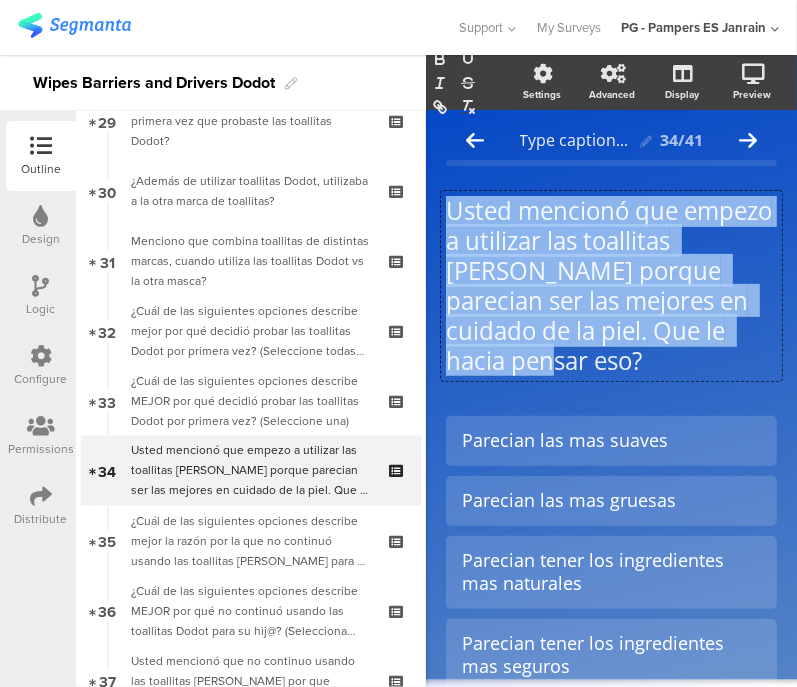 click on "Usted mencionó que empezo a utilizar las toallitas [PERSON_NAME] porque parecian ser las mejores en cuidado de la piel. Que le hacia pensar eso?" 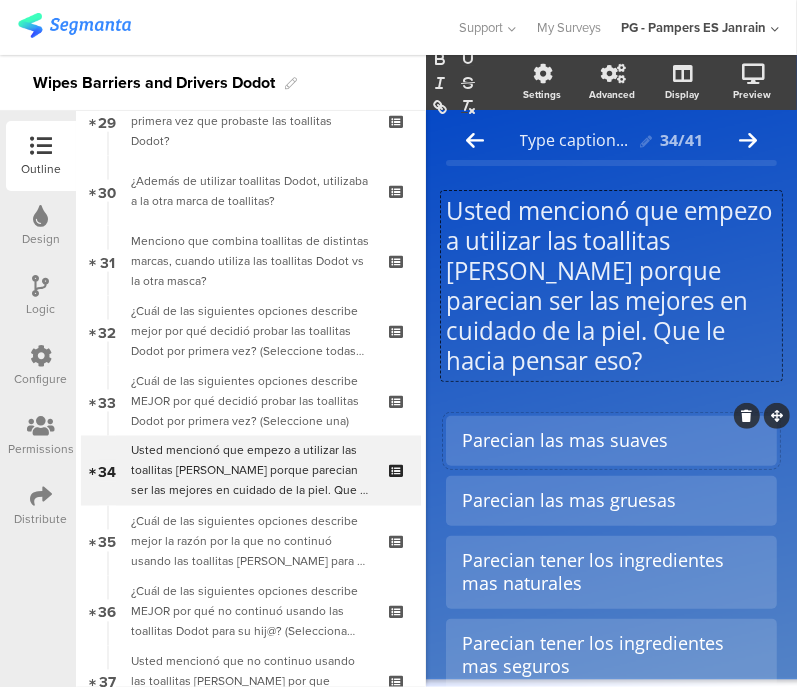 click on "Parecian las mas suaves" 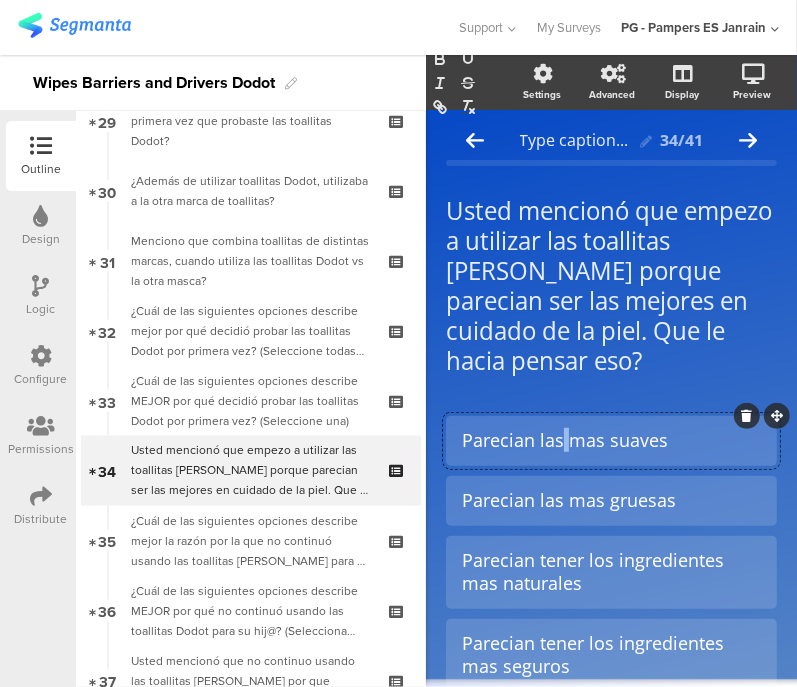 click on "Parecian las mas suaves" 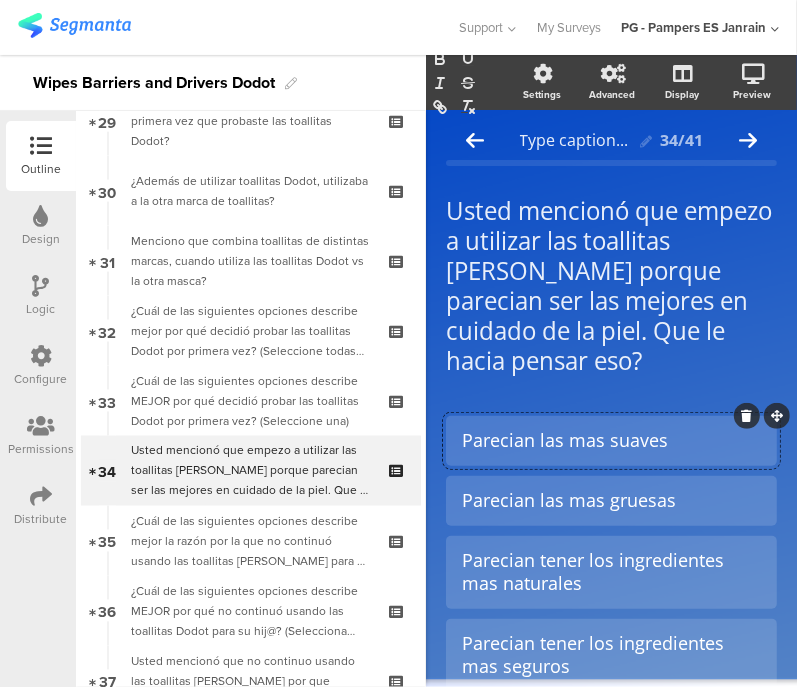 click on "Parecian las mas suaves
Parecian las mas gruesas
Parecian tener los ingredientes mas naturales" 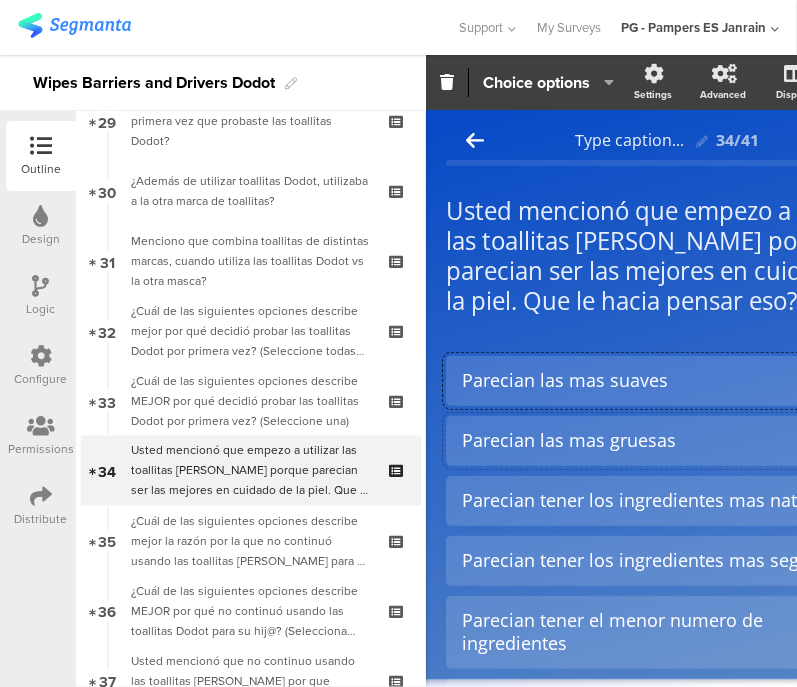 click on "Parecian las mas gruesas" 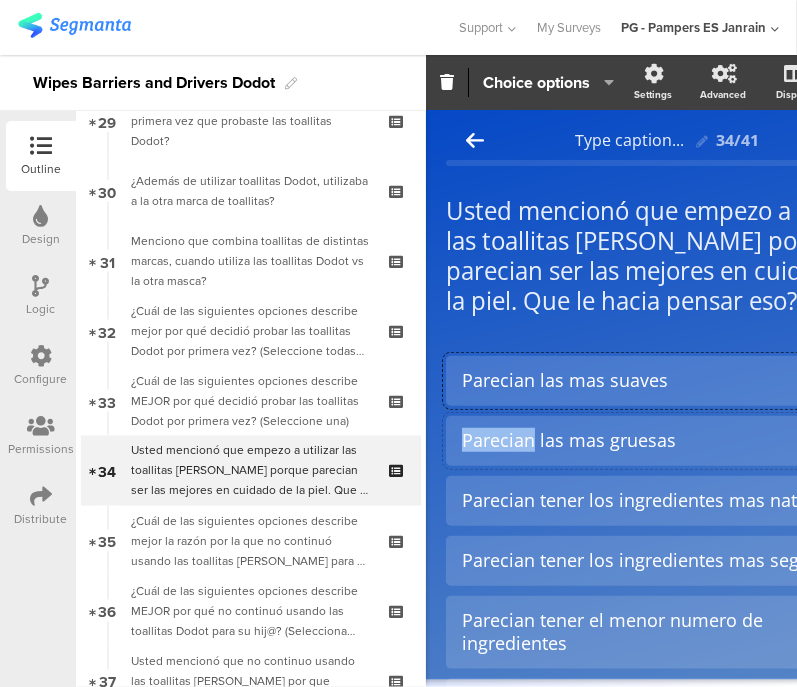 click on "Parecian las mas gruesas" 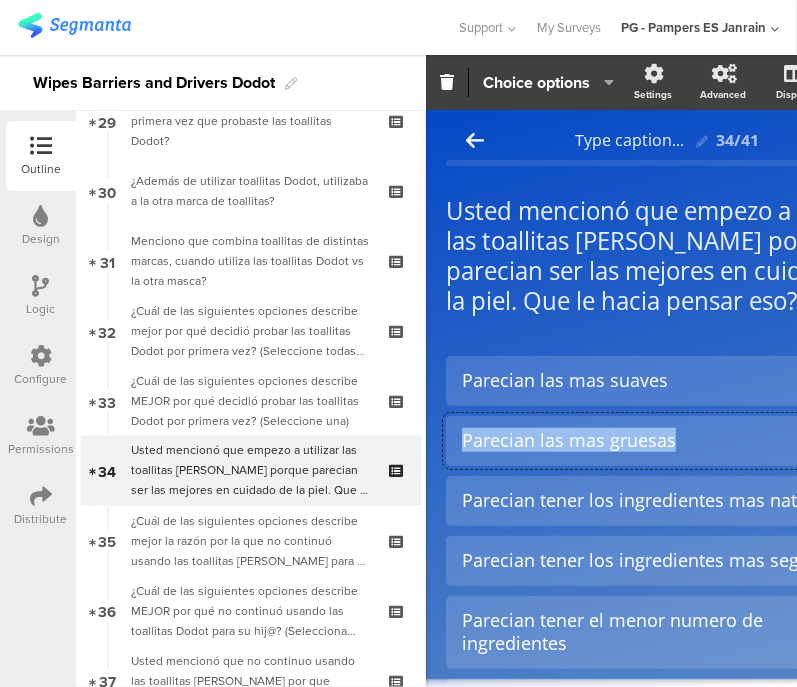 click on "Parecian las mas gruesas" 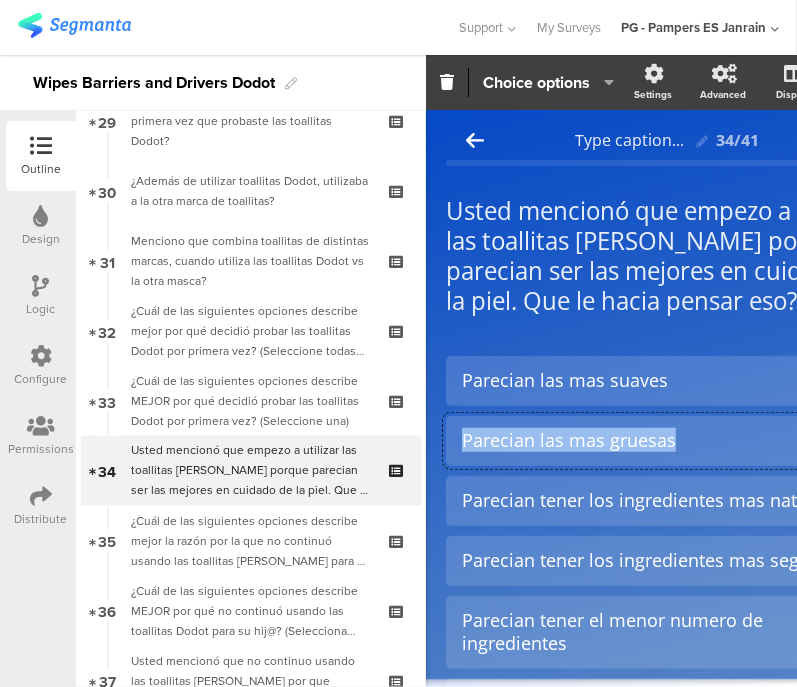 copy on "Parecian las mas gruesas" 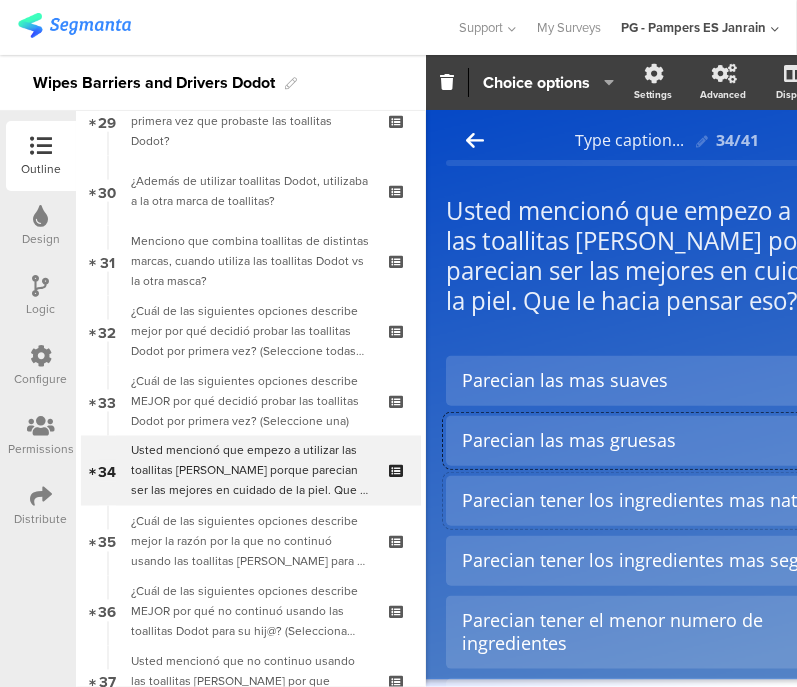 click on "Parecian tener los ingredientes mas naturales" 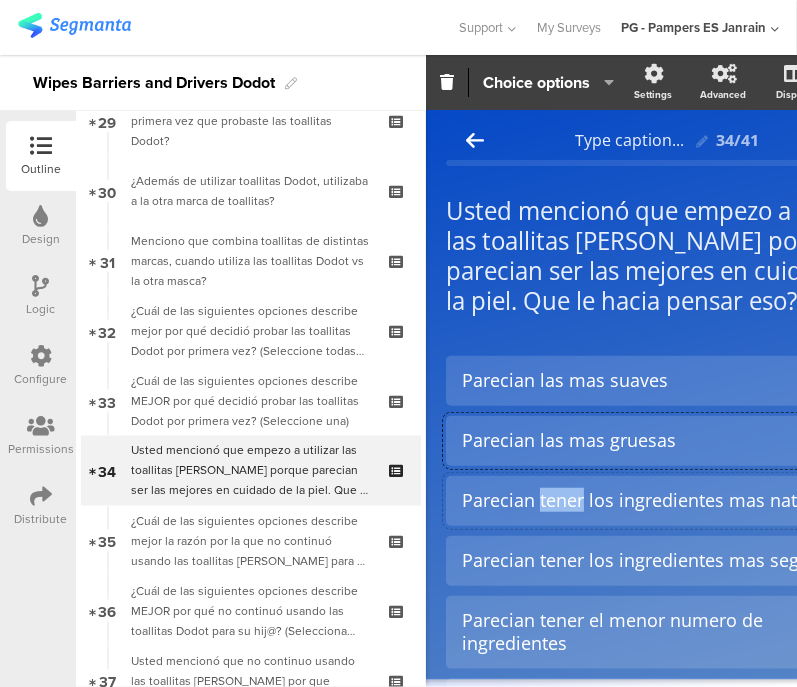 click on "Parecian tener los ingredientes mas naturales" 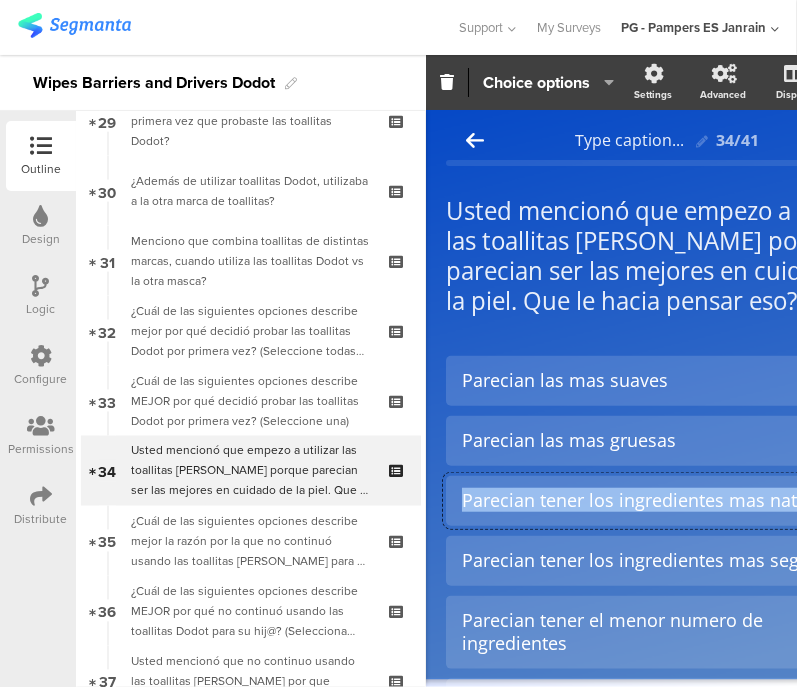 click on "Parecian tener los ingredientes mas naturales" 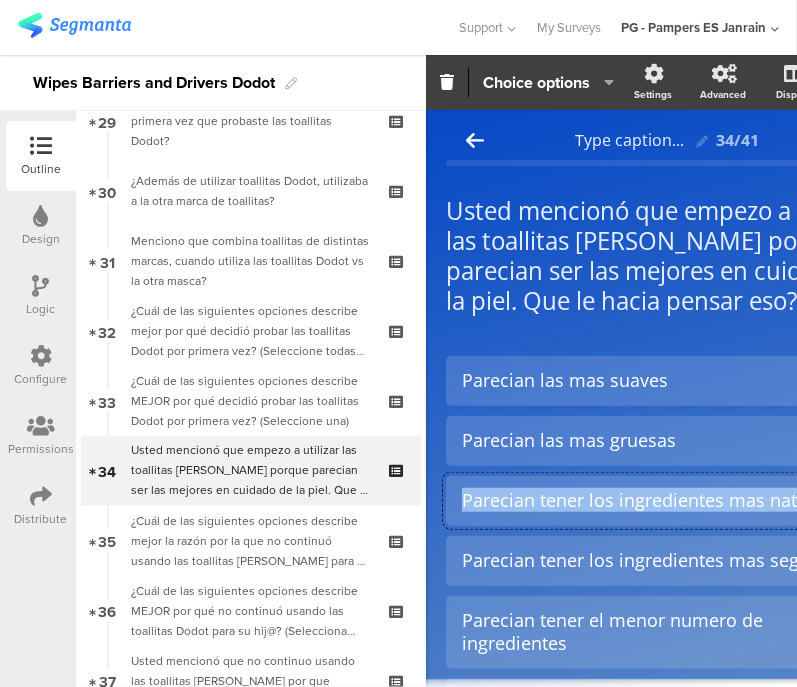copy on "Parecian tener los ingredientes mas naturales" 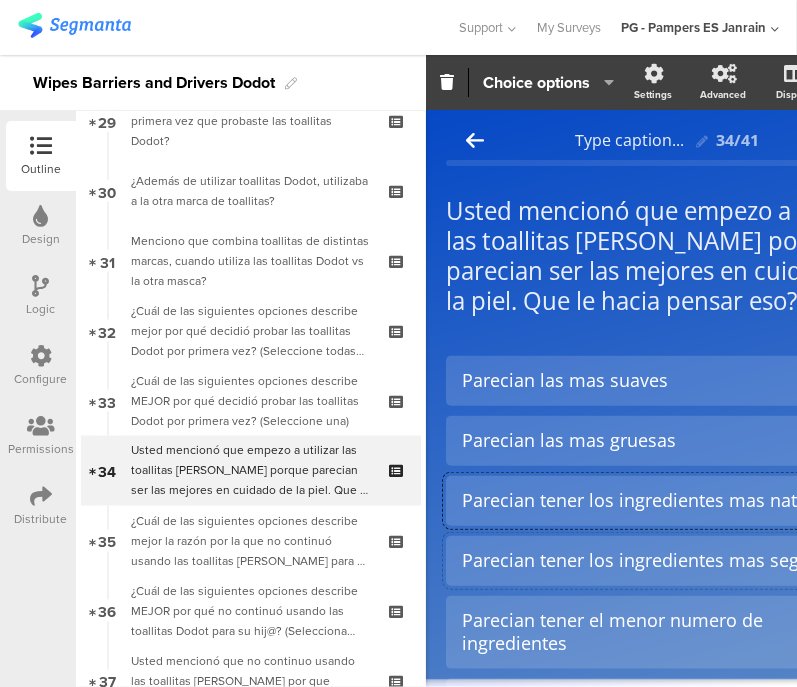 click on "Parecian tener los ingredientes mas seguros" 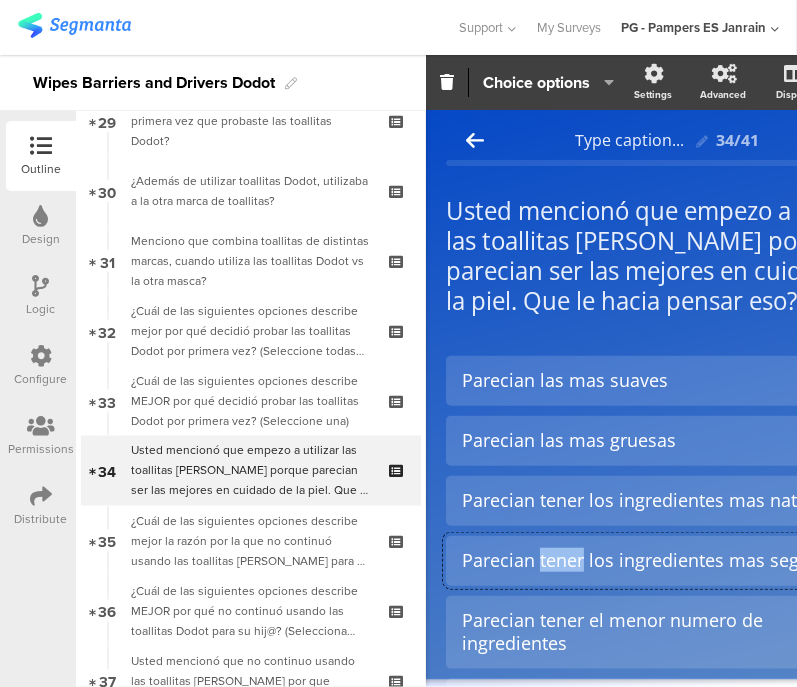 click on "Parecian tener los ingredientes mas seguros" 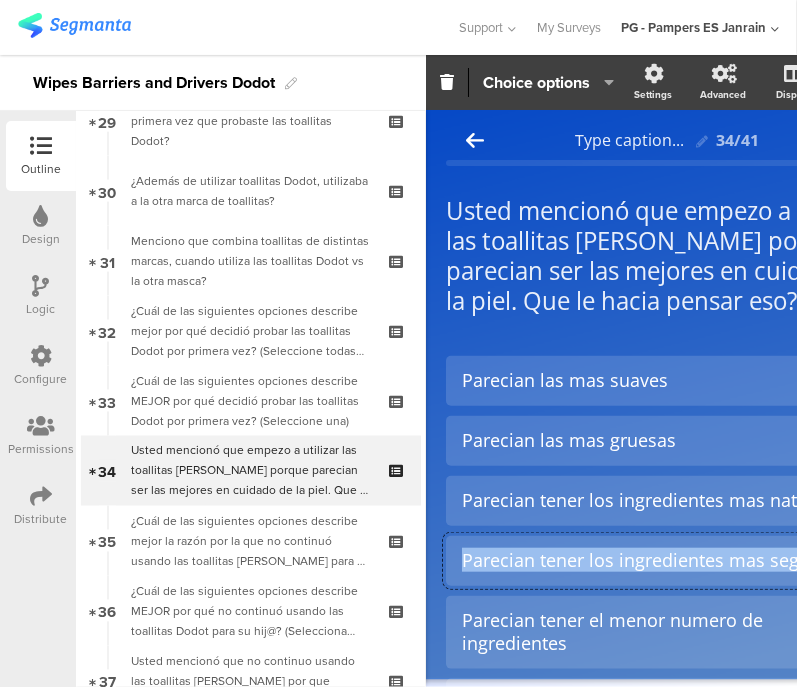 click on "Parecian tener los ingredientes mas seguros" 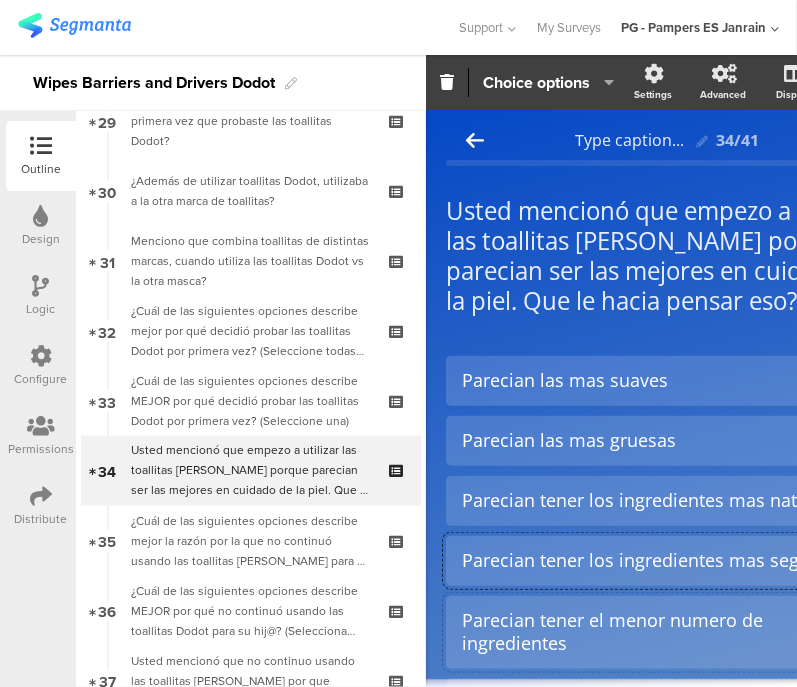 click on "Parecian tener el menor numero de ingredientes" 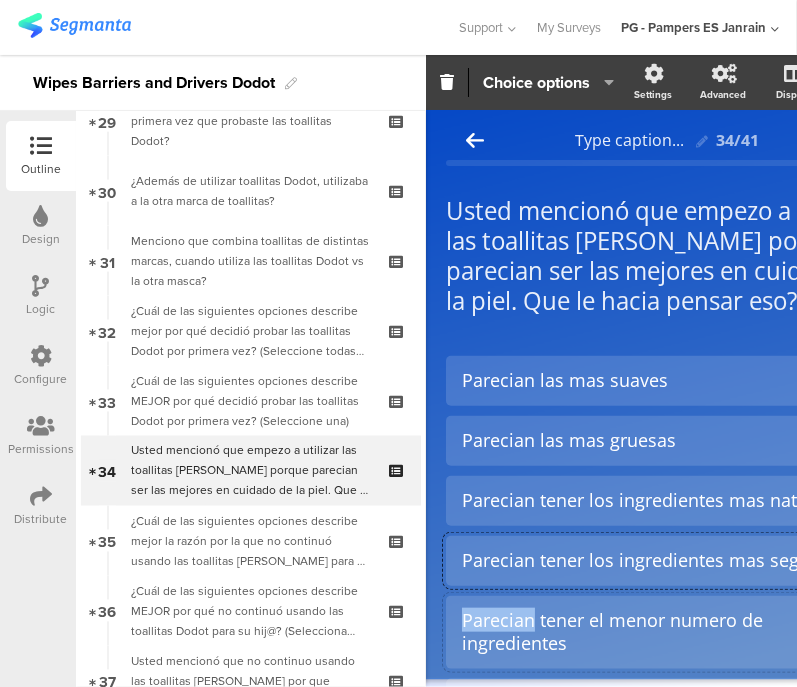 click on "Parecian tener el menor numero de ingredientes" 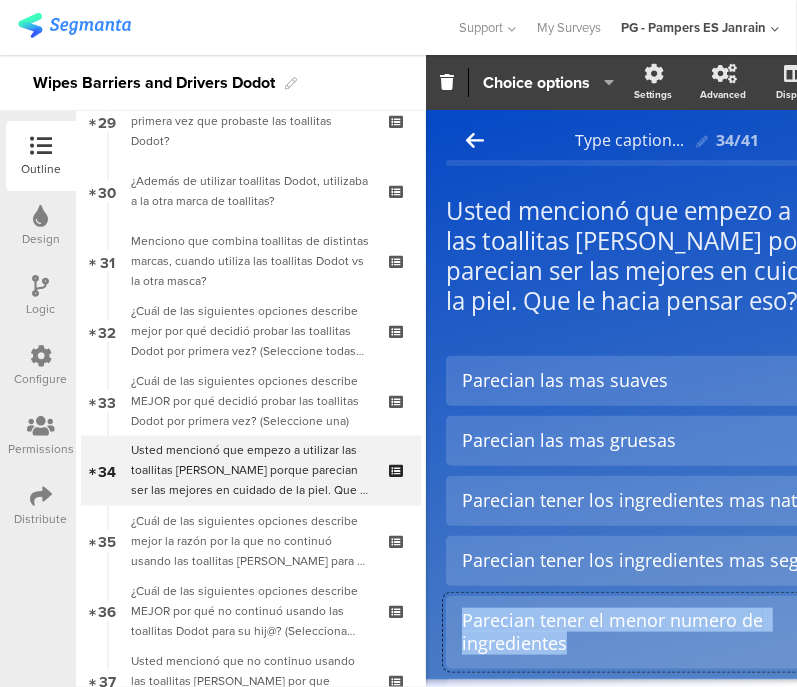 click on "Parecian tener el menor numero de ingredientes" 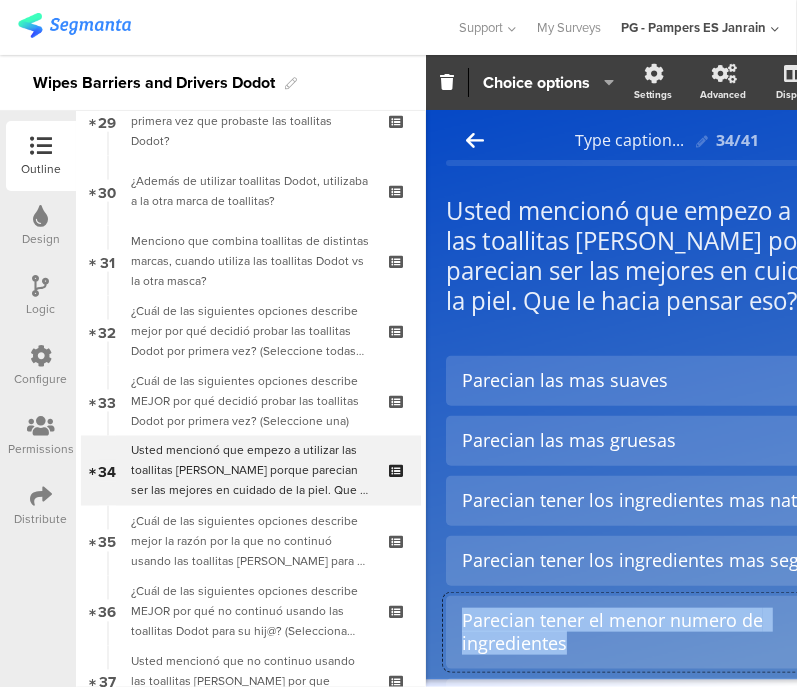 copy on "Parecian tener el menor numero de ingredientes" 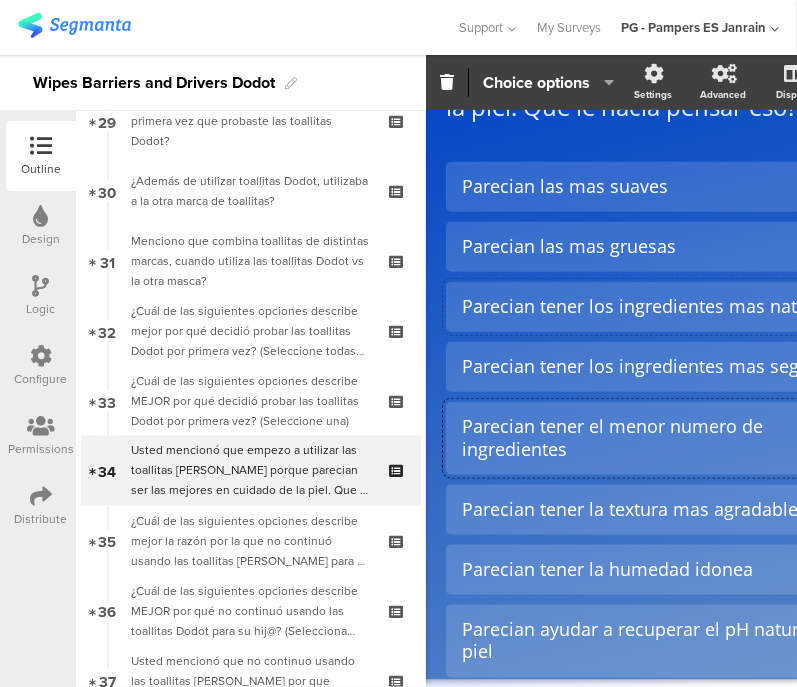scroll, scrollTop: 195, scrollLeft: 0, axis: vertical 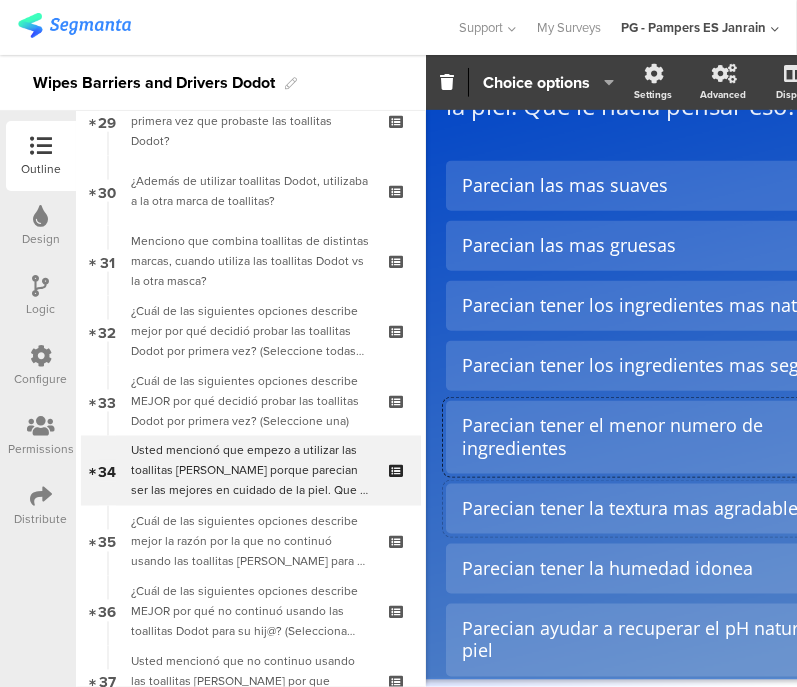 click on "Parecian tener la textura mas agradable" 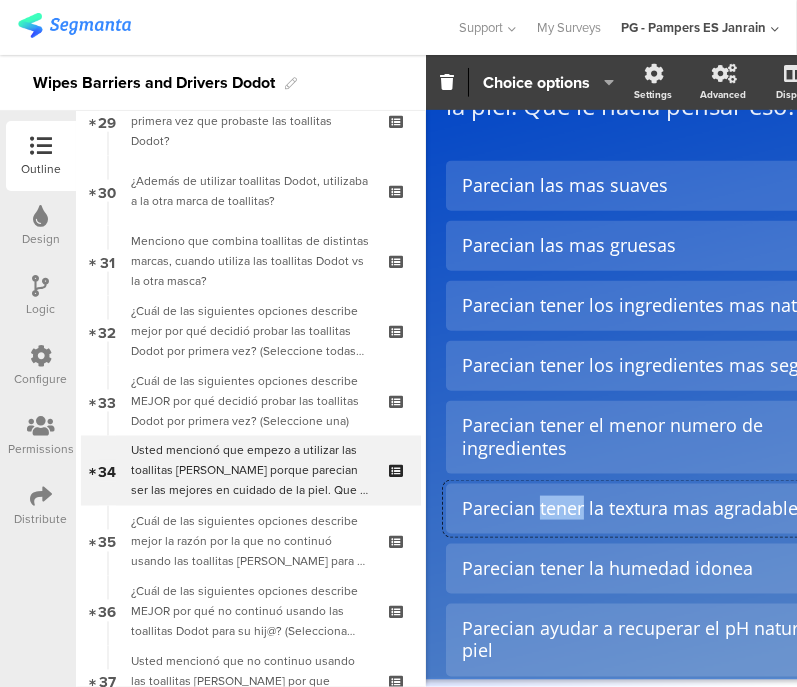 click on "Parecian tener la textura mas agradable" 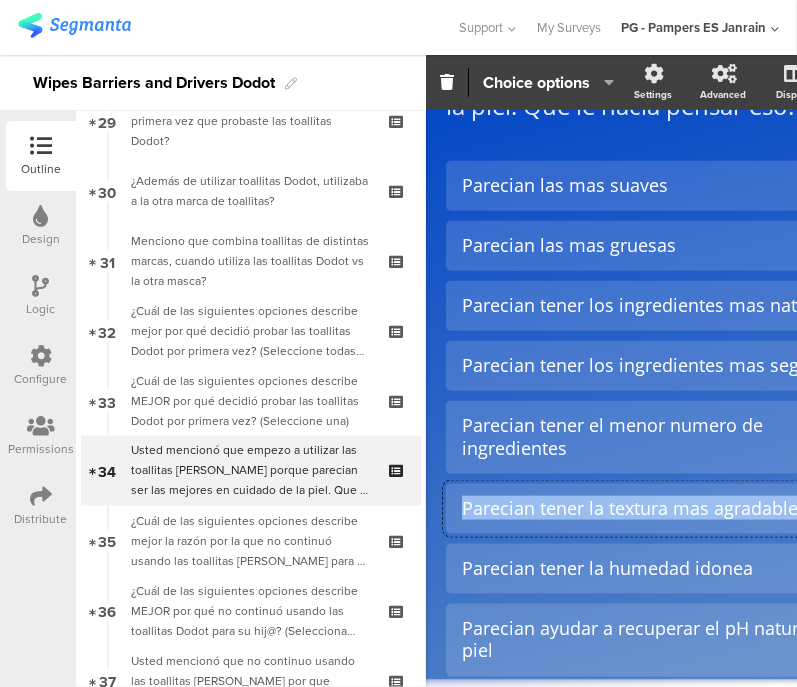 click on "Parecian tener la textura mas agradable" 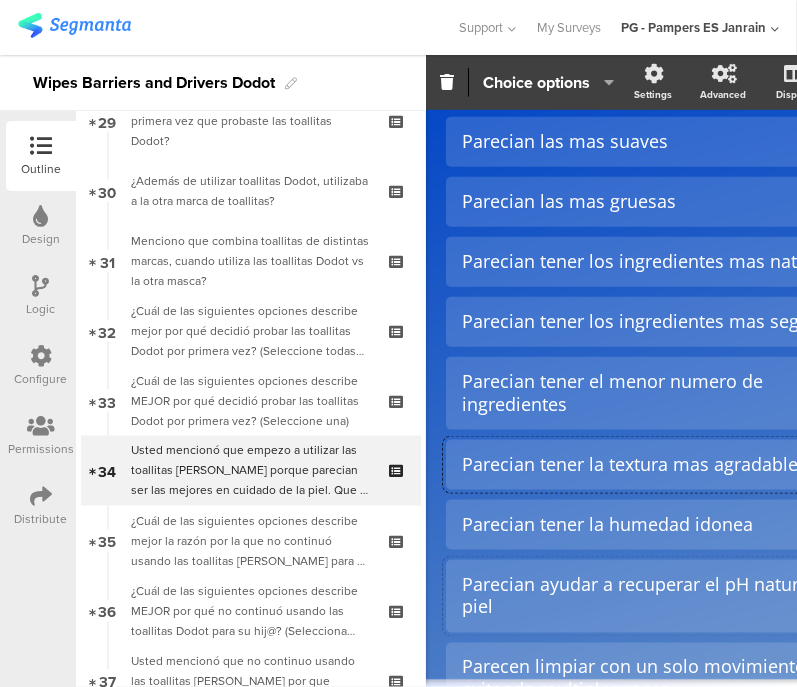 scroll, scrollTop: 240, scrollLeft: 0, axis: vertical 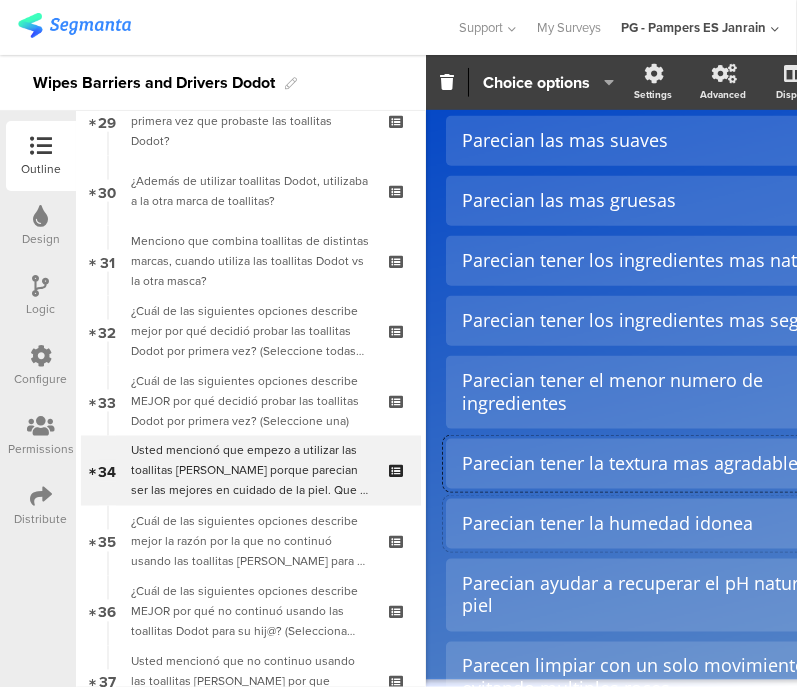 click 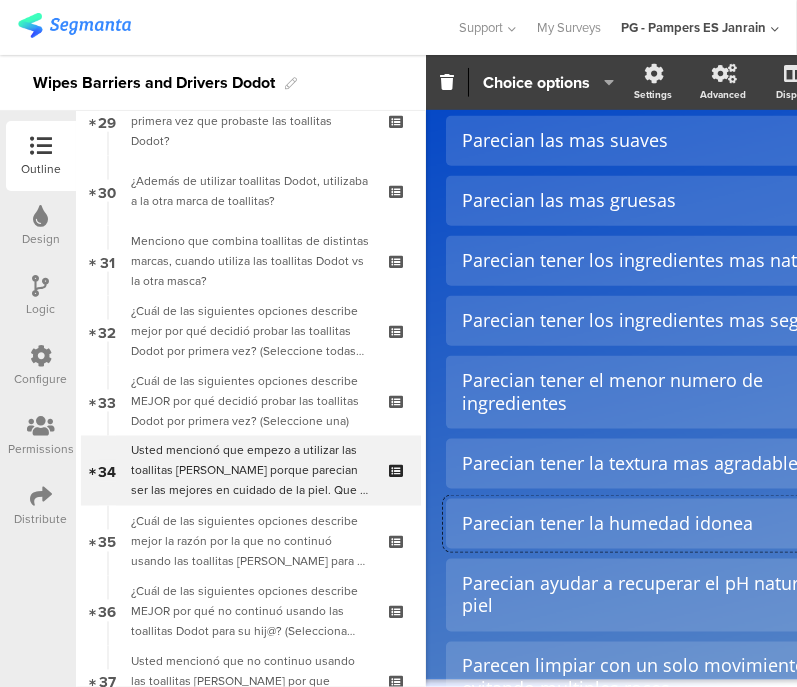 click on "Parecian tener la humedad idonea" 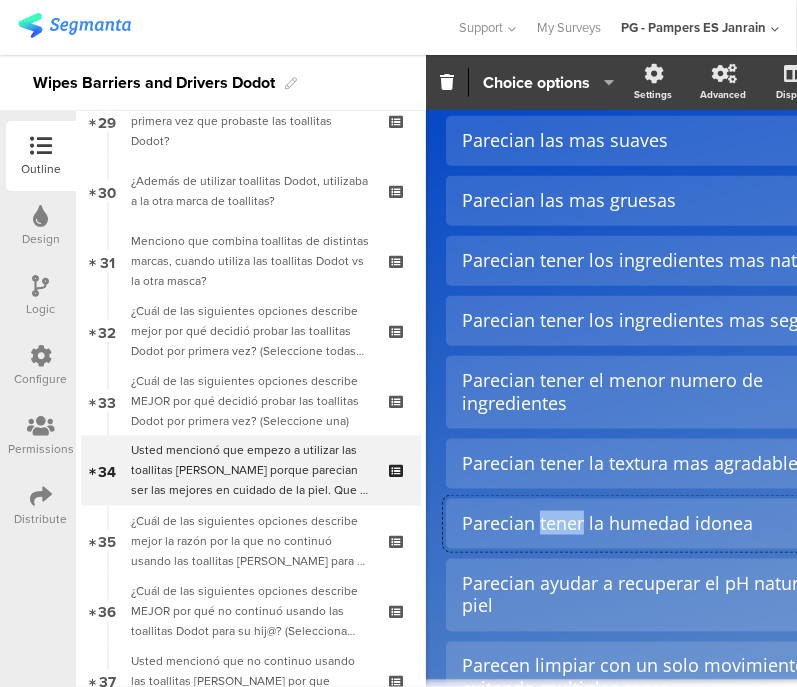 click on "Parecian tener la humedad idonea" 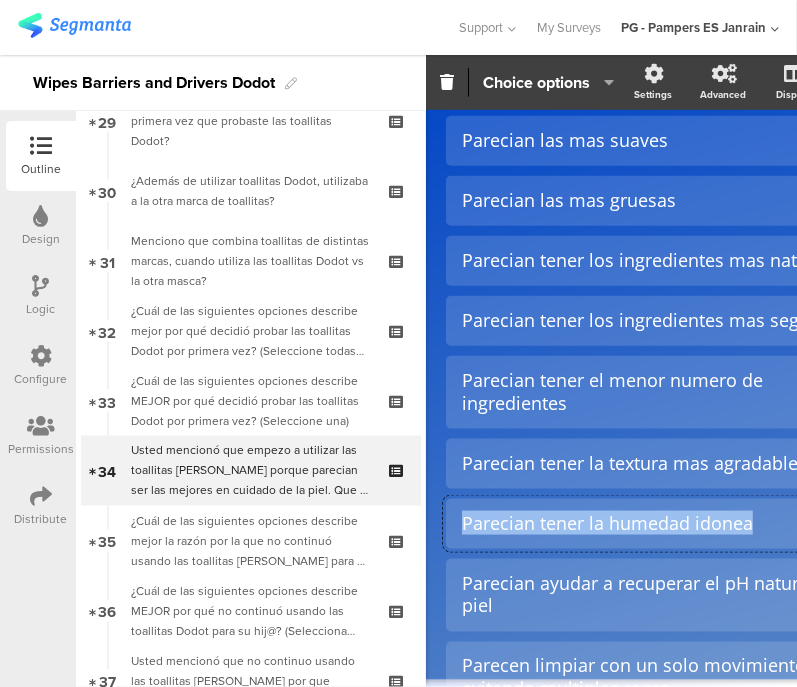 click on "Parecian tener la humedad idonea" 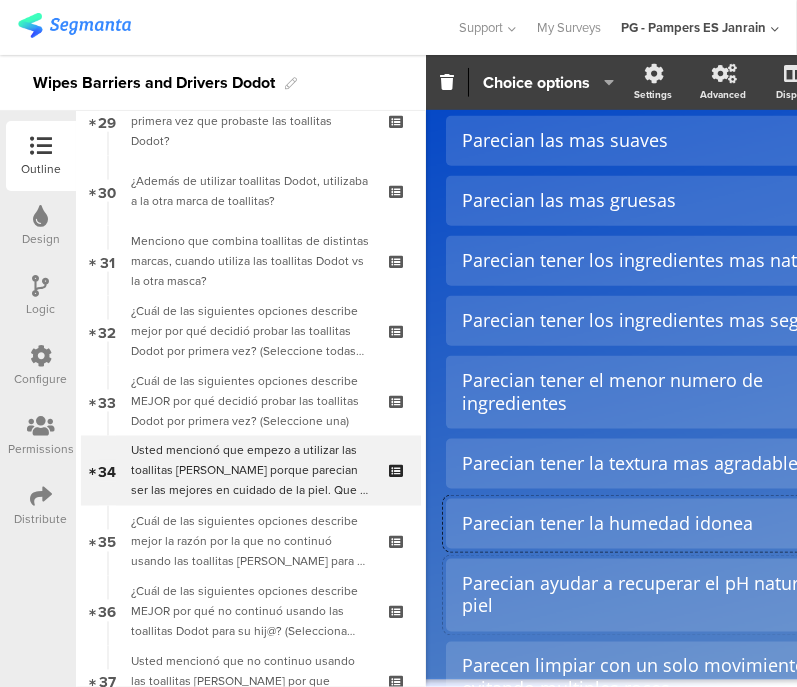 click on "Parecian ayudar a recuperar el pH natural de la piel" 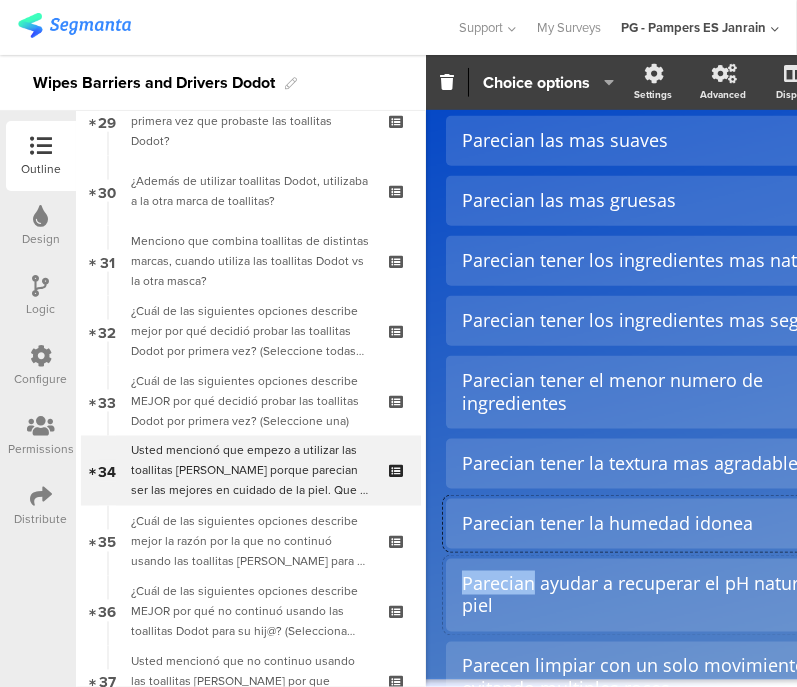 click on "Parecian ayudar a recuperar el pH natural de la piel" 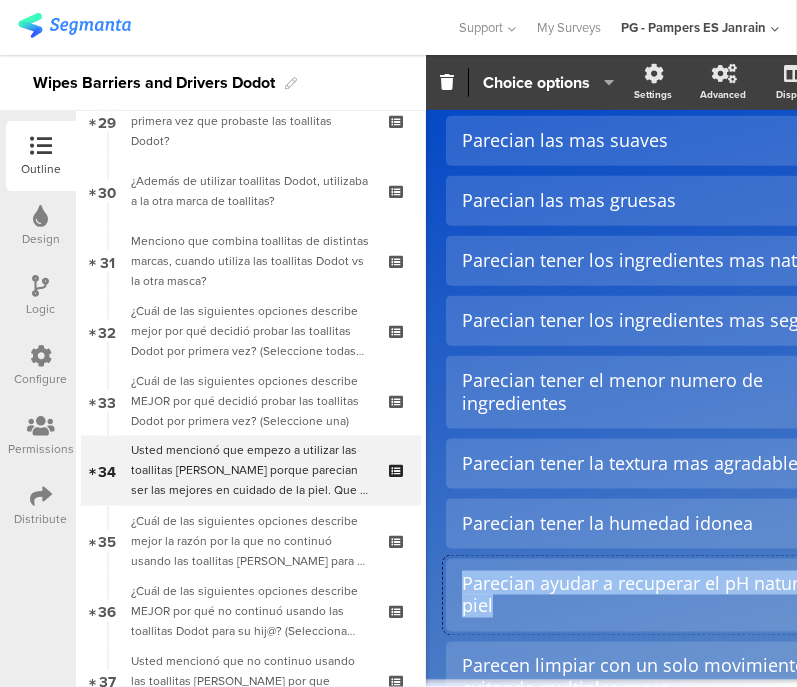 click on "Parecian ayudar a recuperar el pH natural de la piel" 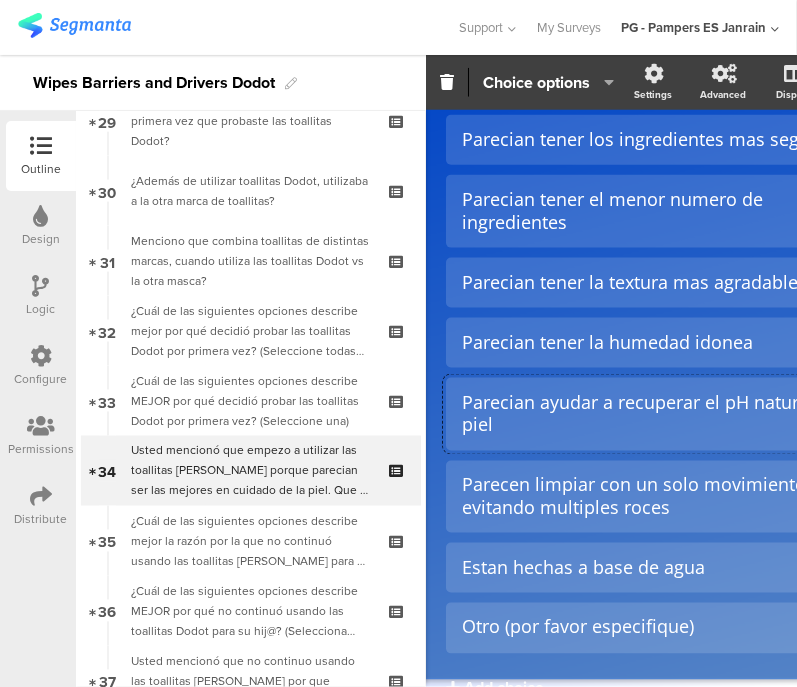 scroll, scrollTop: 435, scrollLeft: 0, axis: vertical 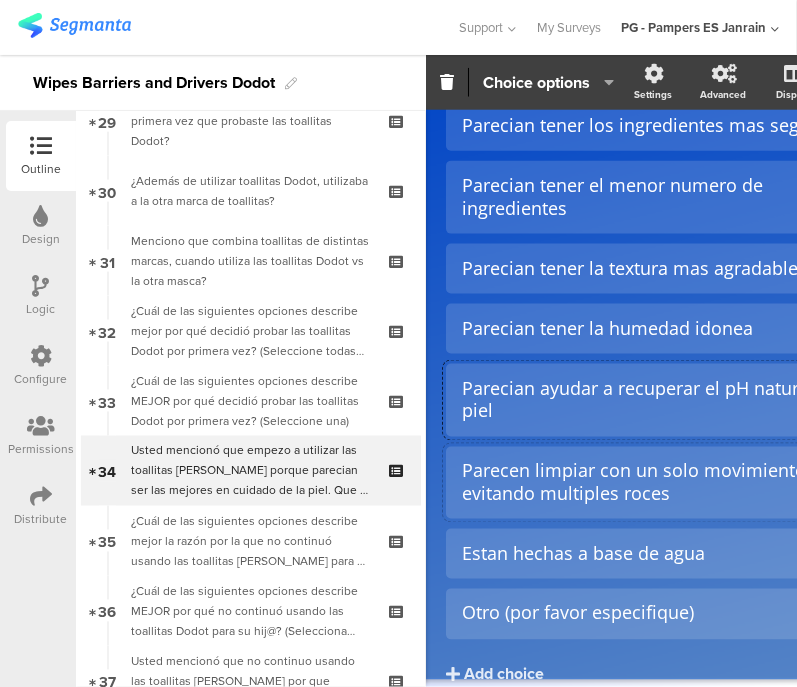 click on "Parecen limpiar con un solo movimiento, evitando multiples roces" 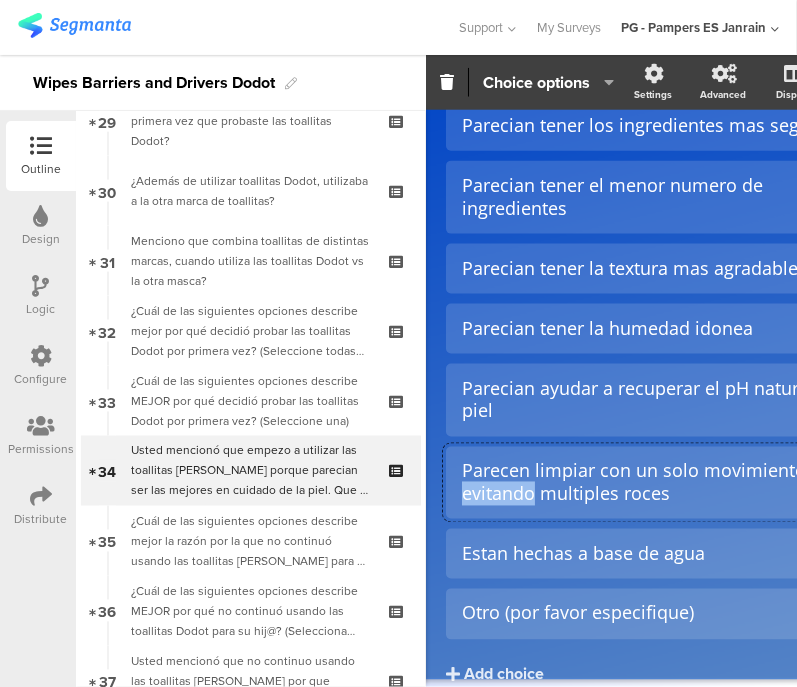 click on "Parecen limpiar con un solo movimiento, evitando multiples roces" 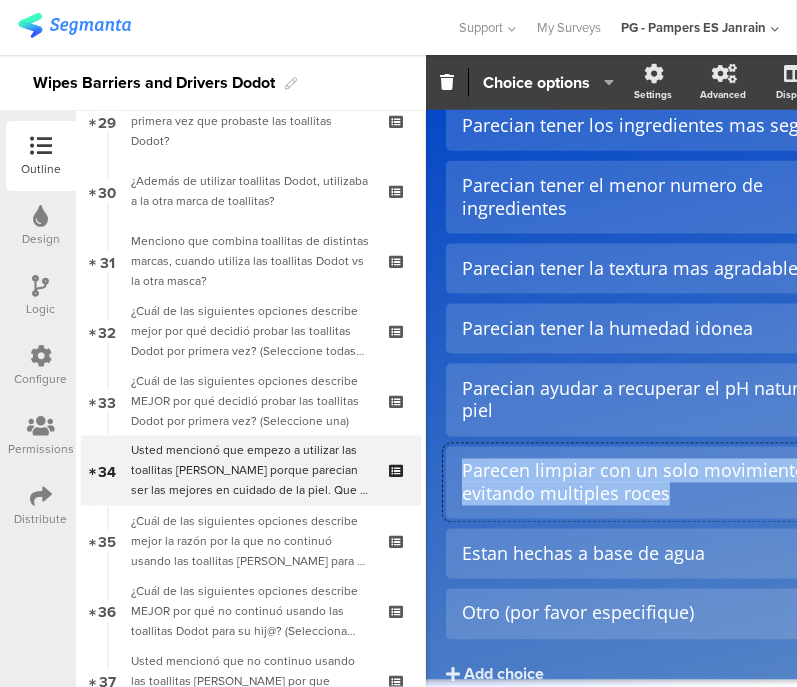 click on "Parecen limpiar con un solo movimiento, evitando multiples roces" 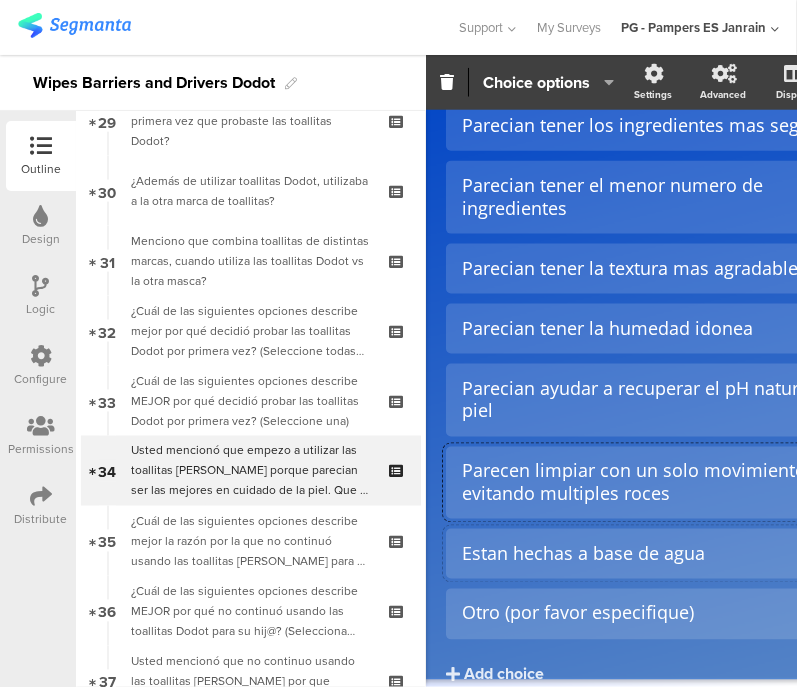 click on "Estan hechas a base de agua" 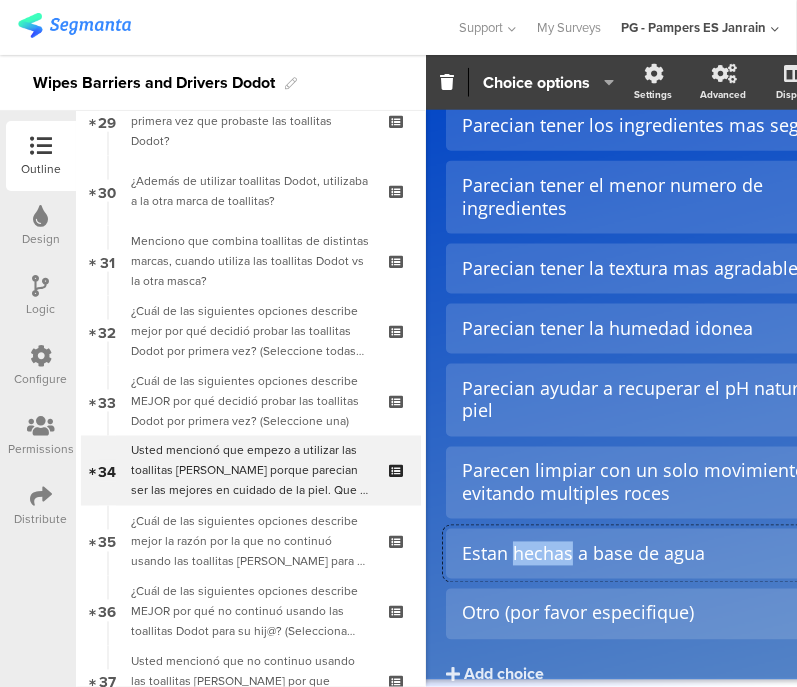 click on "Estan hechas a base de agua" 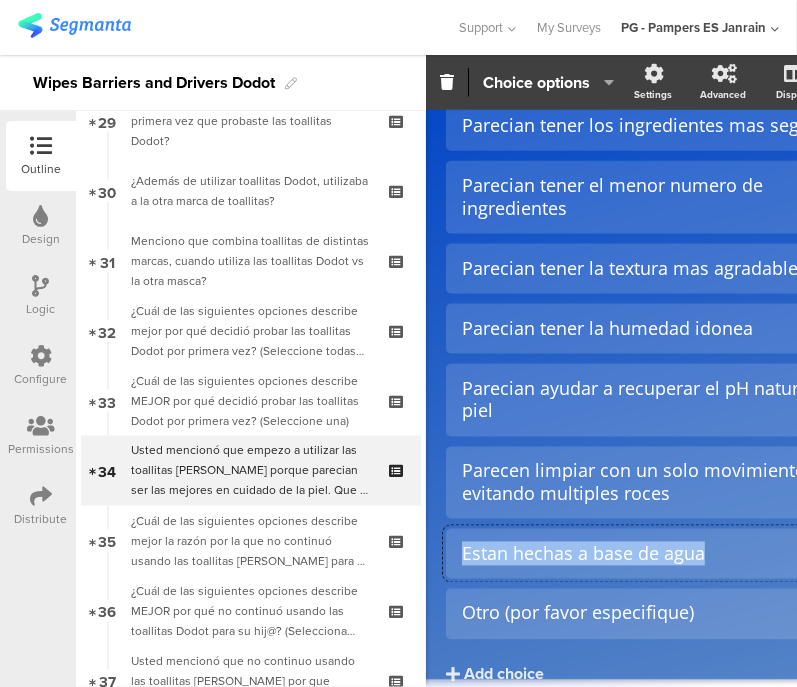 click on "Estan hechas a base de agua" 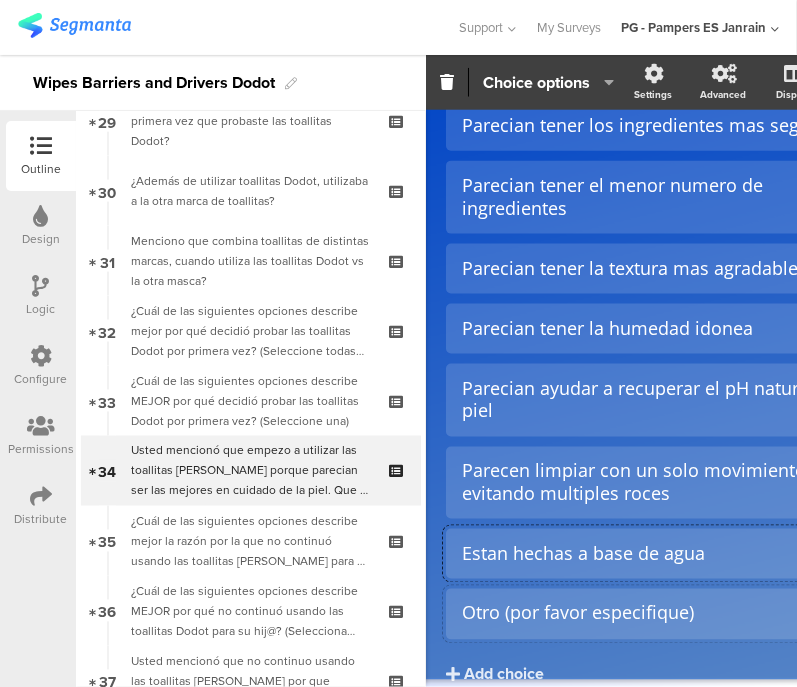 click on "Otro (por favor especifique)" 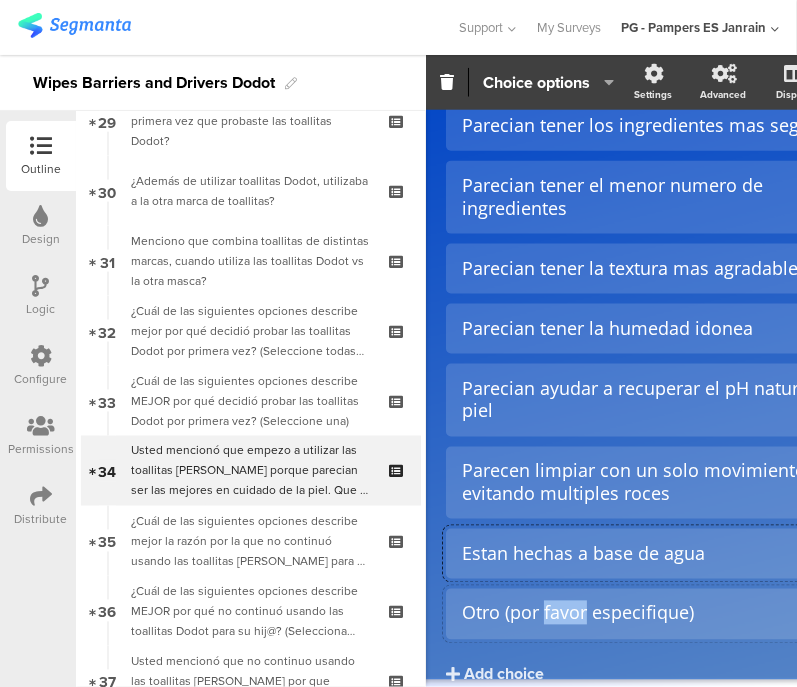 click on "Otro (por favor especifique)" 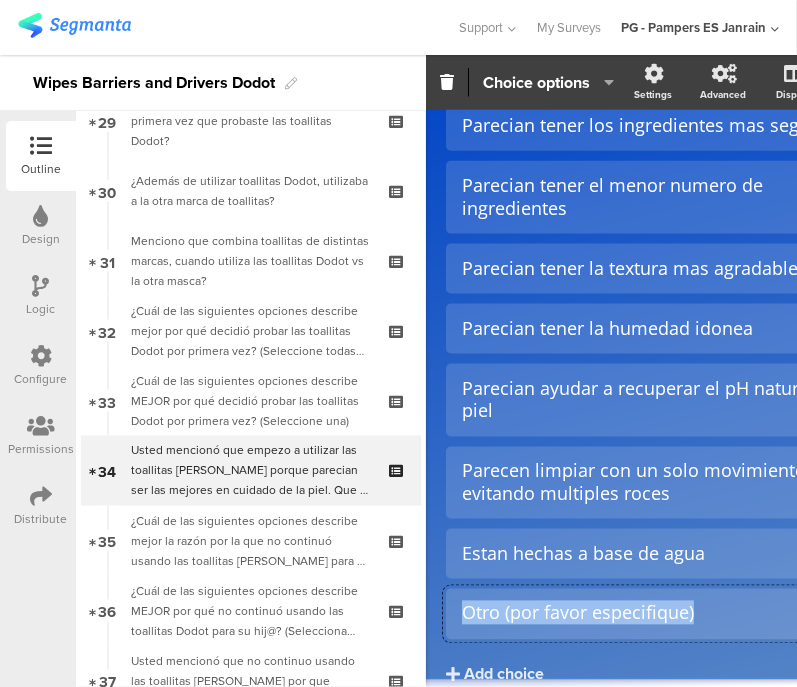 click on "Otro (por favor especifique)" 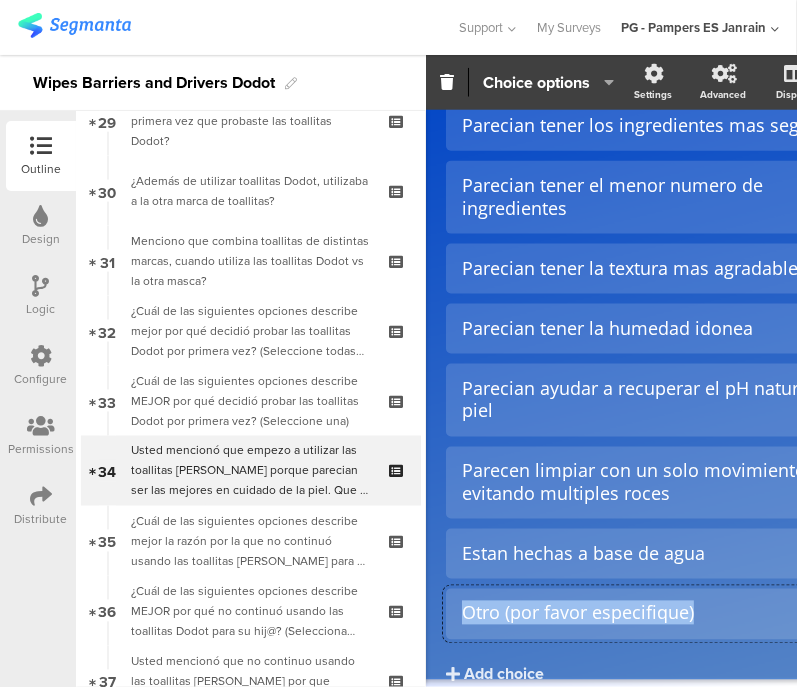 click 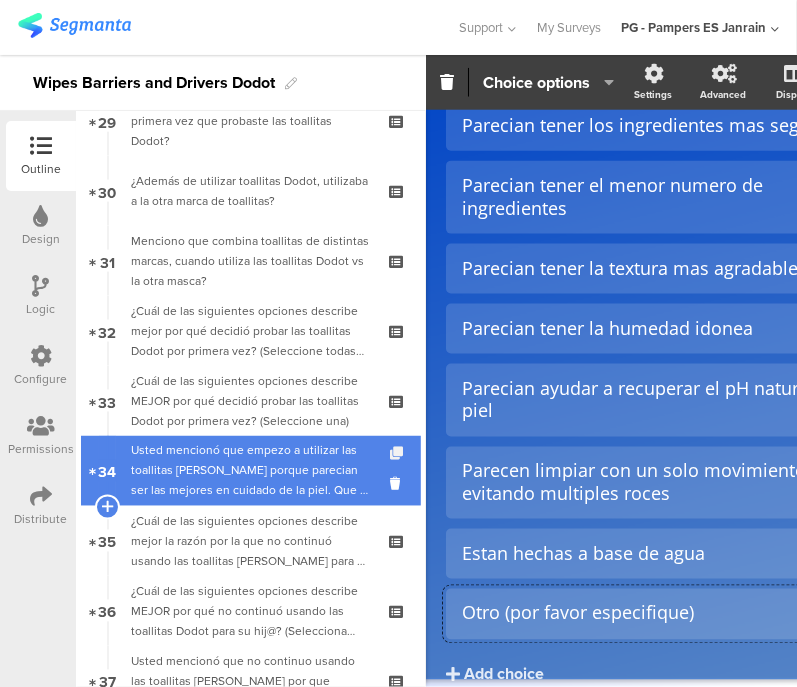 click at bounding box center [398, 454] 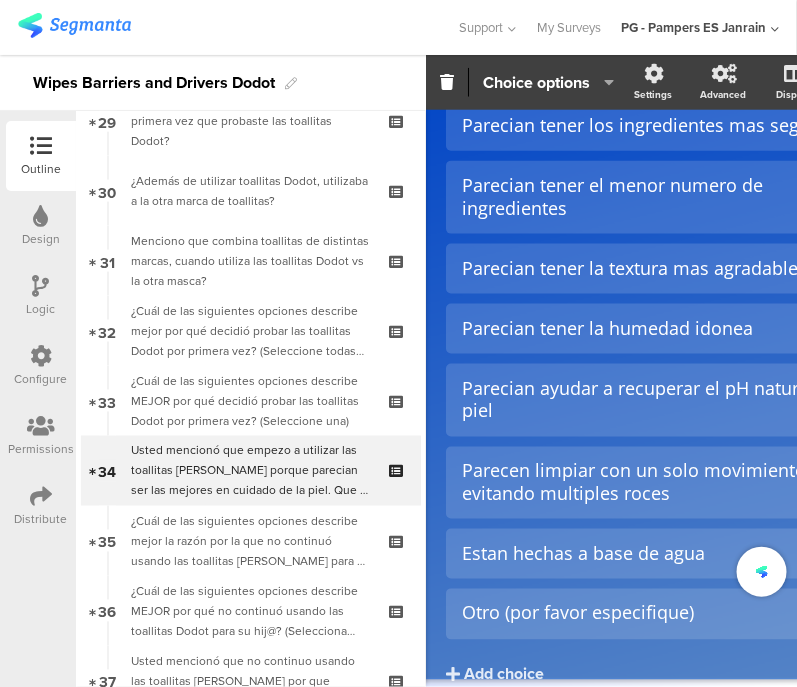 scroll, scrollTop: 495, scrollLeft: 0, axis: vertical 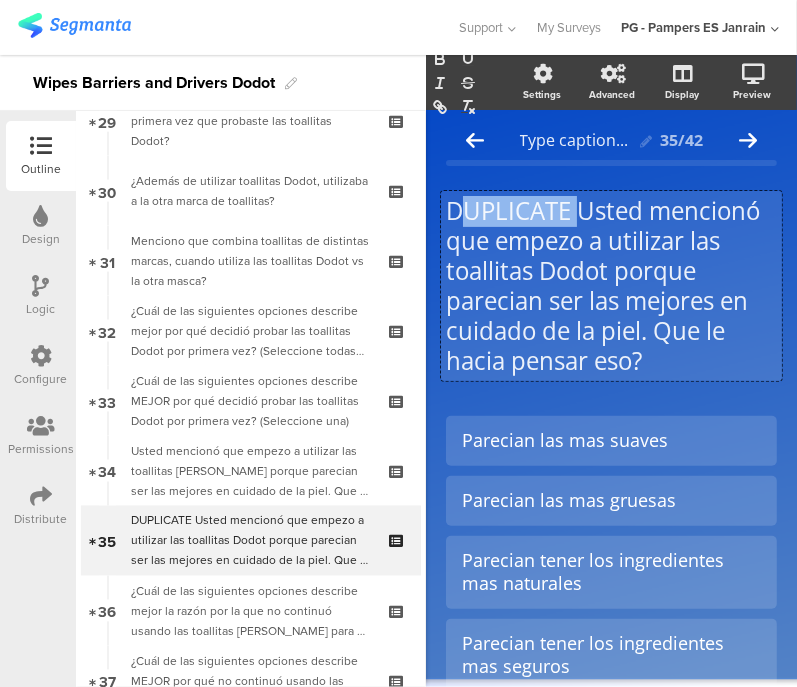 drag, startPoint x: 583, startPoint y: 212, endPoint x: 457, endPoint y: 212, distance: 126 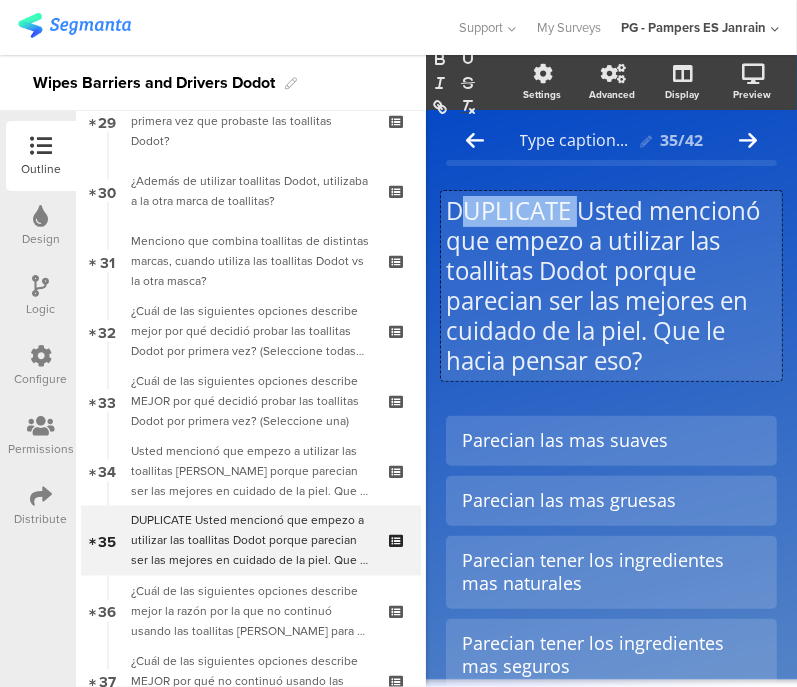 click on "DUPLICATE Usted mencionó que empezo a utilizar las toallitas Dodot porque parecian ser las mejores en cuidado de la piel. Que le hacia pensar eso?
DUPLICATE Usted mencionó que empezo a utilizar las toallitas Dodot porque parecian ser las mejores en cuidado de la piel. Que le hacia pensar eso?
DUPLICATE Usted mencionó que empezo a utilizar las toallitas Dodot porque parecian ser las mejores en cuidado de la piel. Que le hacia pensar eso?" 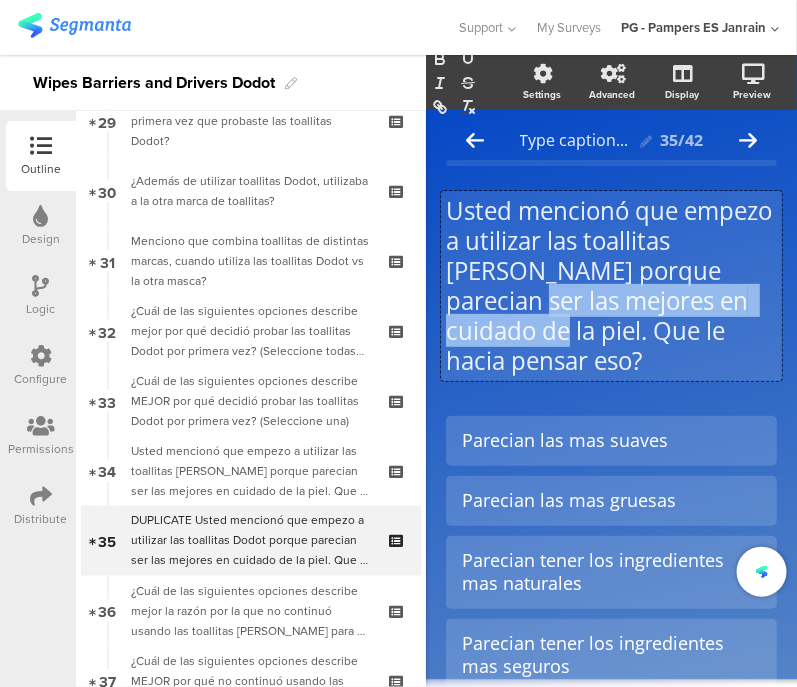 drag, startPoint x: 642, startPoint y: 342, endPoint x: 627, endPoint y: 310, distance: 35.341194 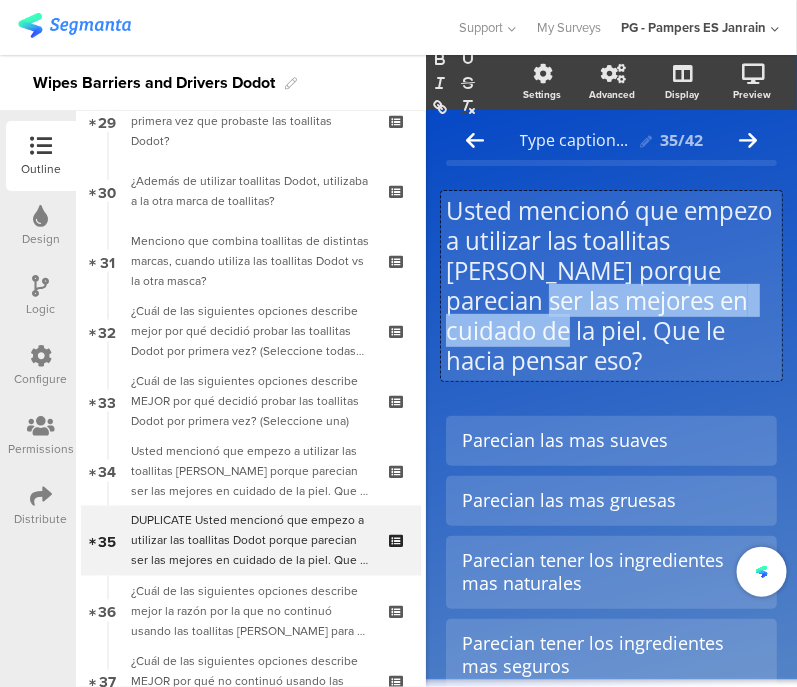click on "Usted mencionó que empezo a utilizar las toallitas [PERSON_NAME] porque parecian ser las mejores en cuidado de la piel. Que le hacia pensar eso?" 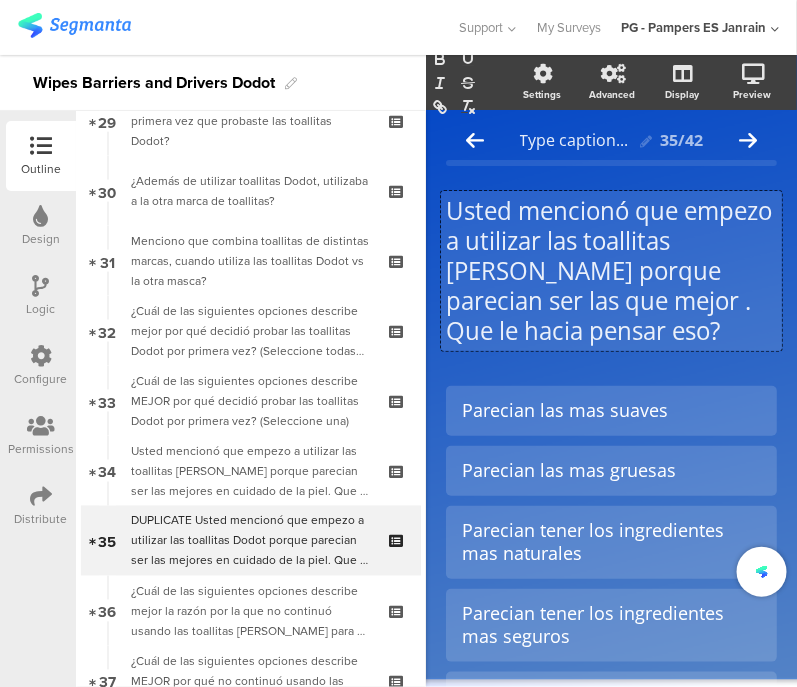 scroll, scrollTop: 0, scrollLeft: 0, axis: both 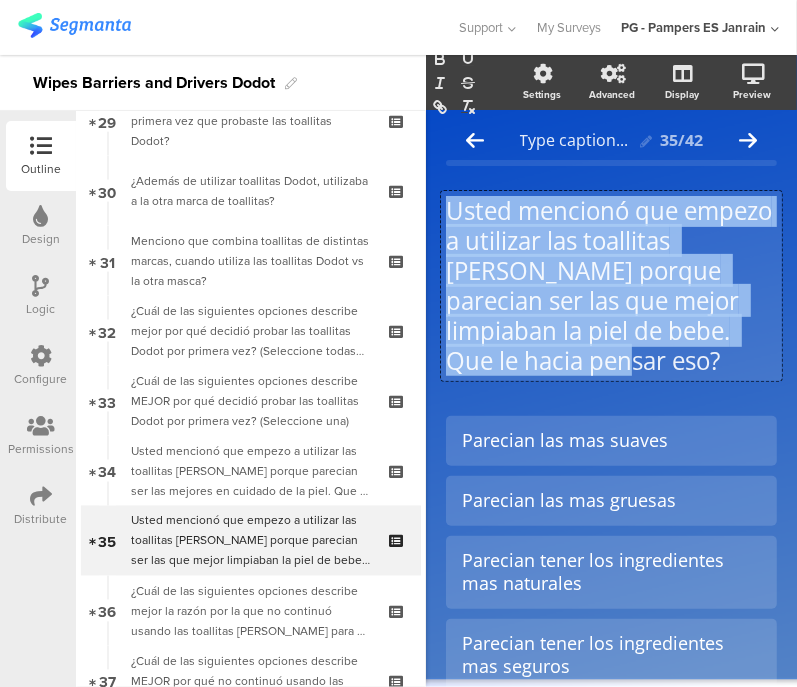 drag, startPoint x: 727, startPoint y: 362, endPoint x: 448, endPoint y: 218, distance: 313.96976 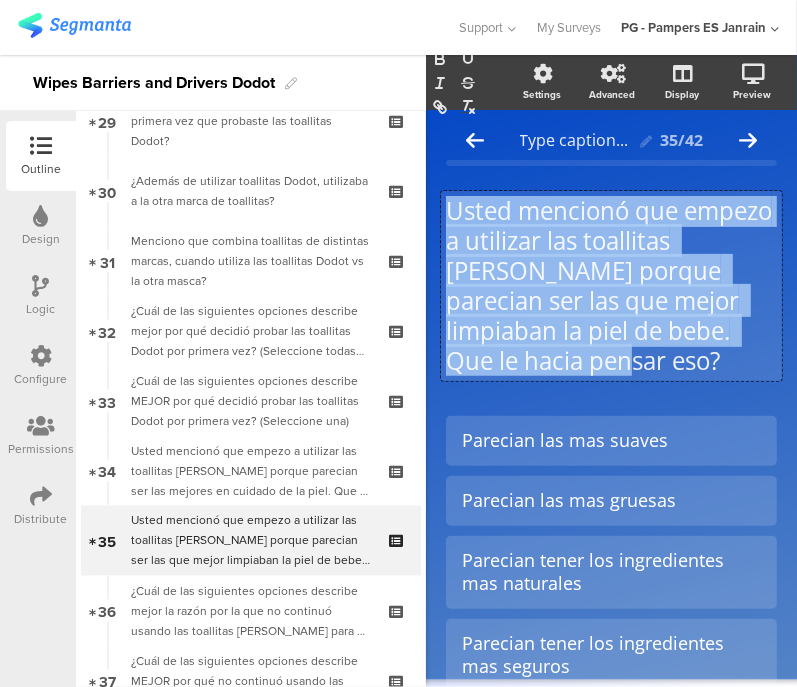 click on "Usted mencionó que empezo a utilizar las toallitas [PERSON_NAME] porque parecian ser las que mejor limpiaban la piel de bebe. Que le hacia pensar eso?" 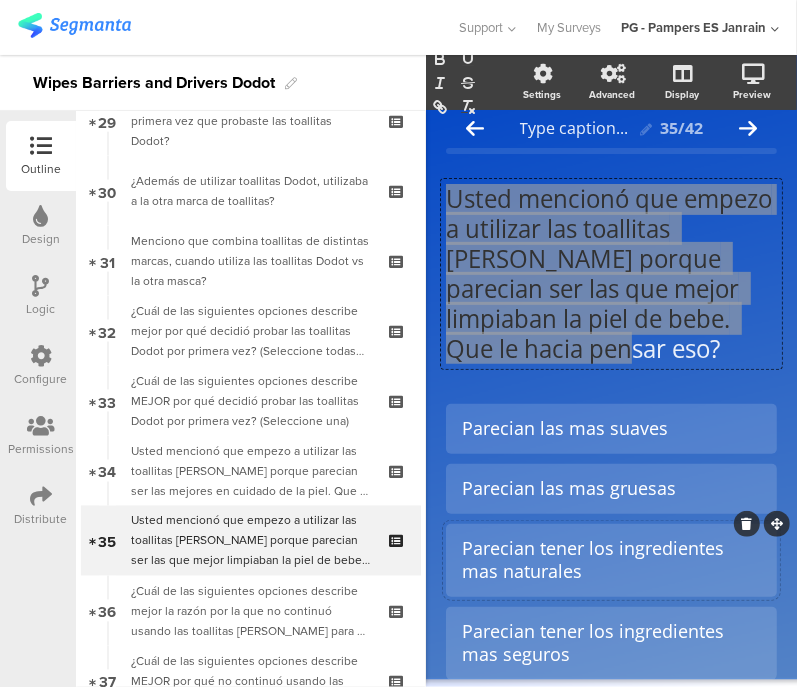 scroll, scrollTop: 14, scrollLeft: 0, axis: vertical 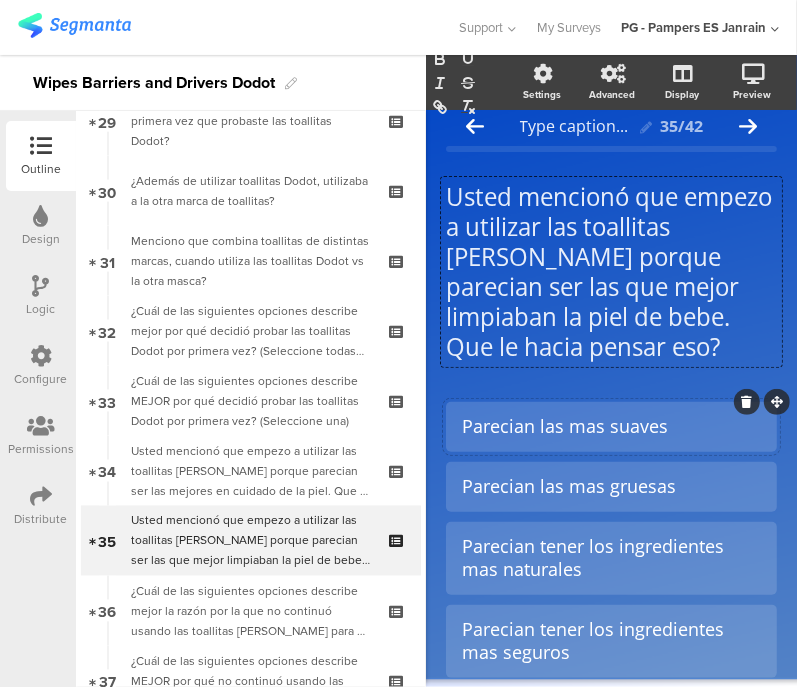 click on "Parecian las mas suaves" 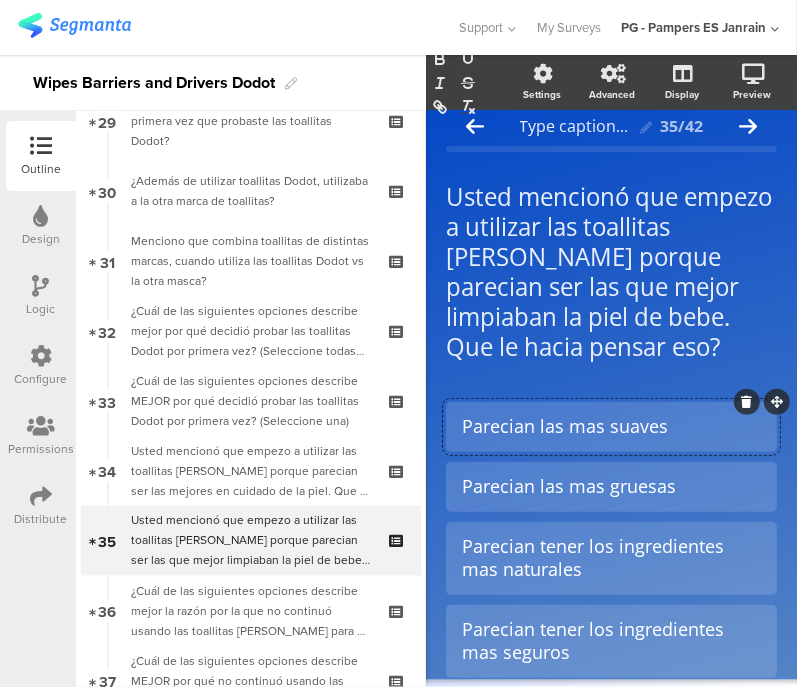 scroll, scrollTop: 0, scrollLeft: 0, axis: both 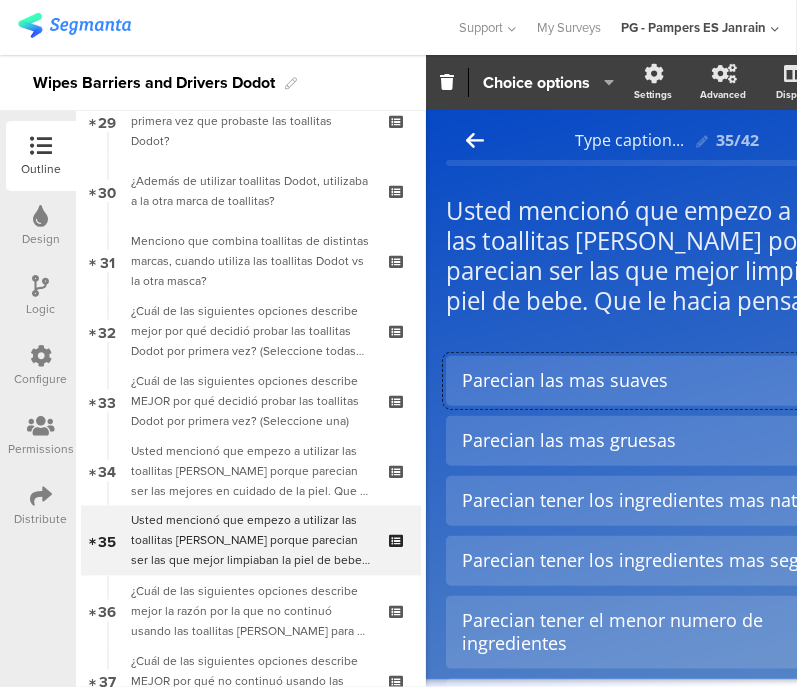 click on "Parecian las mas gruesas" 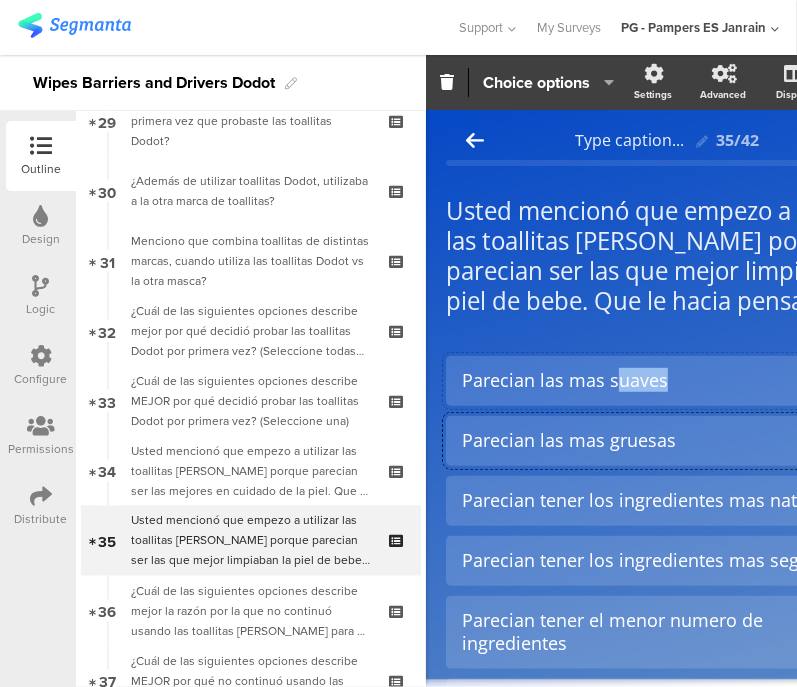 drag, startPoint x: 670, startPoint y: 377, endPoint x: 616, endPoint y: 392, distance: 56.044624 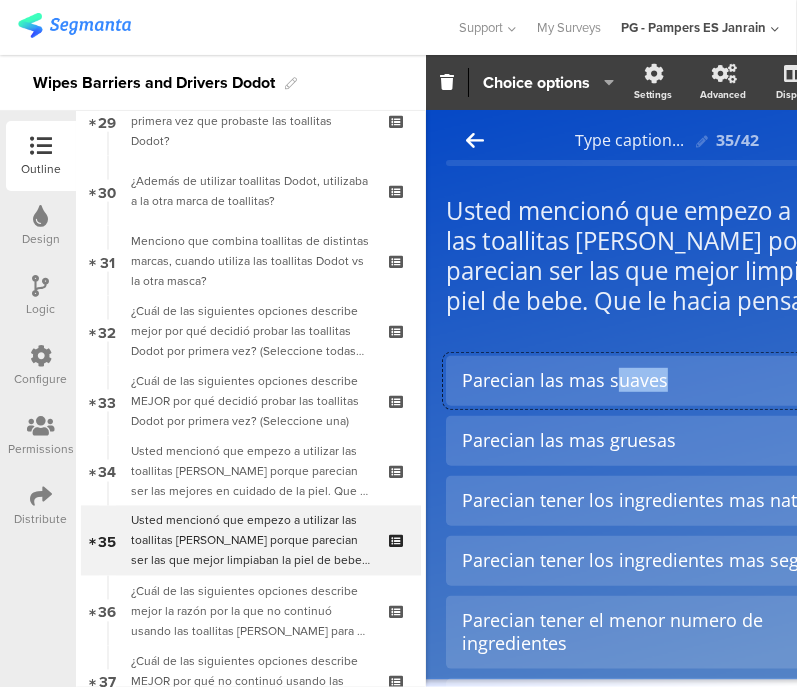 type 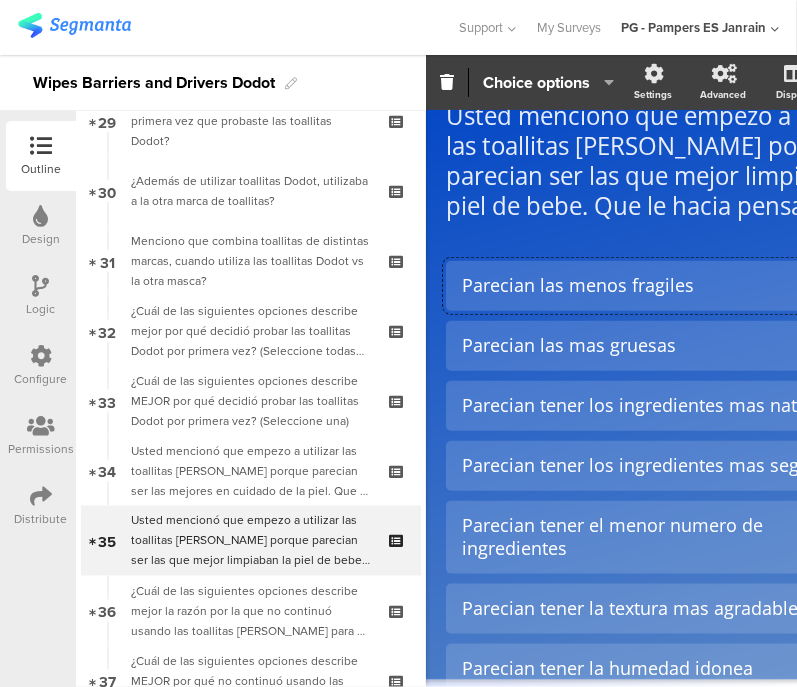 scroll, scrollTop: 102, scrollLeft: 0, axis: vertical 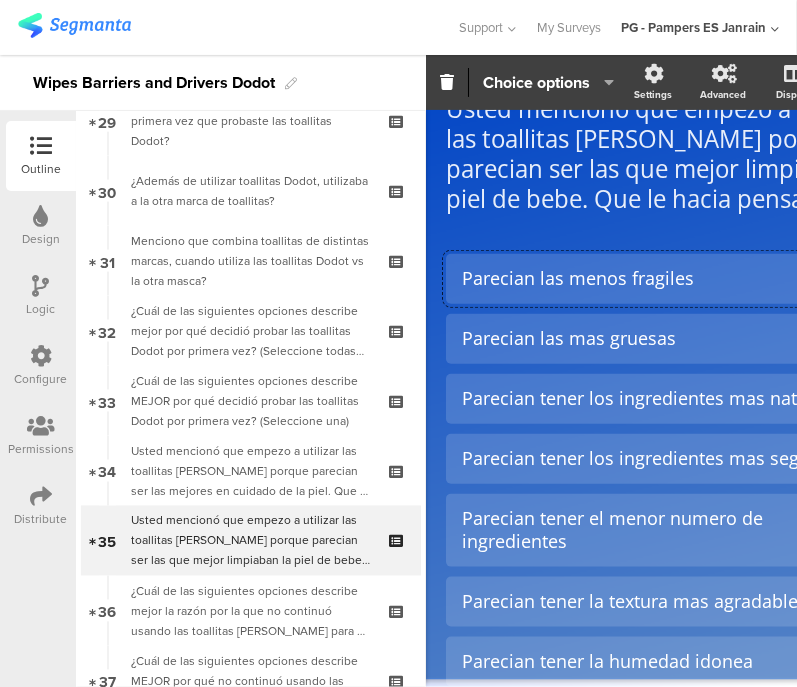 drag, startPoint x: 702, startPoint y: 276, endPoint x: 536, endPoint y: 272, distance: 166.04819 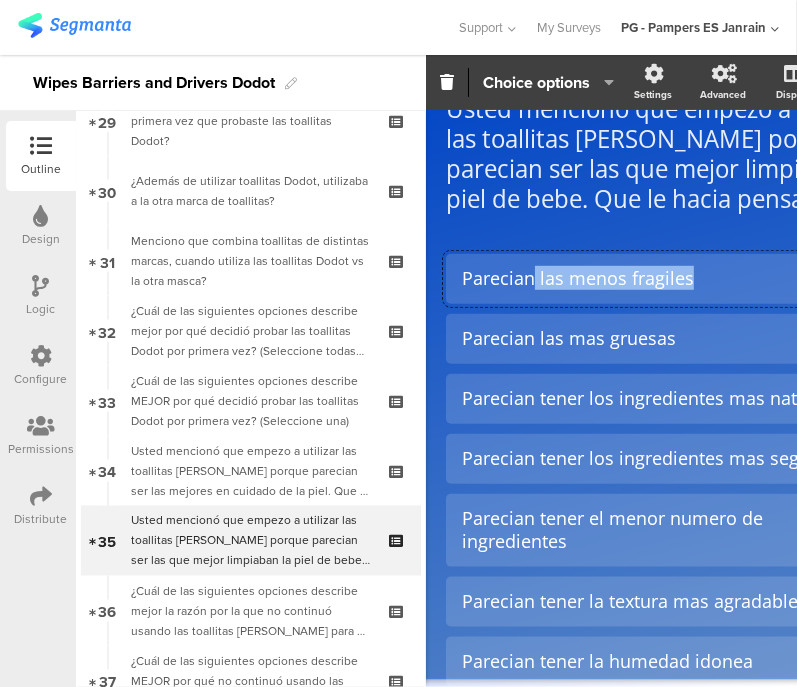drag, startPoint x: 697, startPoint y: 273, endPoint x: 531, endPoint y: 281, distance: 166.19266 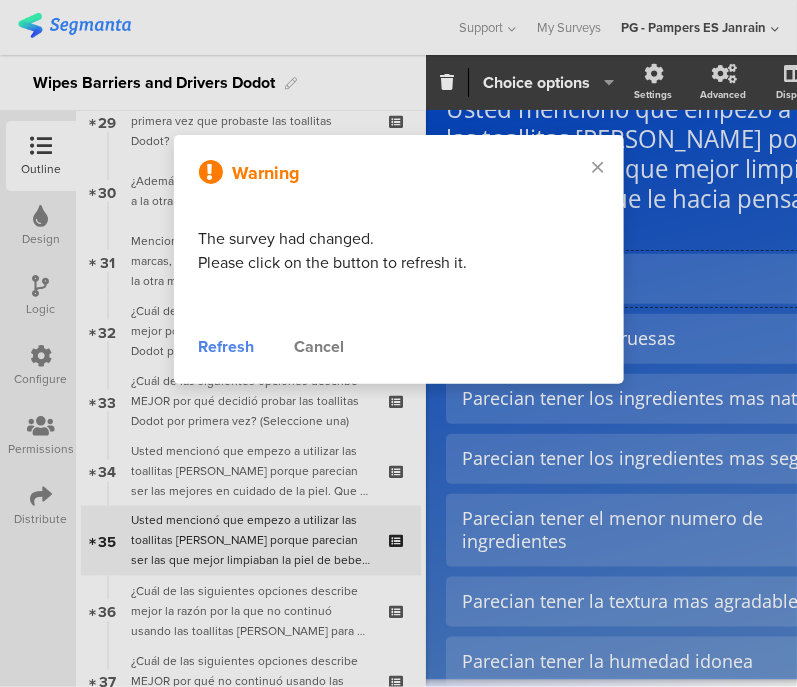 click on "Refresh" at bounding box center (227, 347) 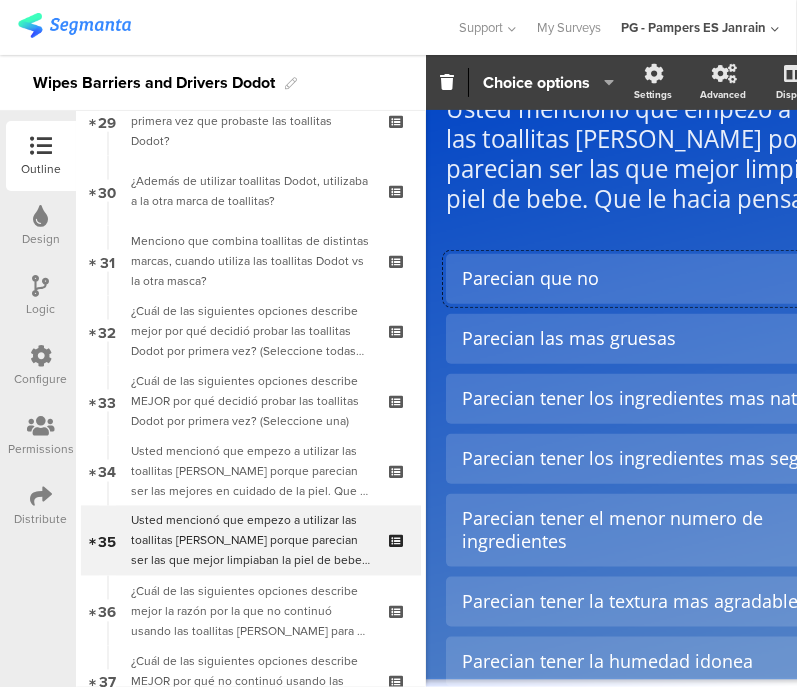 click on "Parecian que no" 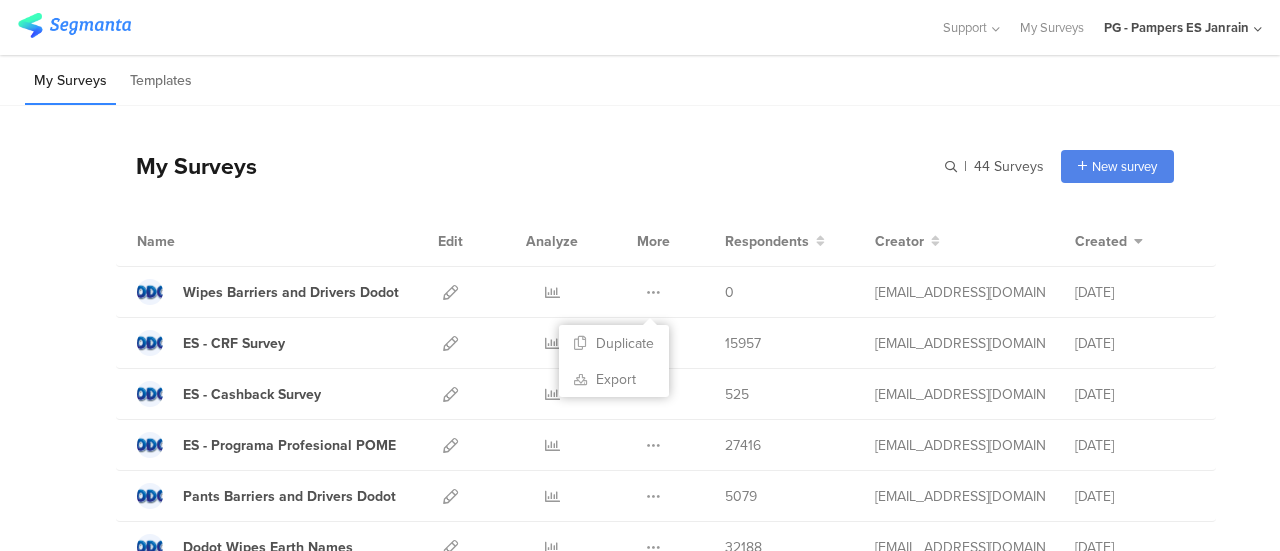 scroll, scrollTop: 0, scrollLeft: 0, axis: both 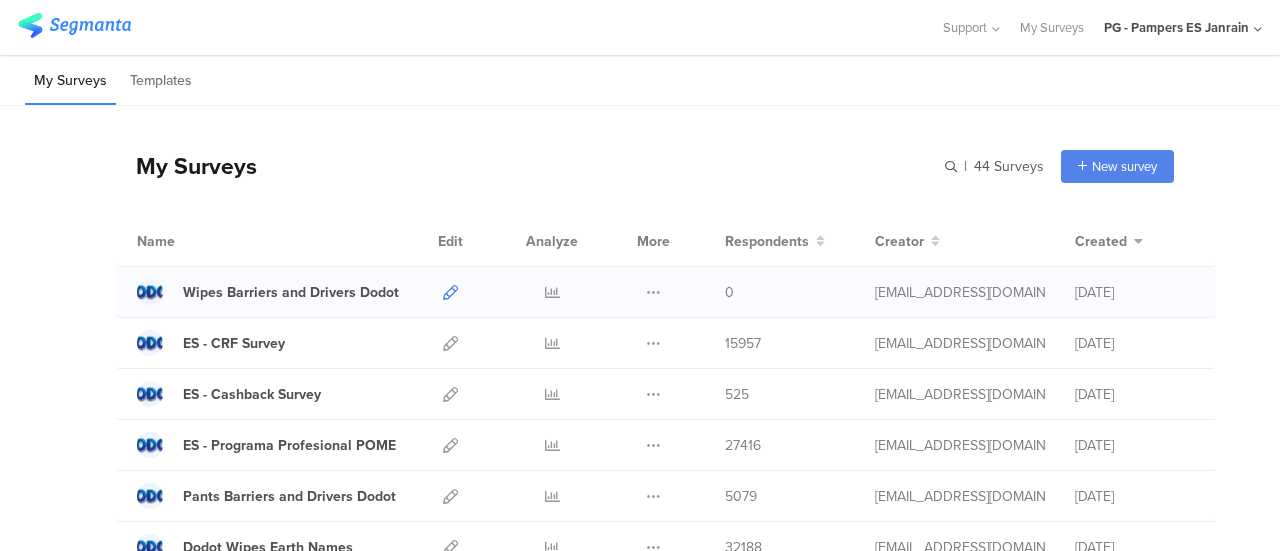click at bounding box center (450, 292) 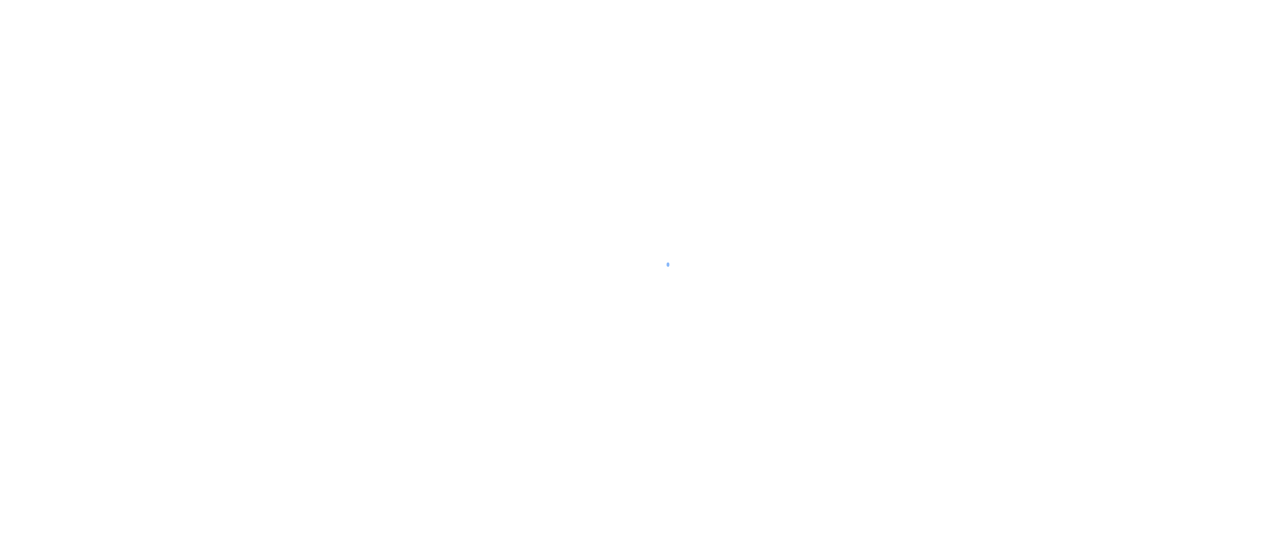 scroll, scrollTop: 0, scrollLeft: 0, axis: both 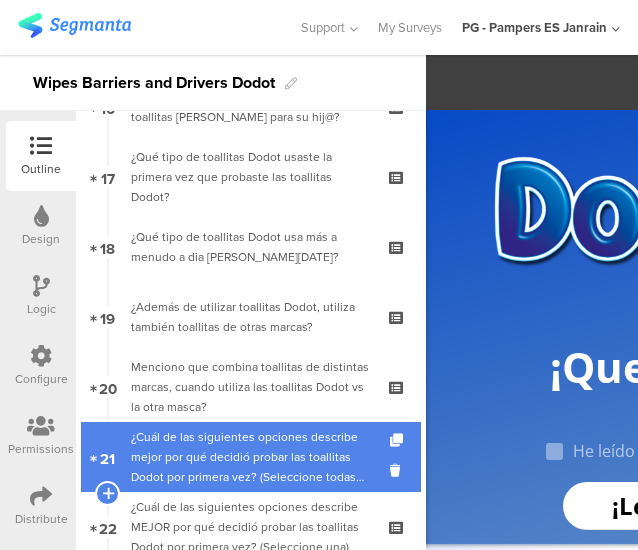 click on "¿Cuál de las siguientes opciones describe mejor por qué decidió probar las toallitas Dodot por primera vez? (Seleccione todas las que correspondan)" at bounding box center [250, 457] 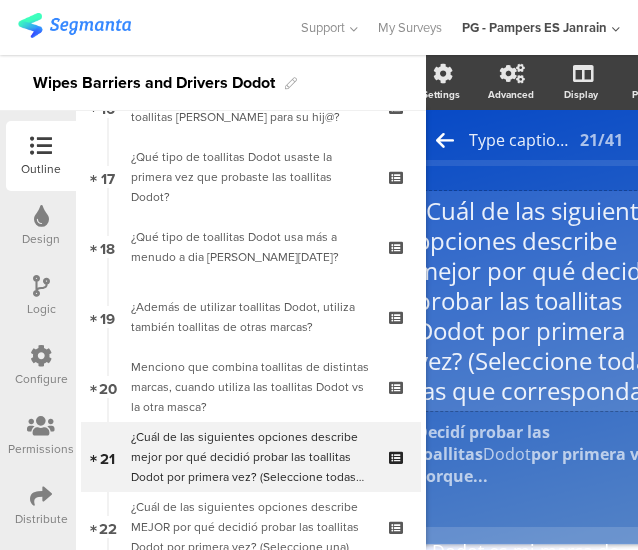 scroll, scrollTop: 0, scrollLeft: 30, axis: horizontal 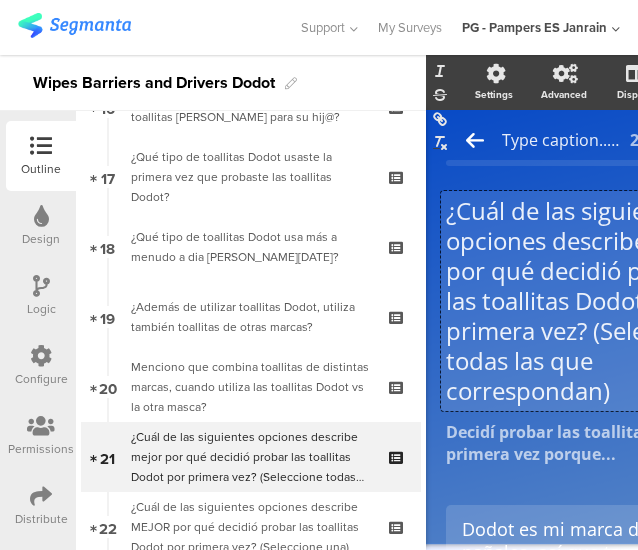 click on "¿Cuál de las siguientes opciones describe mejor por qué decidió probar las toallitas Dodot por primera vez? (Seleccione todas las que correspondan)" 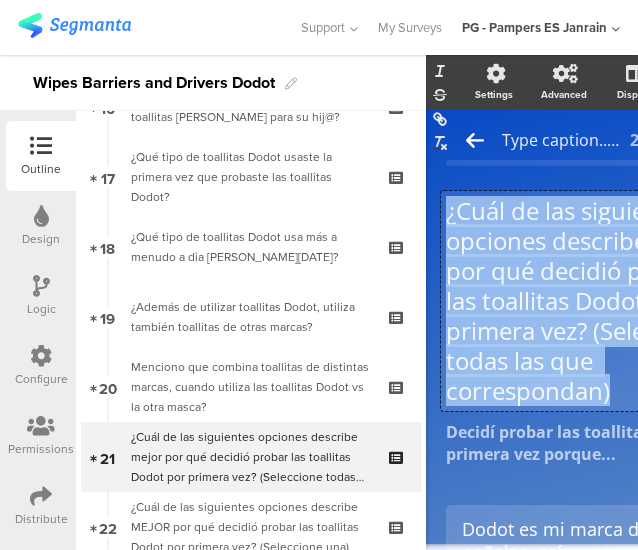 click on "¿Cuál de las siguientes opciones describe mejor por qué decidió probar las toallitas Dodot por primera vez? (Seleccione todas las que correspondan)" 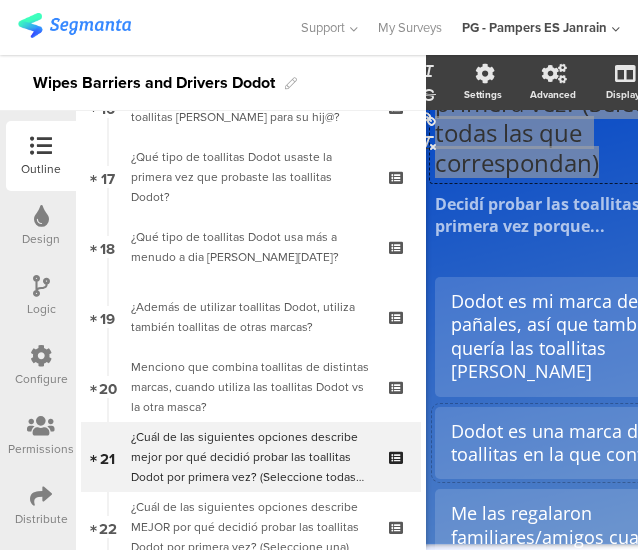 scroll, scrollTop: 228, scrollLeft: 14, axis: both 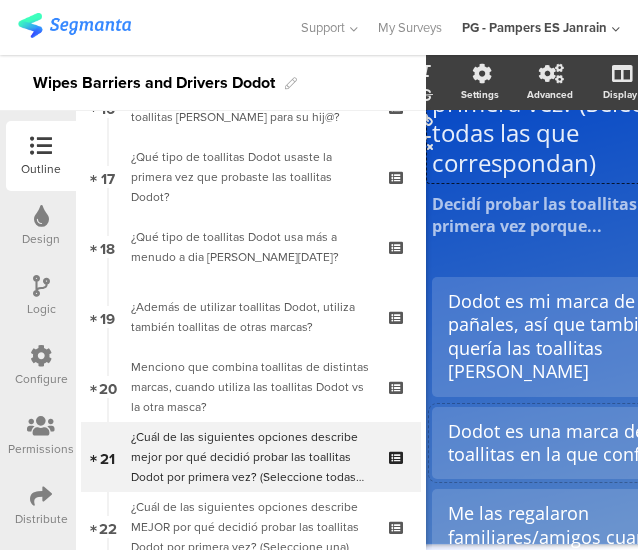 click on "Dodot es una marca de toallitas en la que confío" 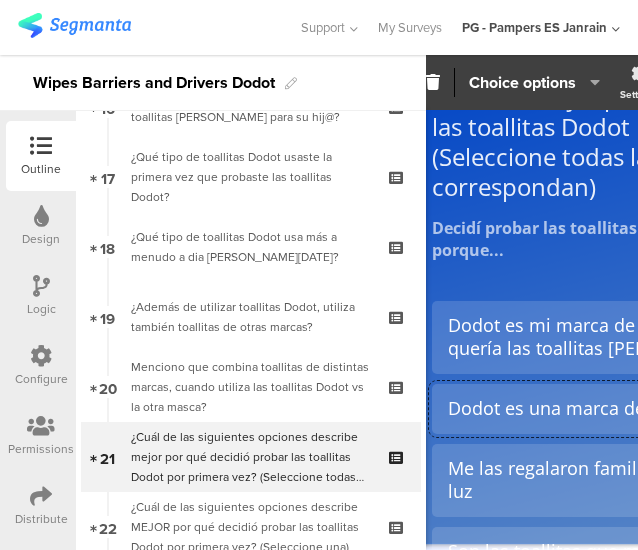 scroll, scrollTop: 144, scrollLeft: 97, axis: both 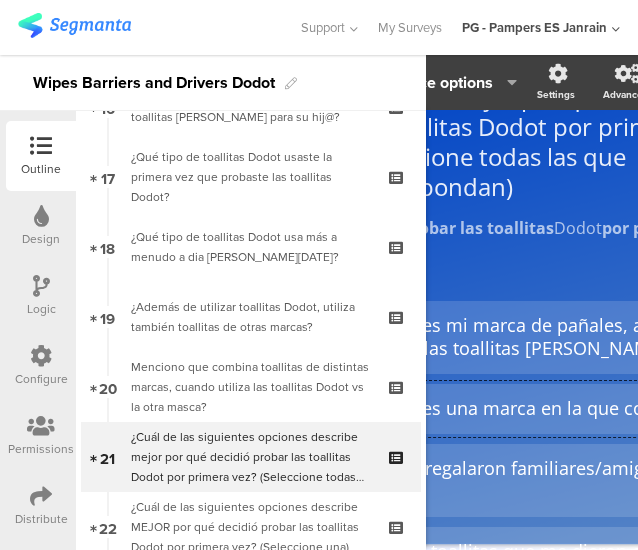 click on "Dodot es una marca en la que confío" 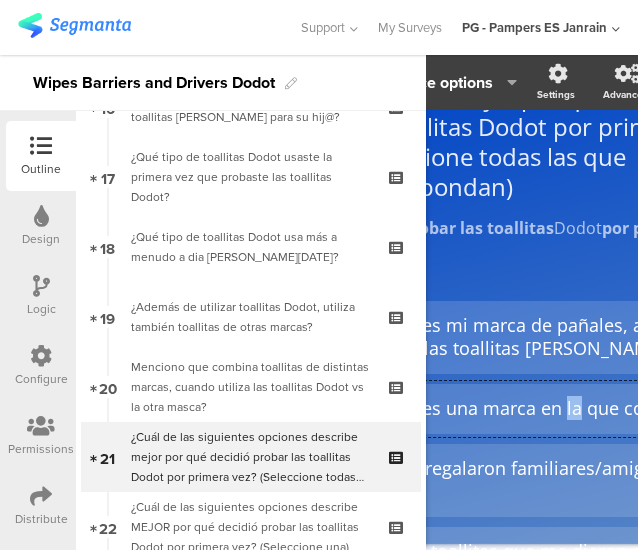 click on "Dodot es una marca en la que confío" 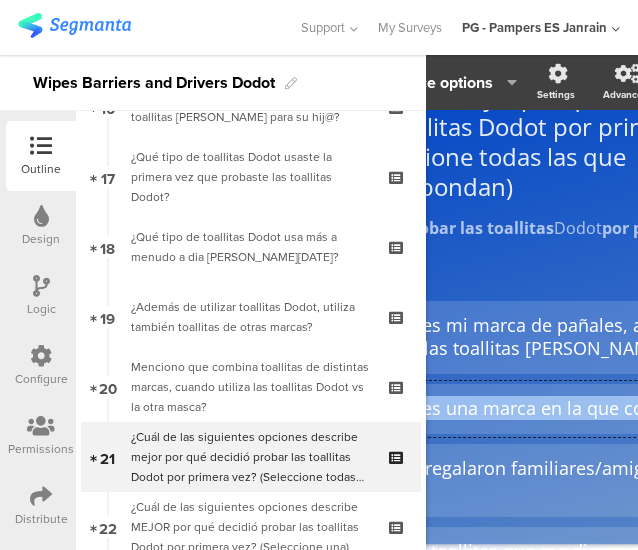 click on "Dodot es una marca en la que confío" 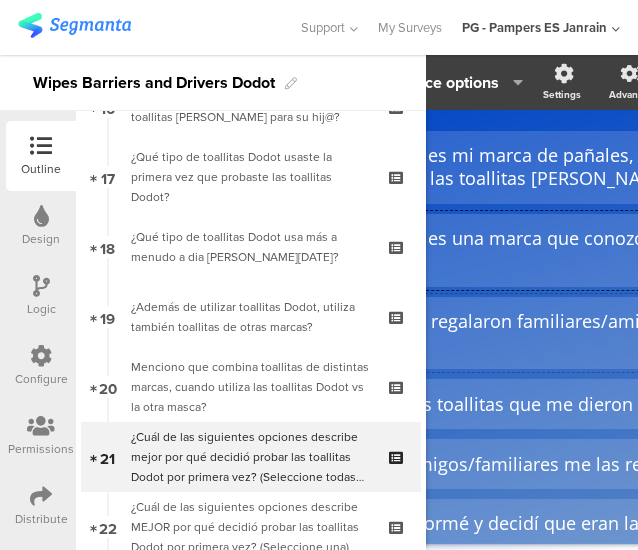 scroll, scrollTop: 314, scrollLeft: 92, axis: both 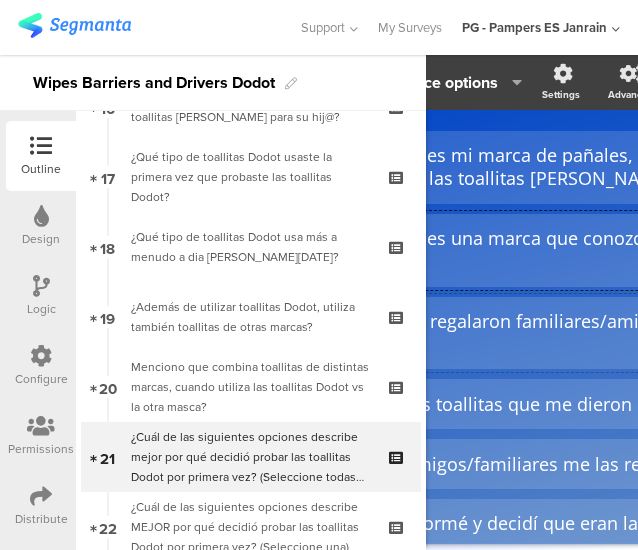 click on "Me las regalaron familiares/amigos cuando di a luz" 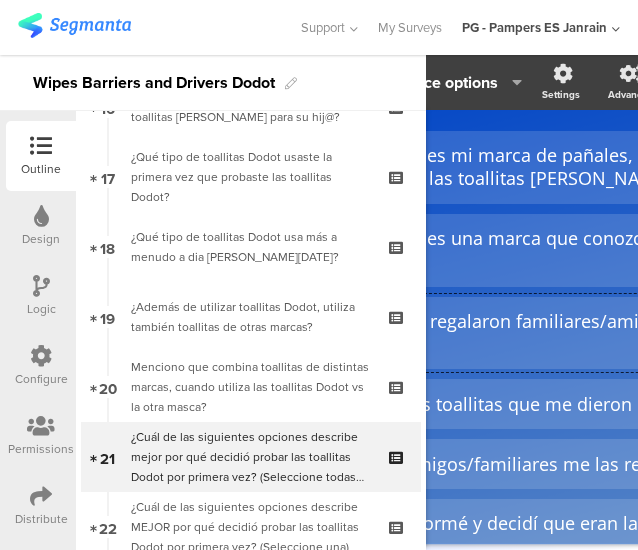click on "Me las regalaron familiares/amigos cuando di a luz" 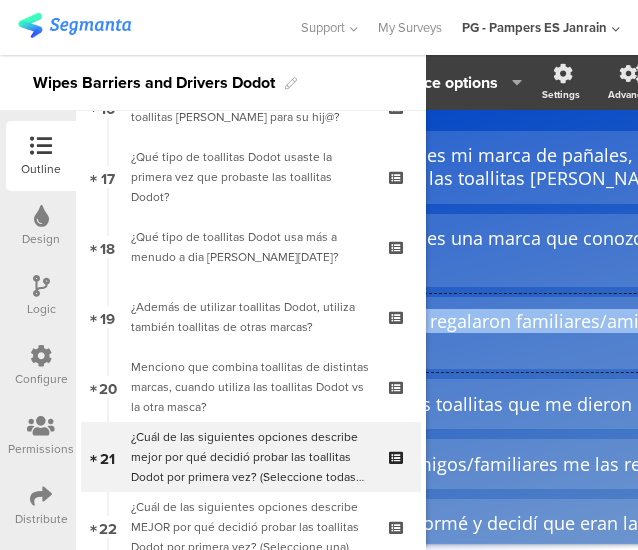 click on "Me las regalaron familiares/amigos cuando di a luz" 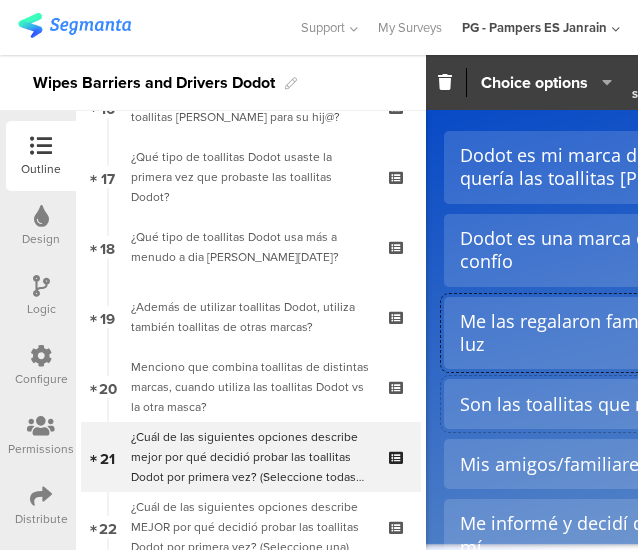 scroll, scrollTop: 314, scrollLeft: 1, axis: both 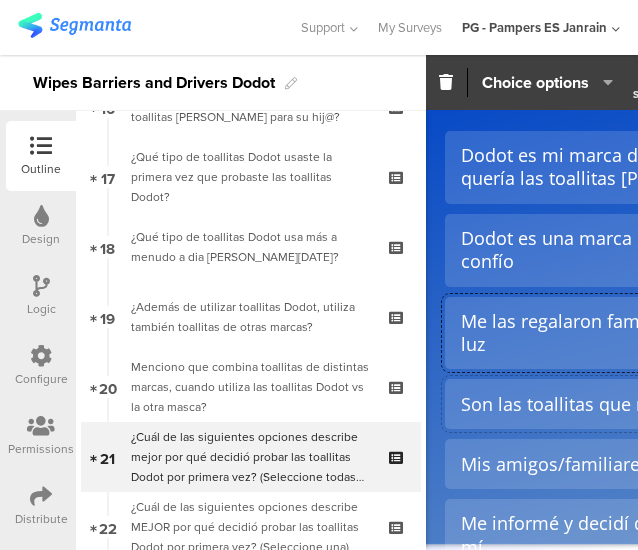 click on "Son las toallitas que me dieron en el hospital" 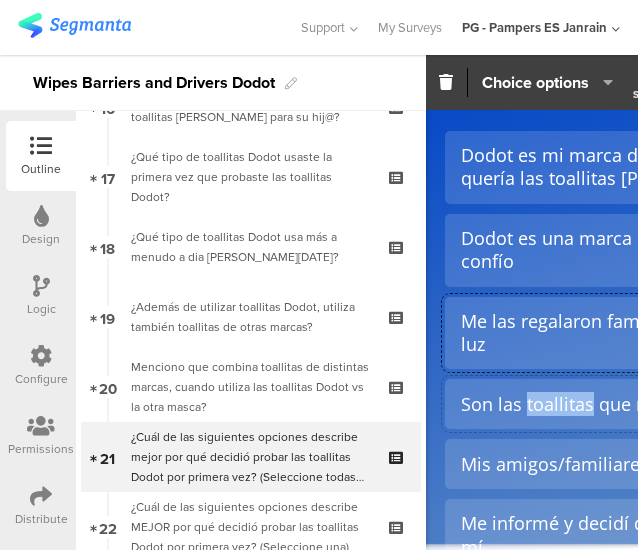 click on "Son las toallitas que me dieron en el hospital" 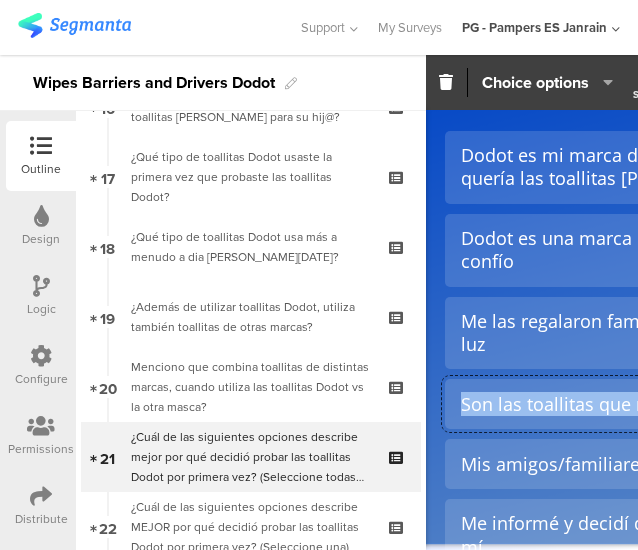 click on "Son las toallitas que me dieron en el hospital" 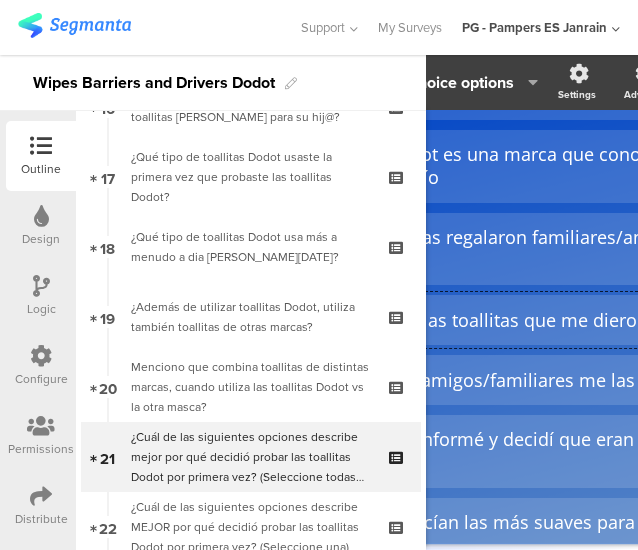 scroll, scrollTop: 398, scrollLeft: 113, axis: both 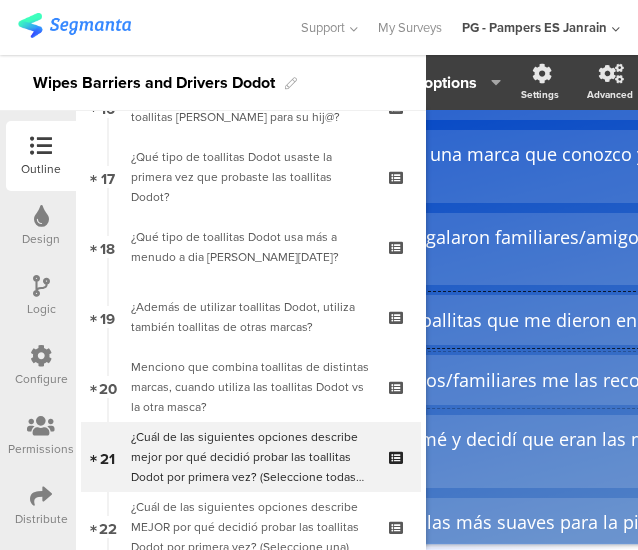 click on "Mis amigos/familiares me las recomendaron" 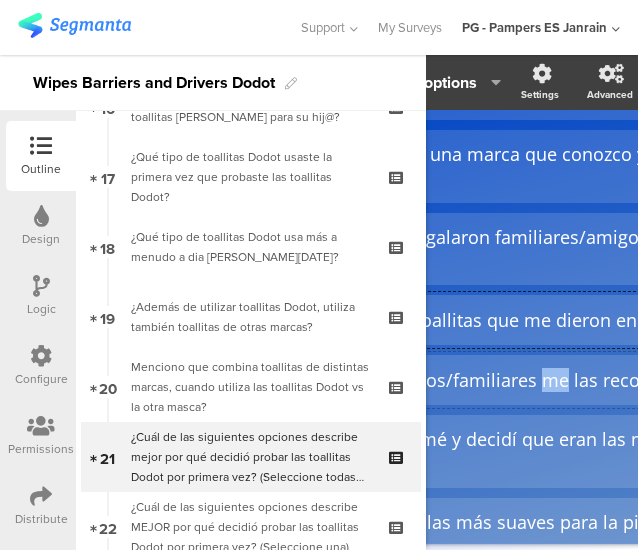 click on "Mis amigos/familiares me las recomendaron" 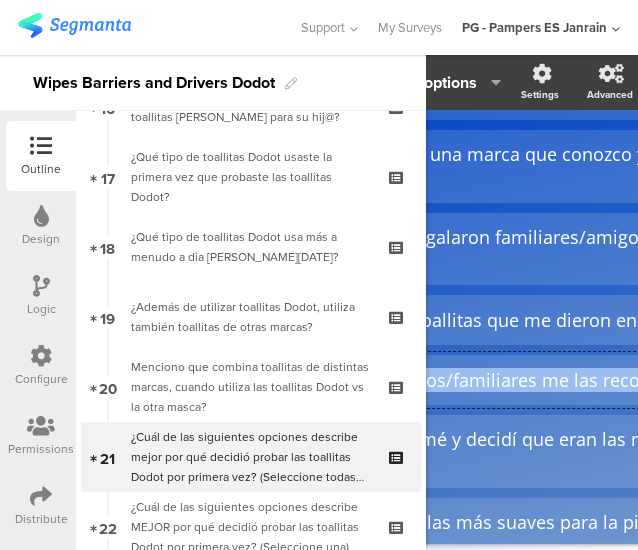 click on "Mis amigos/familiares me las recomendaron" 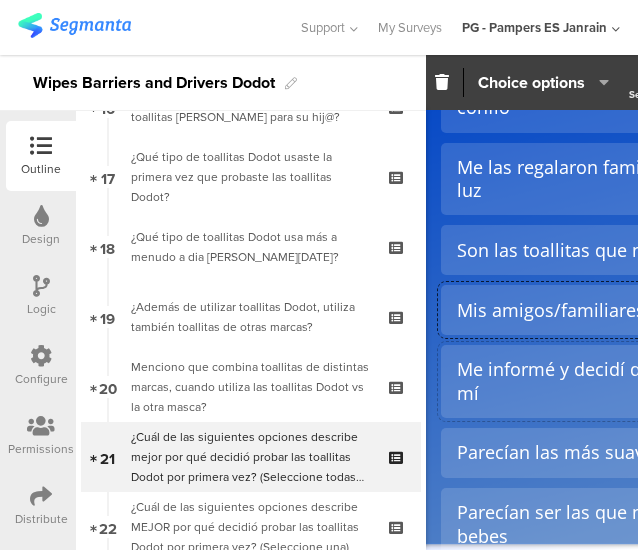 scroll, scrollTop: 470, scrollLeft: 5, axis: both 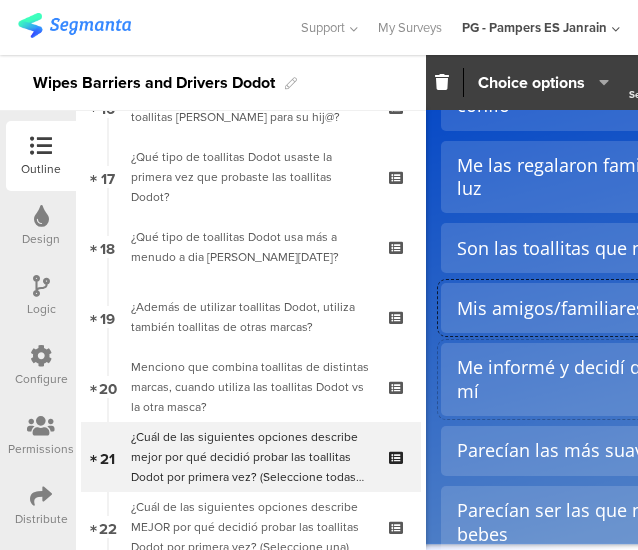 click on "Me informé y decidí que eran las mejores para mí" 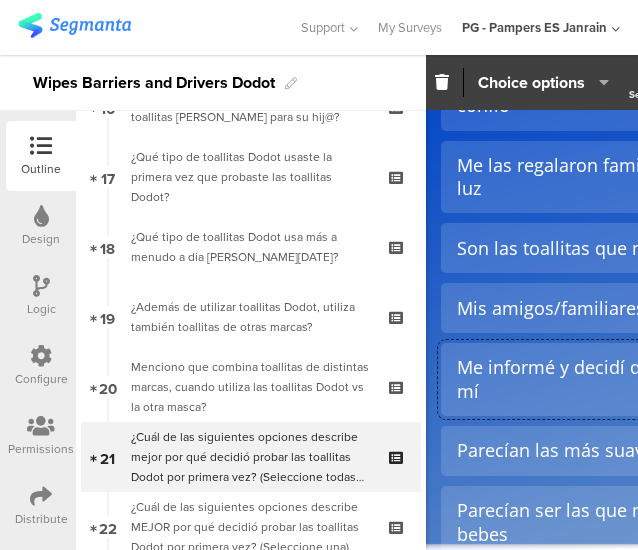 click on "Me informé y decidí que eran las mejores para mí" 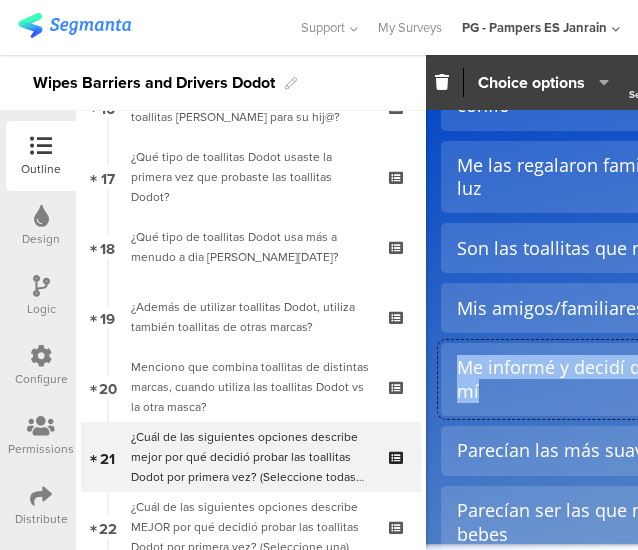 click on "Me informé y decidí que eran las mejores para mí" 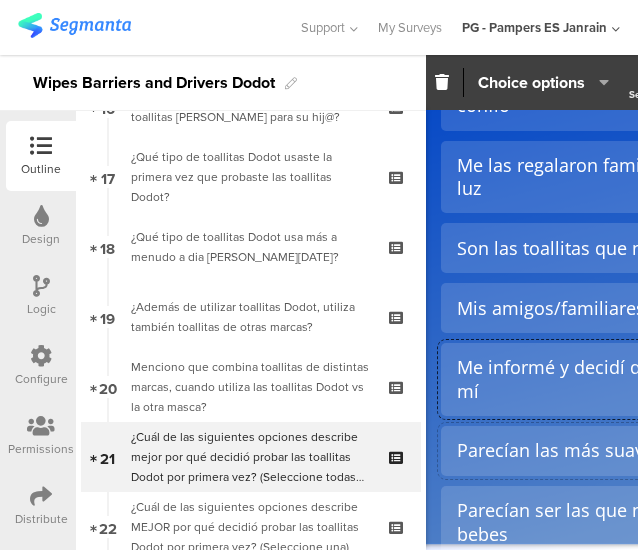 click on "Parecían las más suaves para la piel de bebes" 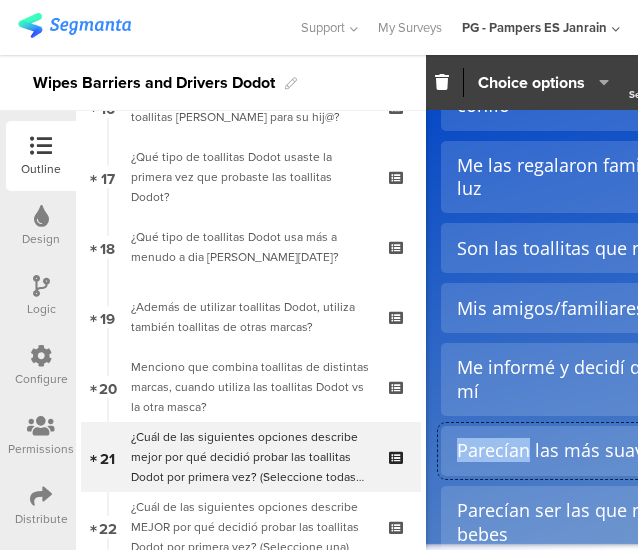click on "Parecían las más suaves para la piel de bebes" 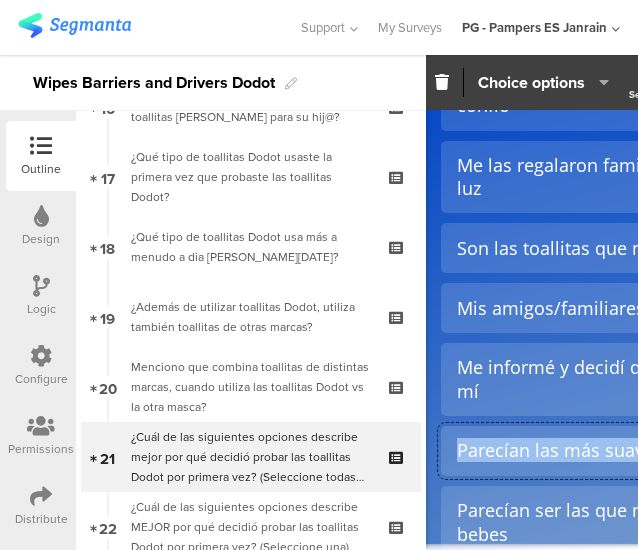 click on "Parecían las más suaves para la piel de bebes" 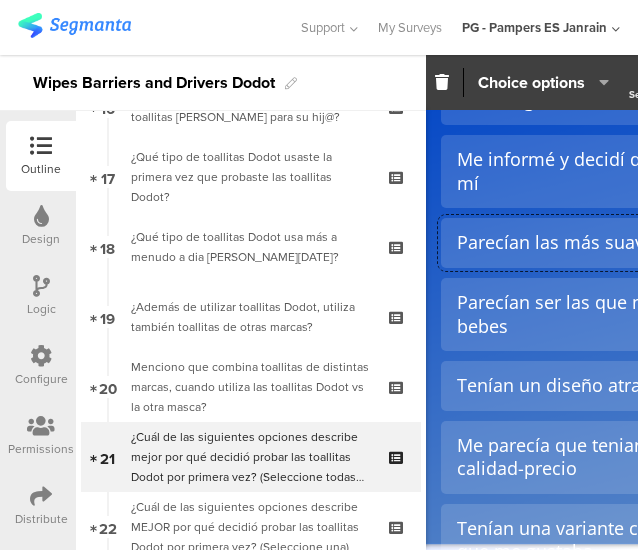 scroll, scrollTop: 726, scrollLeft: 5, axis: both 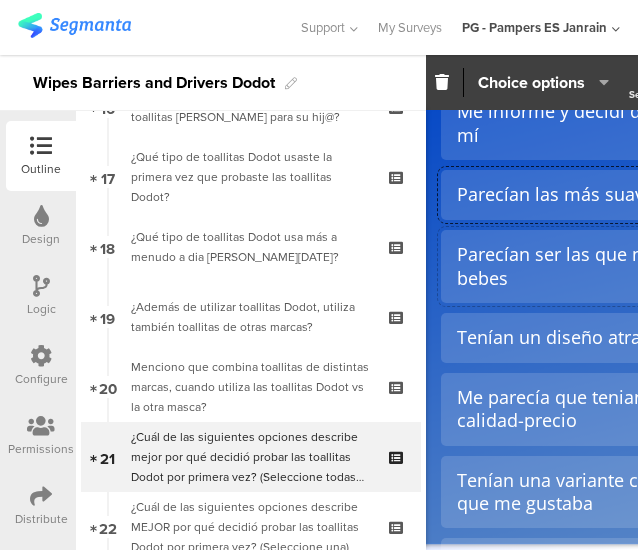 click on "Parecían ser las que mejor limpian la piel de bebes" 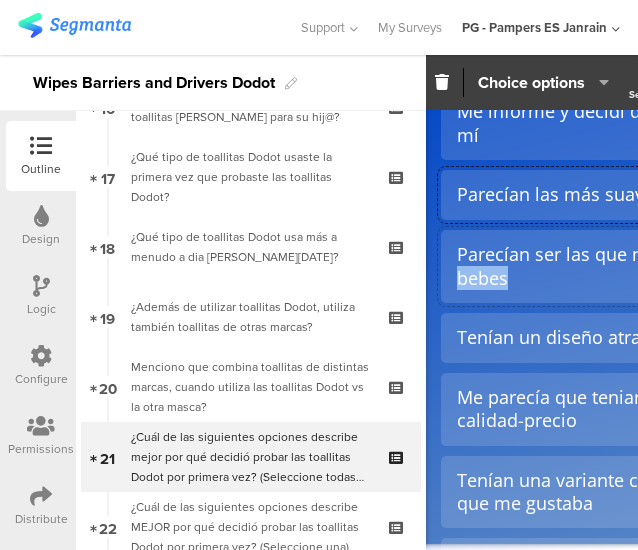 click on "Parecían ser las que mejor limpian la piel de bebes" 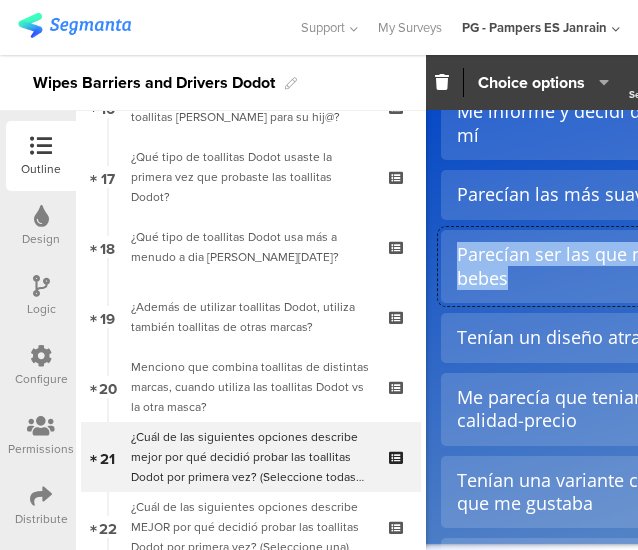 click on "Parecían ser las que mejor limpian la piel de bebes" 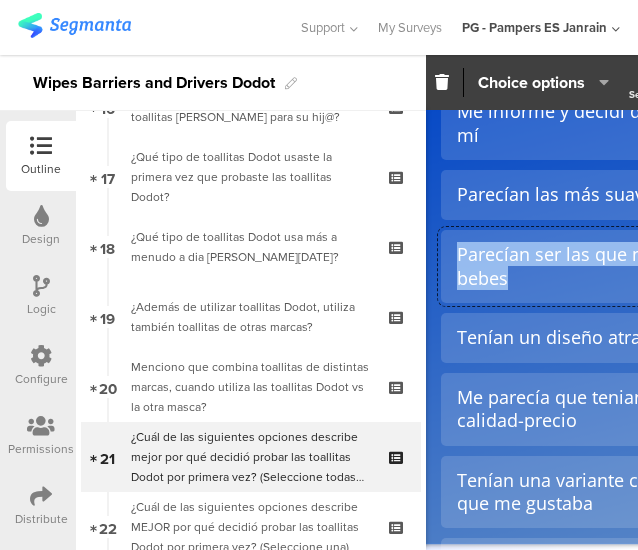 copy on "Parecían ser las que mejor limpian la piel de bebes" 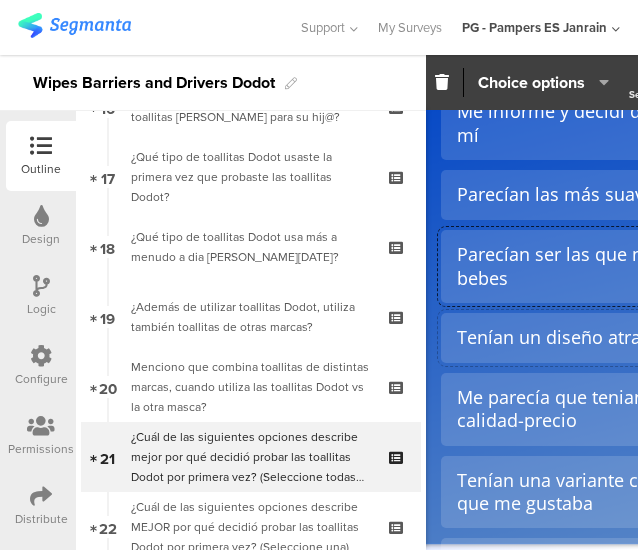 click on "Tenían un diseño atractivo que me atrajo" 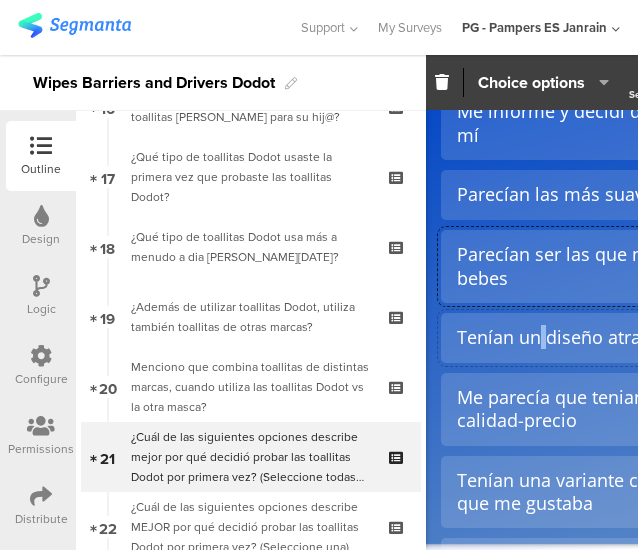 click on "Tenían un diseño atractivo que me atrajo" 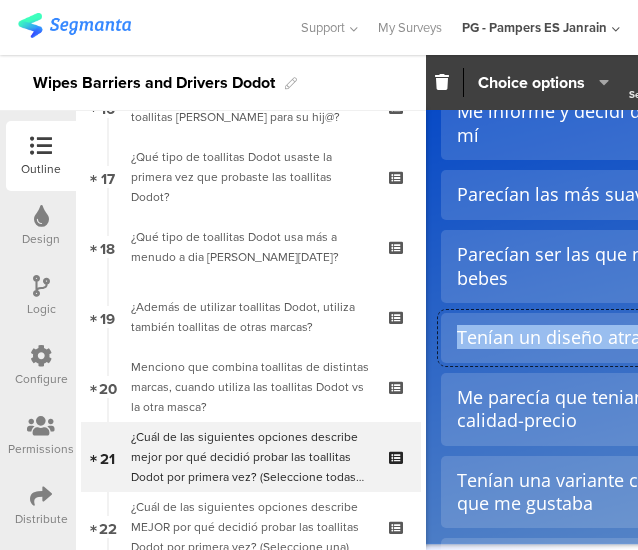 click on "Tenían un diseño atractivo que me atrajo" 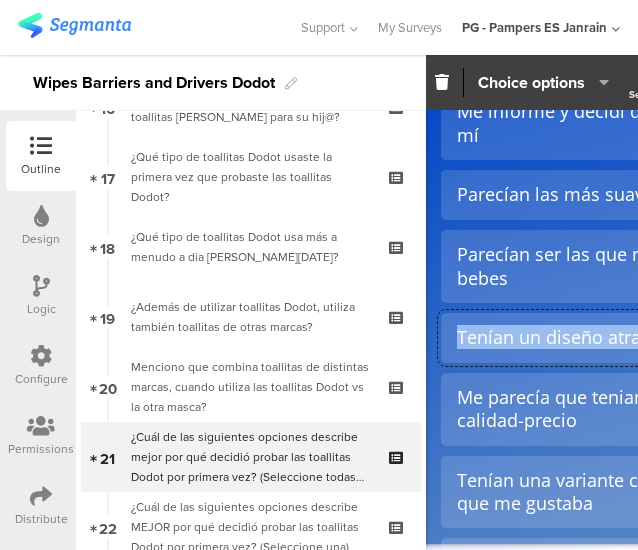 copy on "Tenían un diseño atractivo que me atrajo" 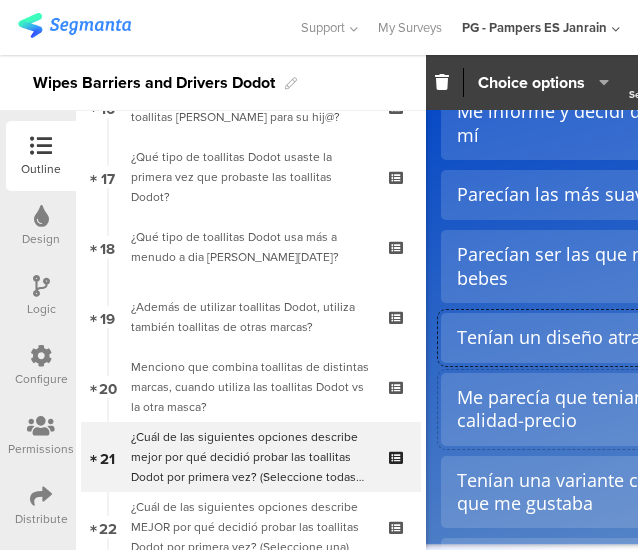 click on "Me parecía que tenian una buena relación calidad-precio" 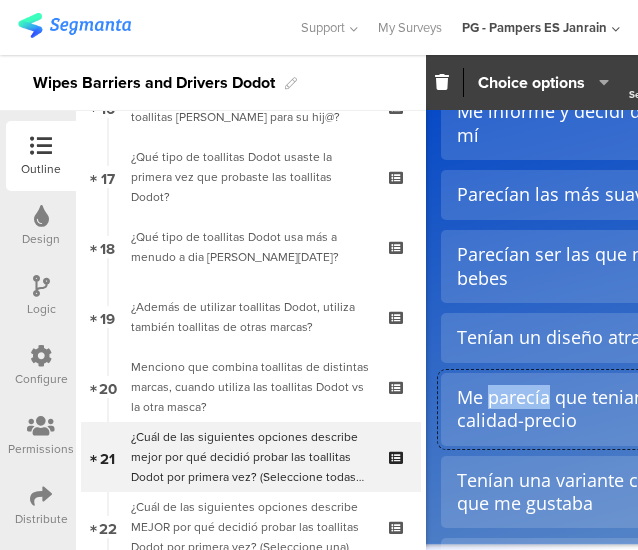 click on "Me parecía que tenian una buena relación calidad-precio" 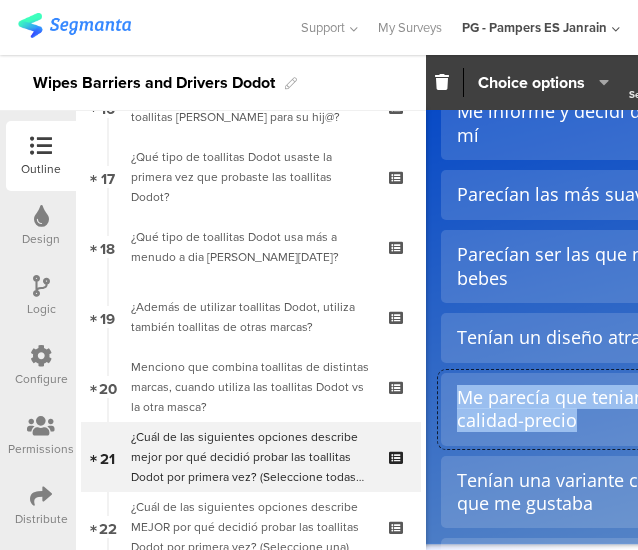 click on "Me parecía que tenian una buena relación calidad-precio" 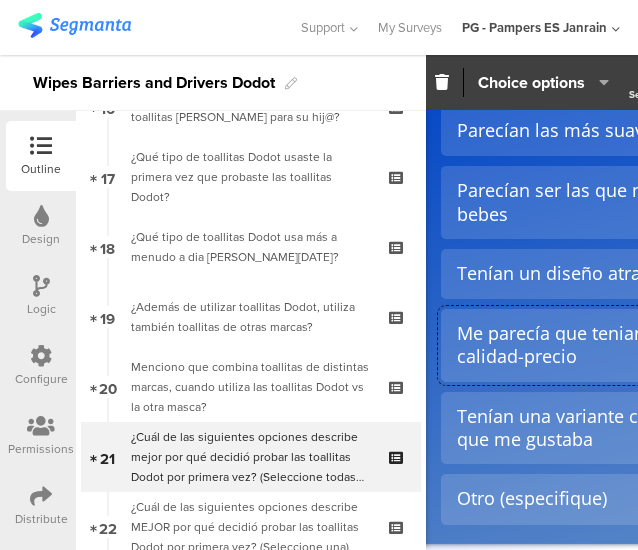 scroll, scrollTop: 796, scrollLeft: 5, axis: both 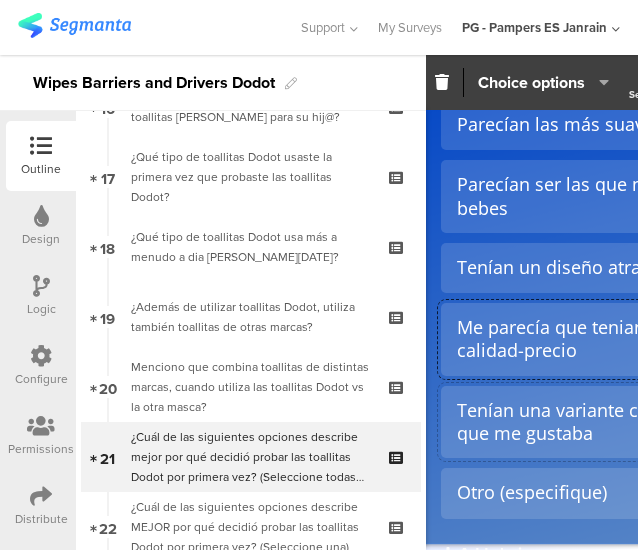 click on "Tenían una variante con un ingrediente o aroma que me gustaba" 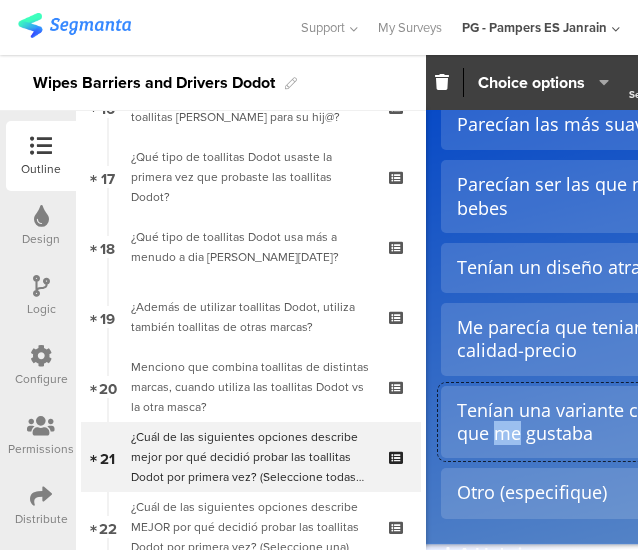 click on "Tenían una variante con un ingrediente o aroma que me gustaba" 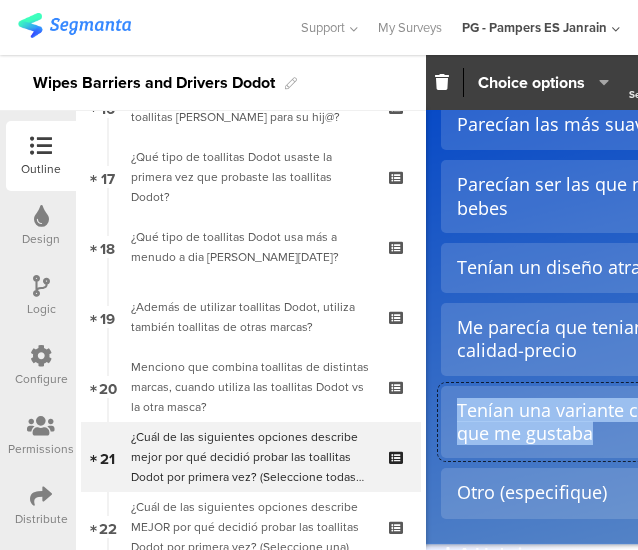 click on "Tenían una variante con un ingrediente o aroma que me gustaba" 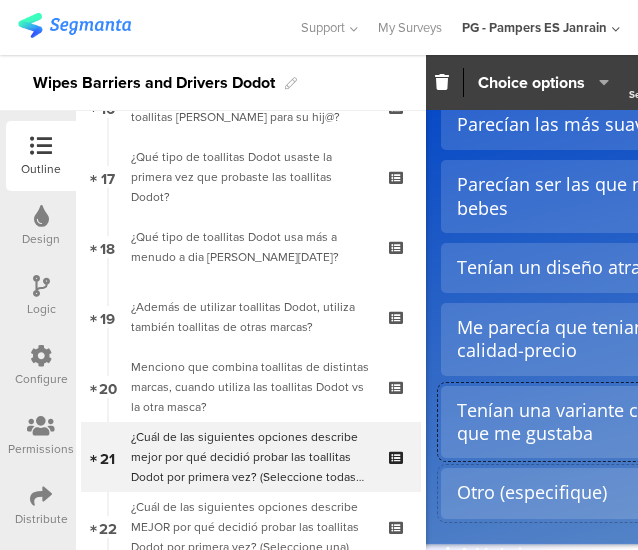 click on "Otro (especifique)" 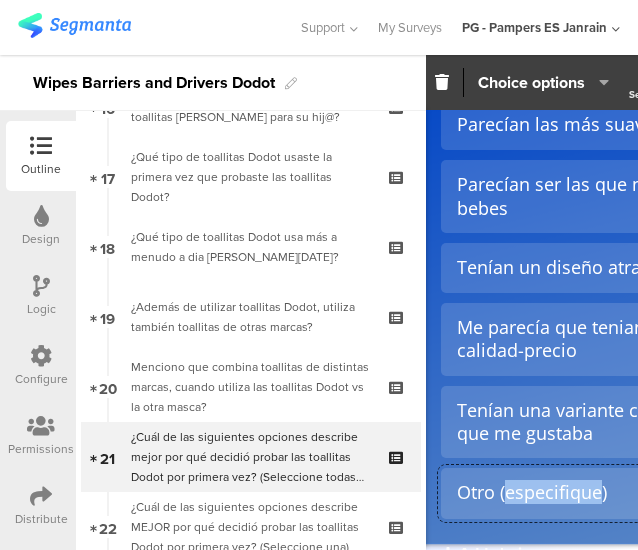 click on "Otro (especifique)" 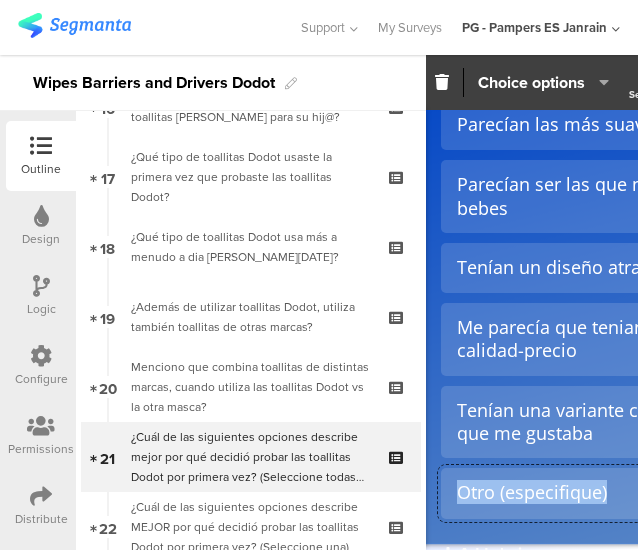 click on "Otro (especifique)" 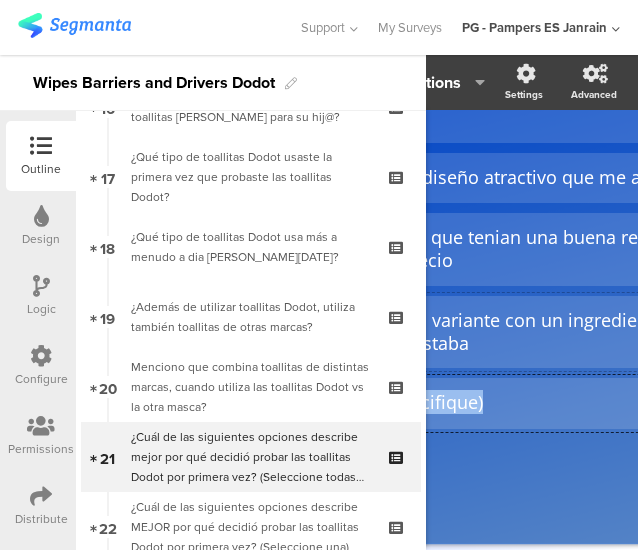 scroll, scrollTop: 886, scrollLeft: 0, axis: vertical 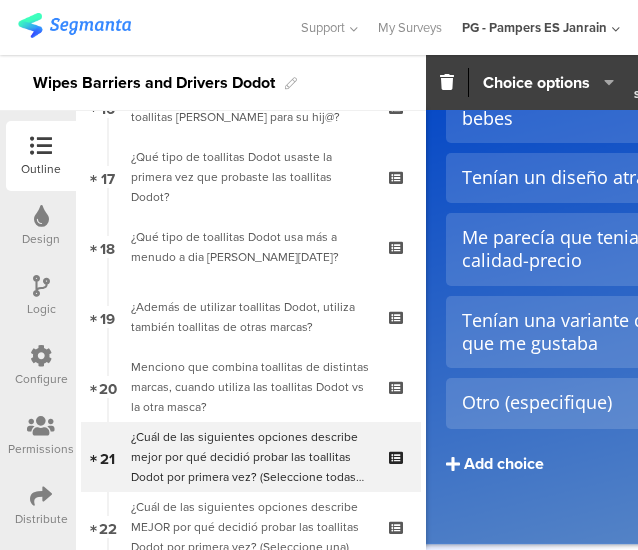 click on "Add choice" 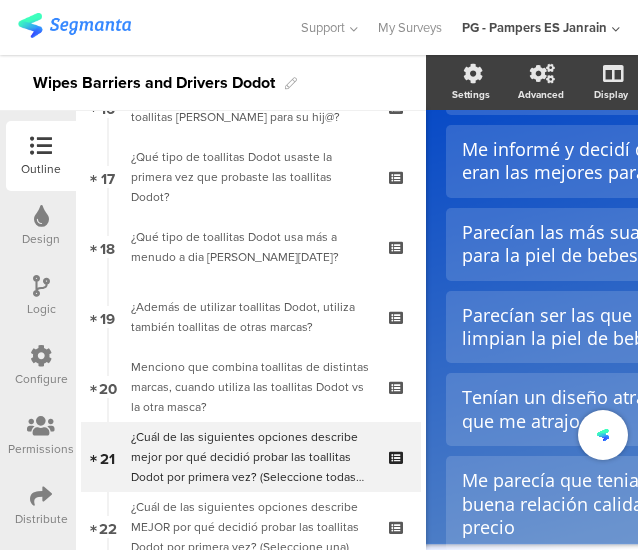 scroll, scrollTop: 1038, scrollLeft: 0, axis: vertical 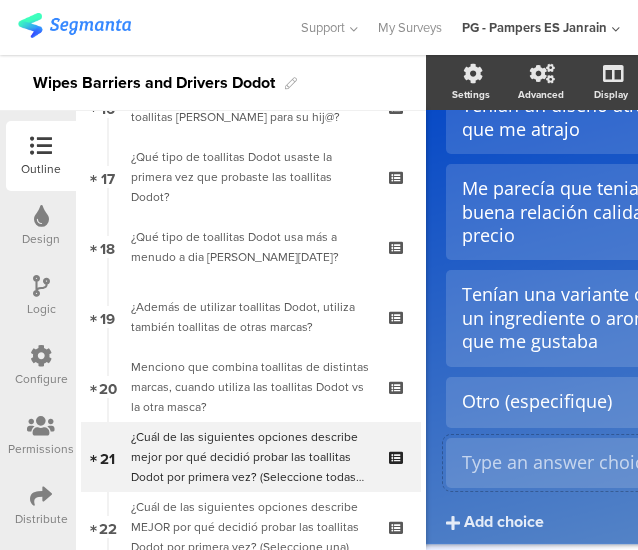type 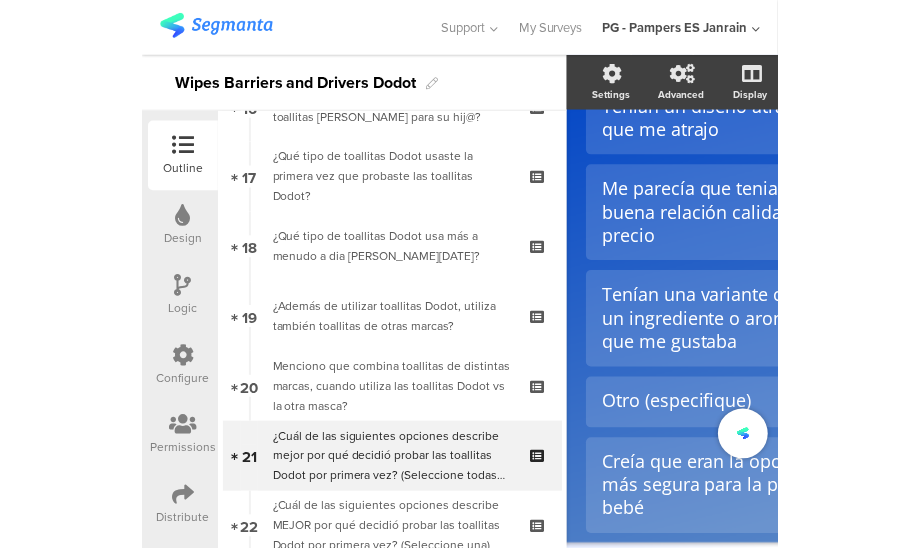 scroll, scrollTop: 691, scrollLeft: 0, axis: vertical 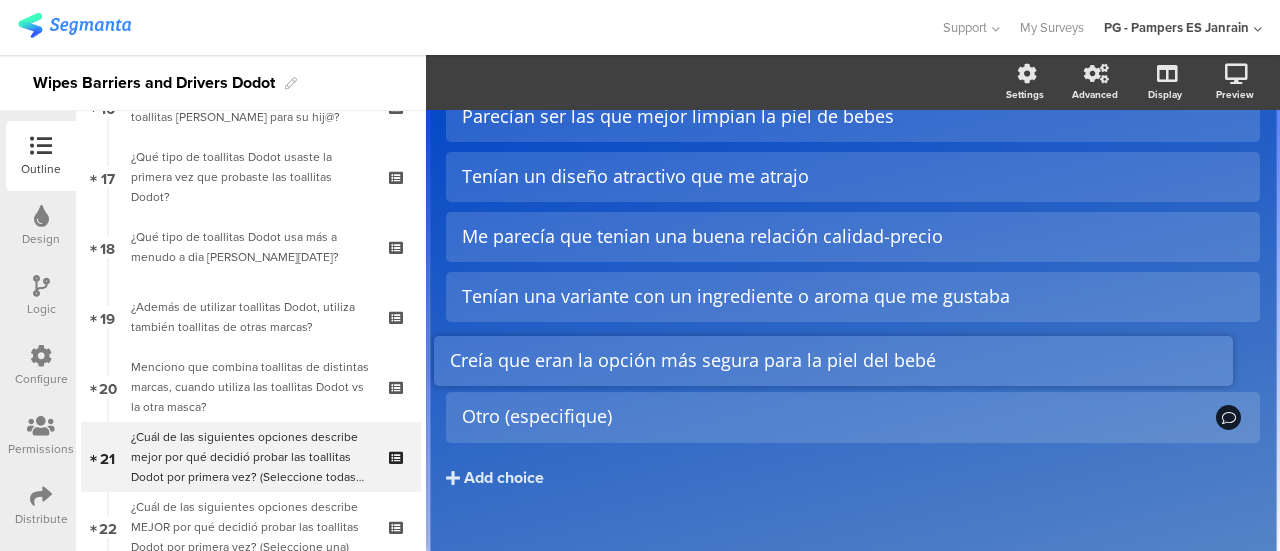 drag, startPoint x: 1243, startPoint y: 393, endPoint x: 1233, endPoint y: 335, distance: 58.855755 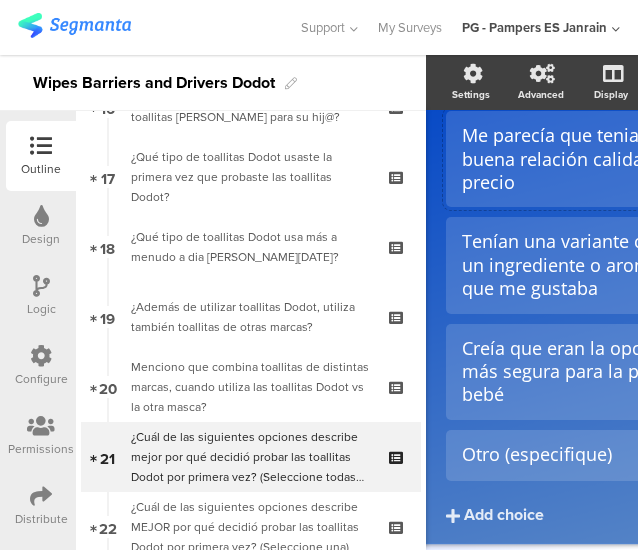 scroll, scrollTop: 1232, scrollLeft: 0, axis: vertical 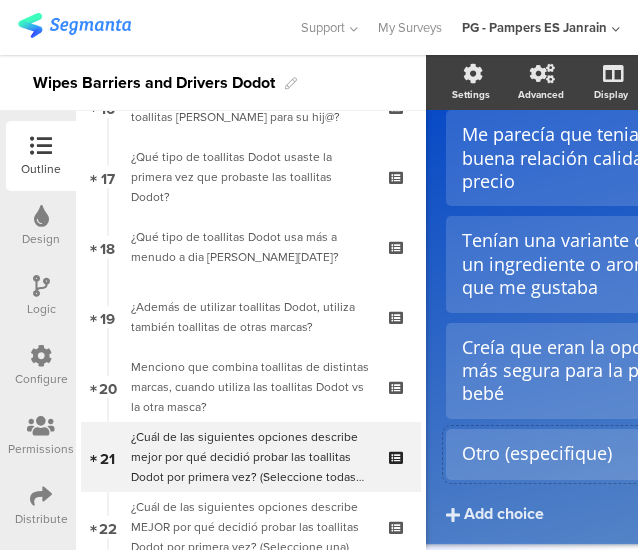 click on "Otro (especifique)" 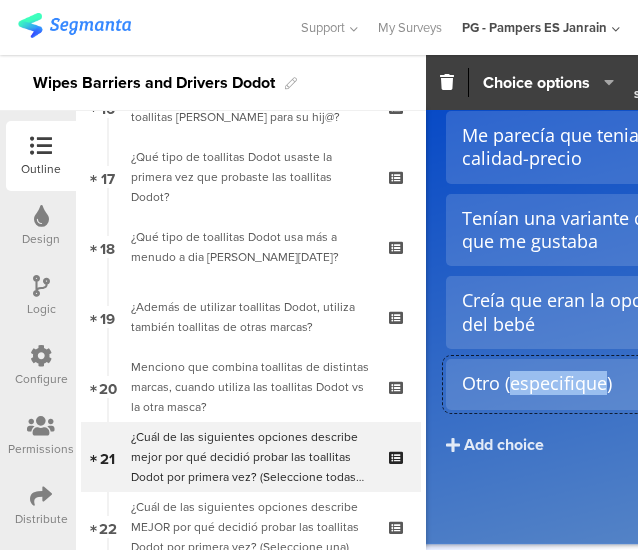 scroll, scrollTop: 964, scrollLeft: 0, axis: vertical 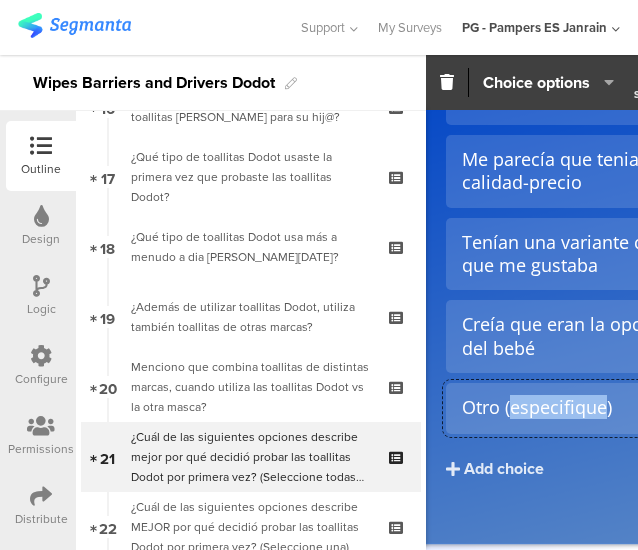 click on "Otro (especifique)" 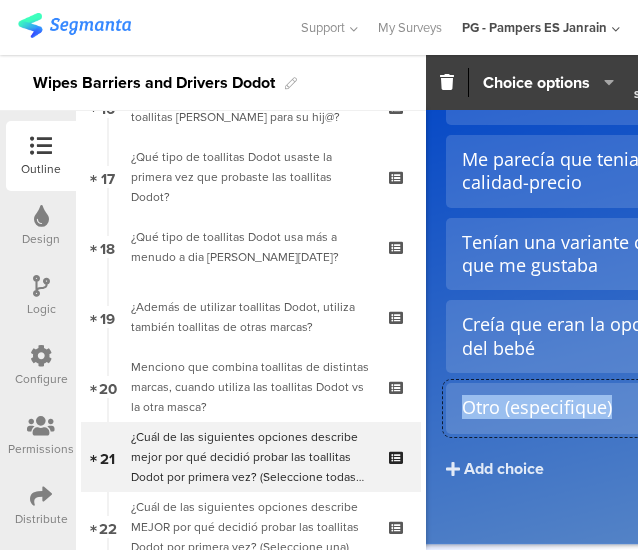 click on "Otro (especifique)" 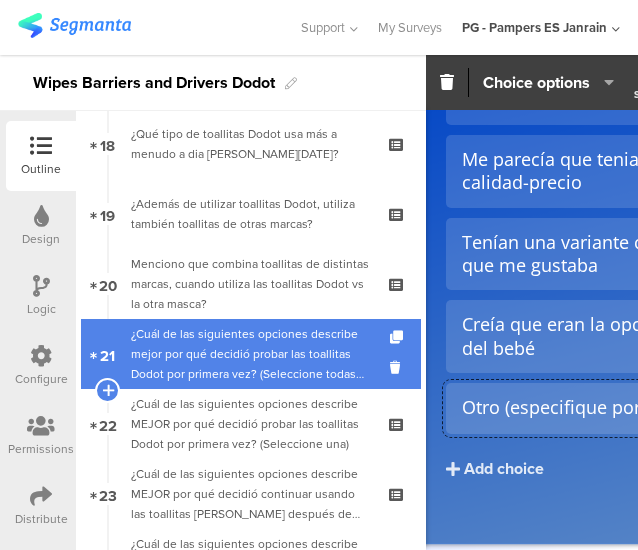 scroll, scrollTop: 1286, scrollLeft: 0, axis: vertical 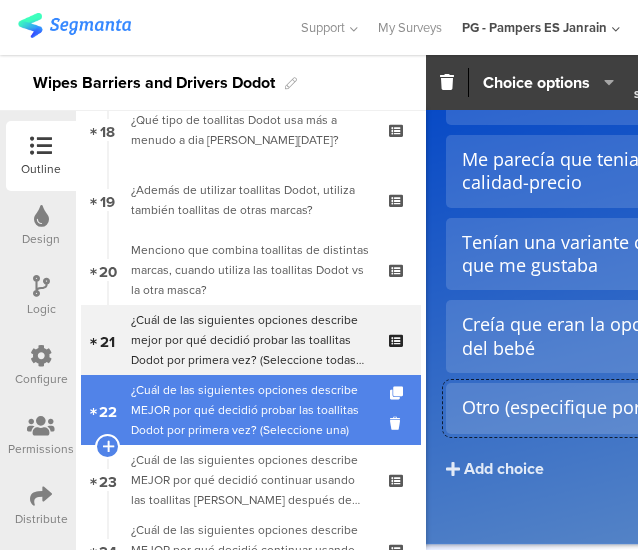 click on "¿Cuál de las siguientes opciones describe MEJOR por qué decidió probar las toallitas Dodot por primera vez? (Seleccione una)" at bounding box center (250, 410) 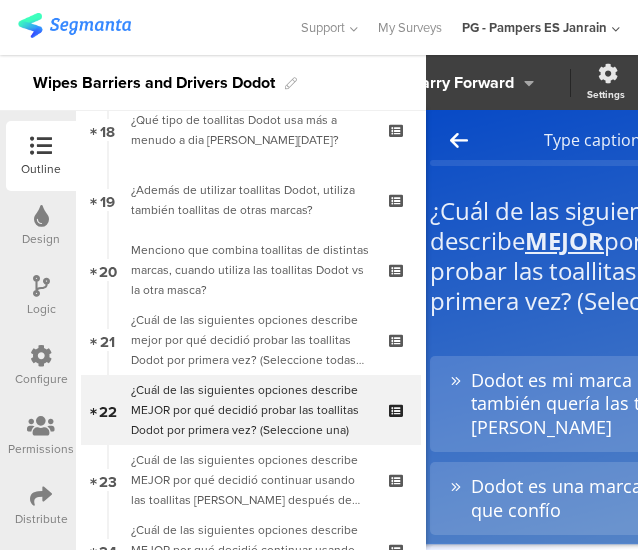 scroll, scrollTop: 0, scrollLeft: 18, axis: horizontal 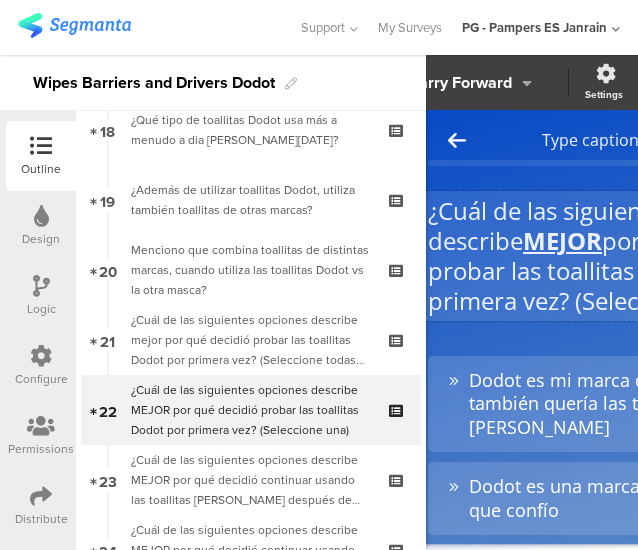 click on "¿Cuál de las siguientes opciones describe  MEJOR  por qué decidió probar las toallitas Dodot por primera vez? (Seleccione una)
¿Cuál de las siguientes opciones describe  MEJOR  por qué decidió probar las toallitas Dodot por primera vez? (Seleccione una)" 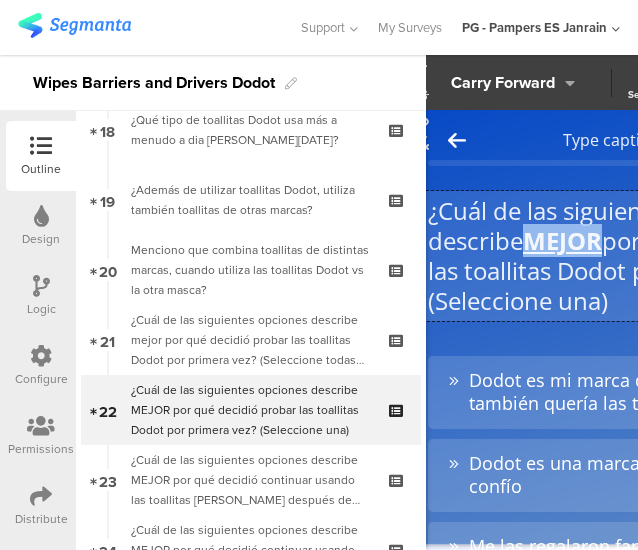 click on "MEJOR" 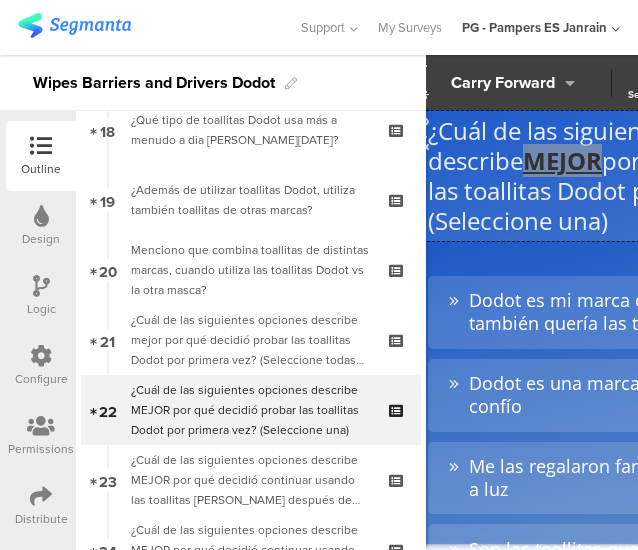 scroll, scrollTop: 85, scrollLeft: 18, axis: both 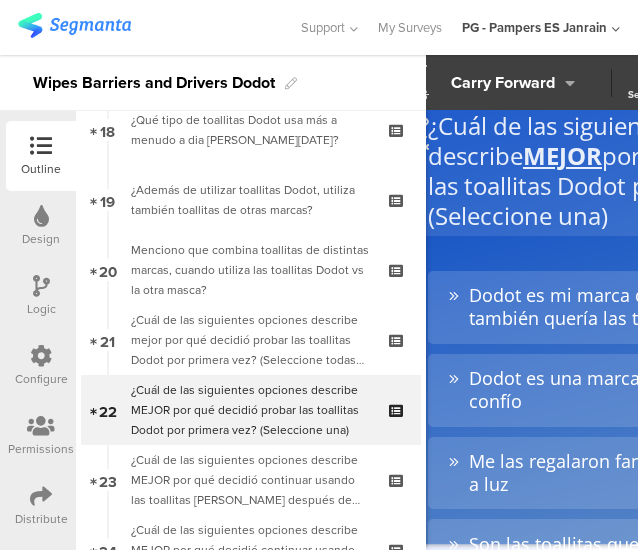 click on "Type caption...
22/41
¿Cuál de las siguientes opciones describe  MEJOR  por qué decidió probar las toallitas Dodot por primera vez? (Seleccione una)
¿Cuál de las siguientes opciones describe  MEJOR  por qué decidió probar las toallitas Dodot por primera vez? (Seleccione una)" 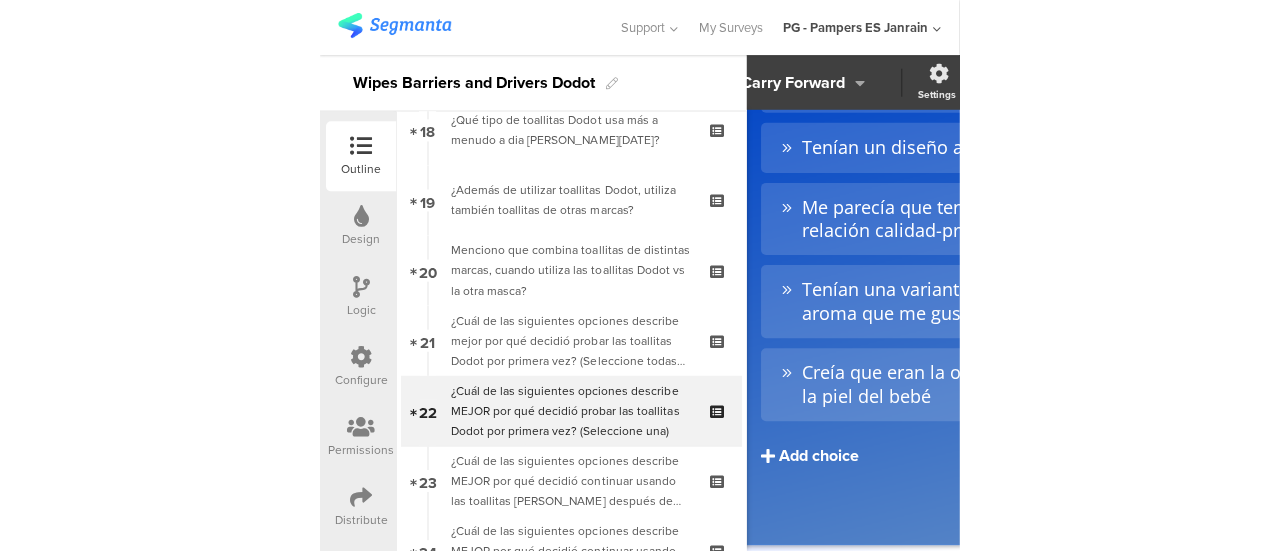 scroll, scrollTop: 919, scrollLeft: 8, axis: both 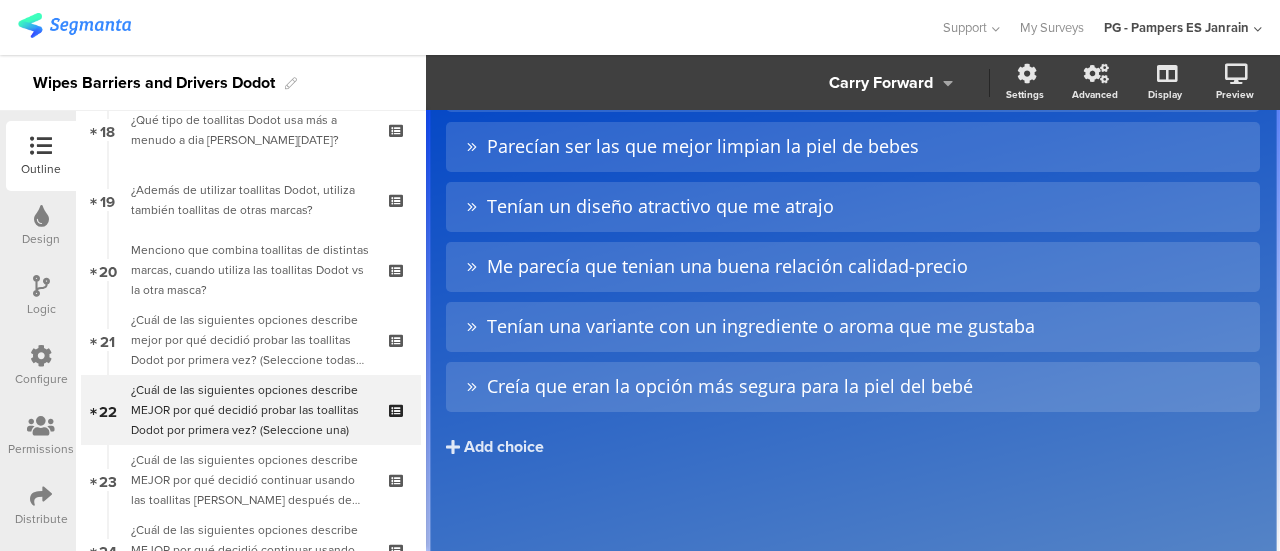 click 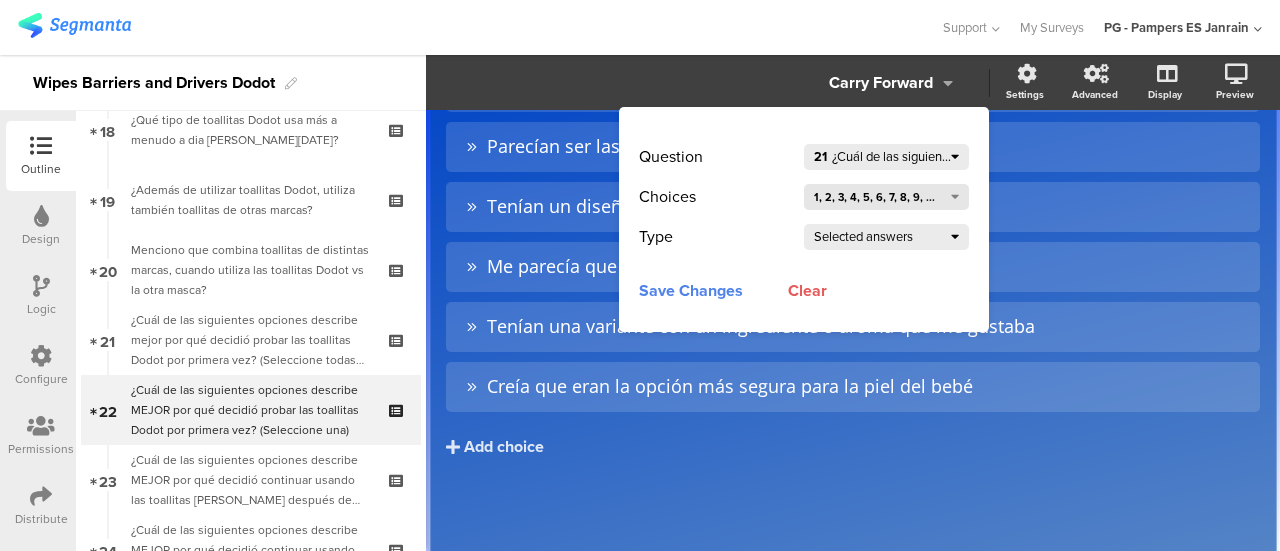click 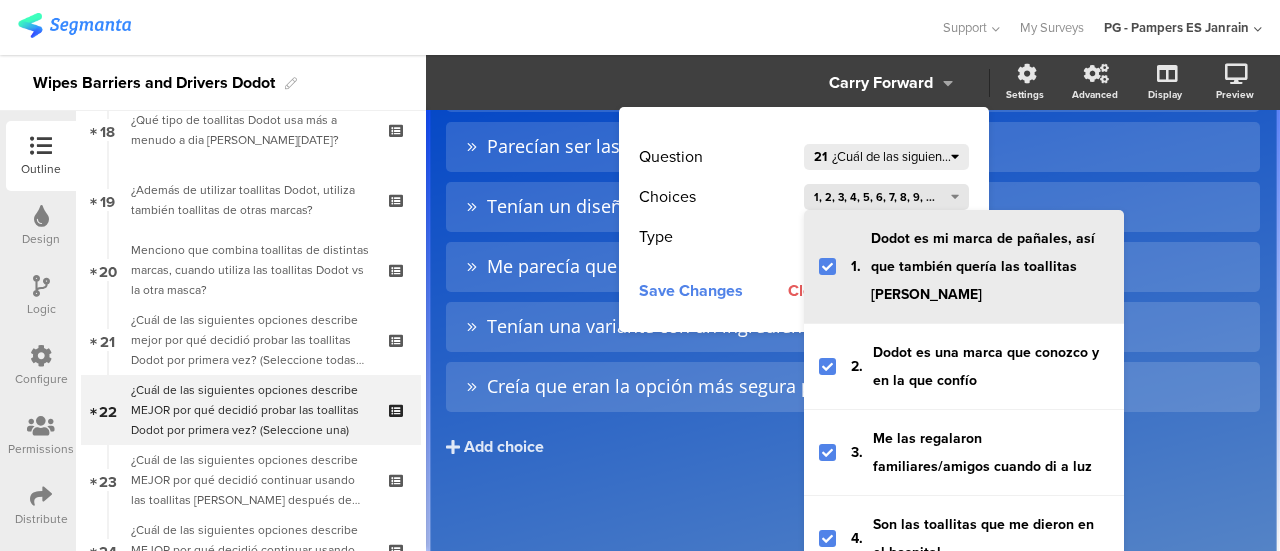 scroll, scrollTop: 696, scrollLeft: 0, axis: vertical 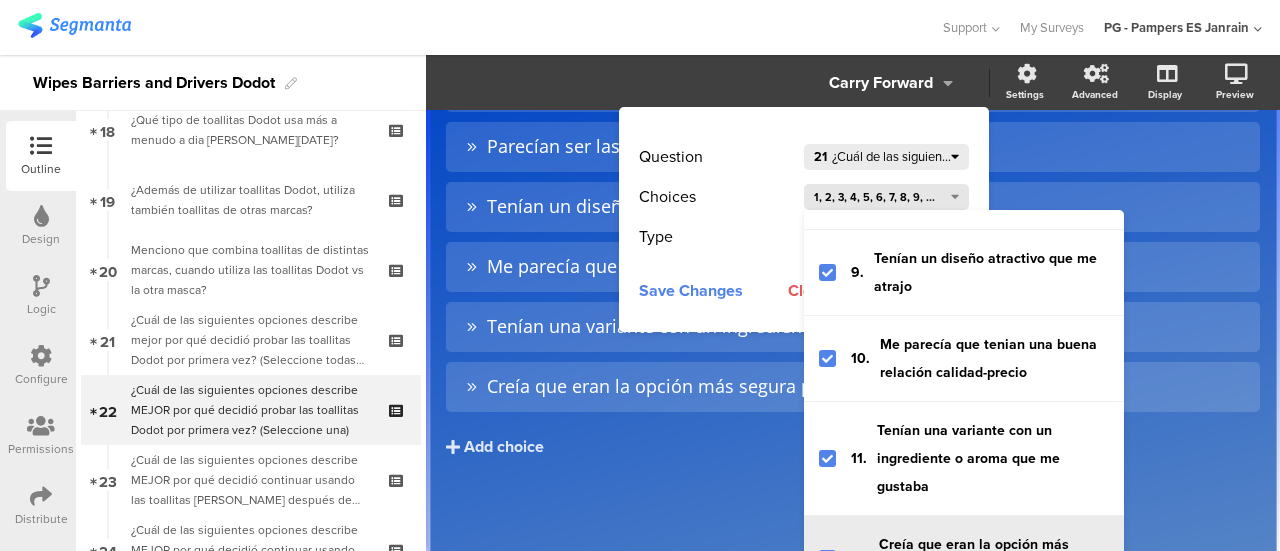 click on "12.
Creía que eran la opción más segura para la piel del bebé" 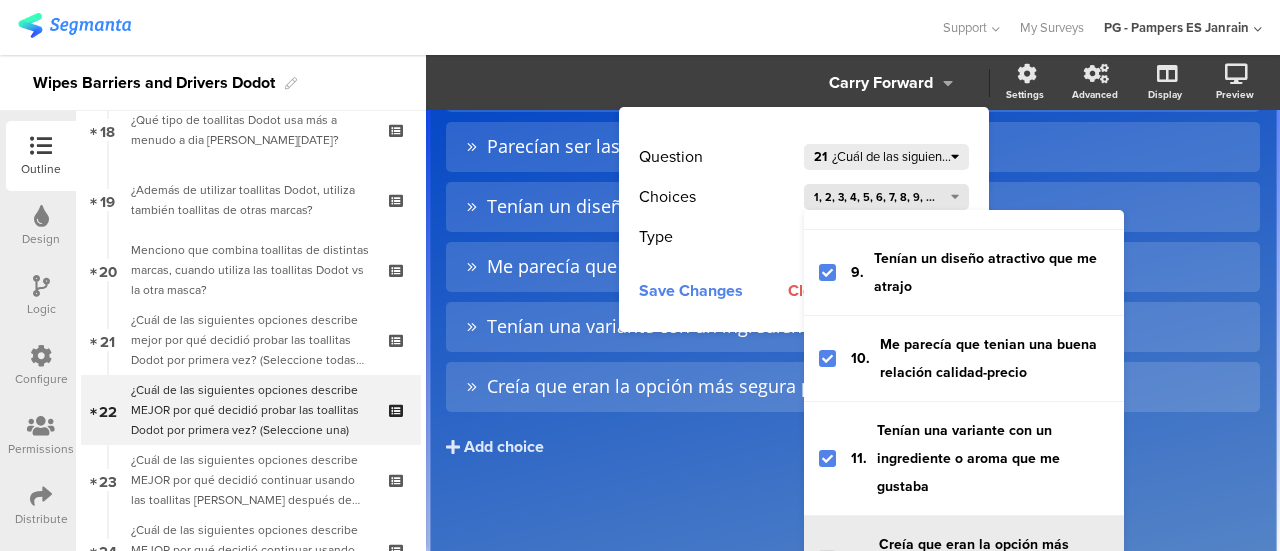 click on "12.
Creía que eran la opción más segura para la piel del bebé" 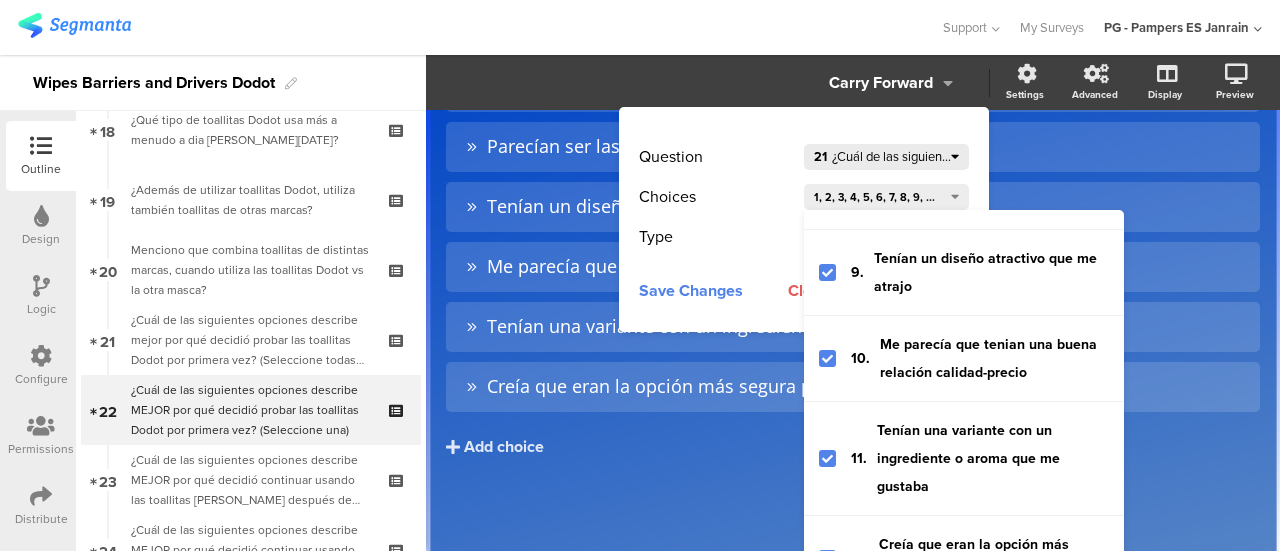 drag, startPoint x: 1153, startPoint y: 3, endPoint x: 536, endPoint y: 27, distance: 617.4666 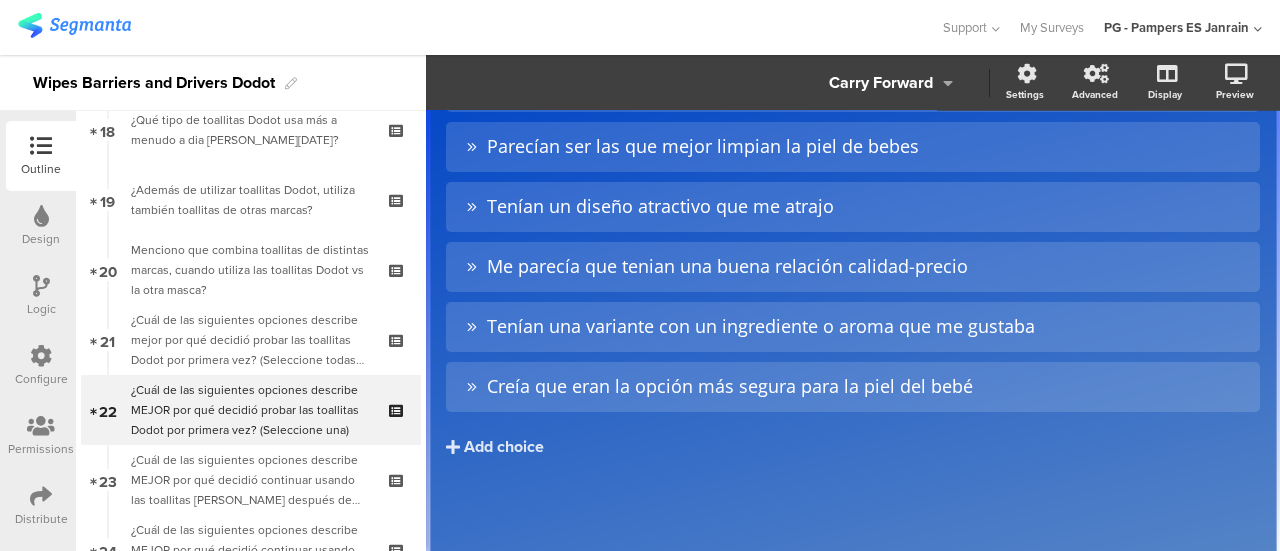 click 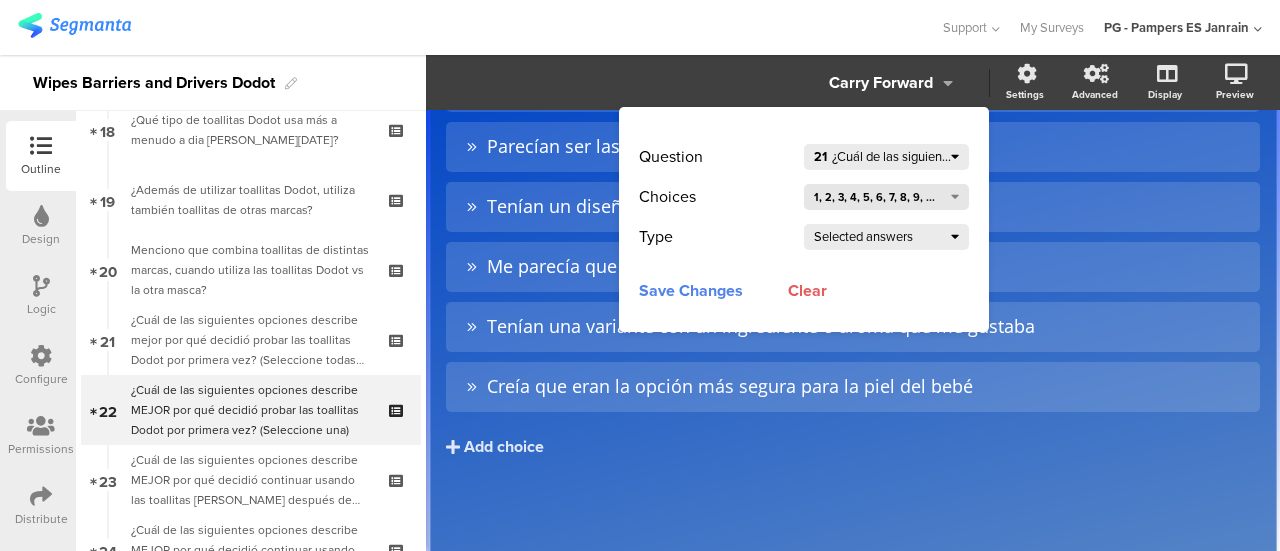 click on "1, 2, 3, 4, 5, 6, 7, 8, 9, ..." 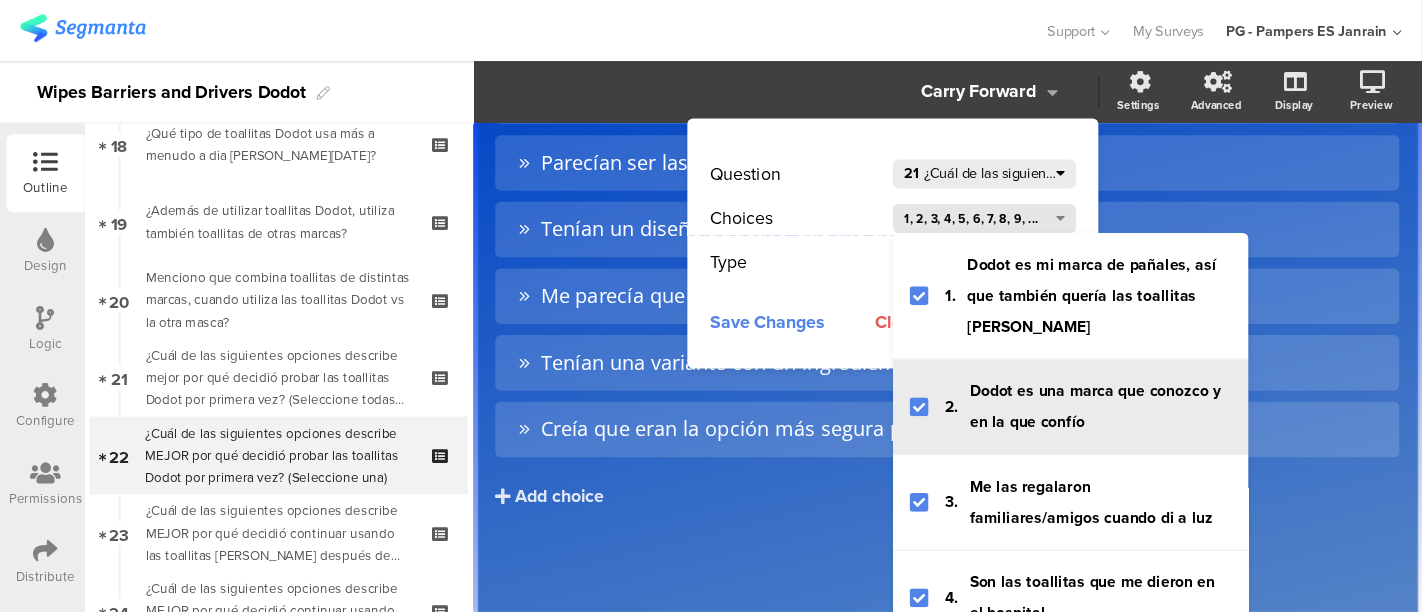 scroll, scrollTop: 696, scrollLeft: 0, axis: vertical 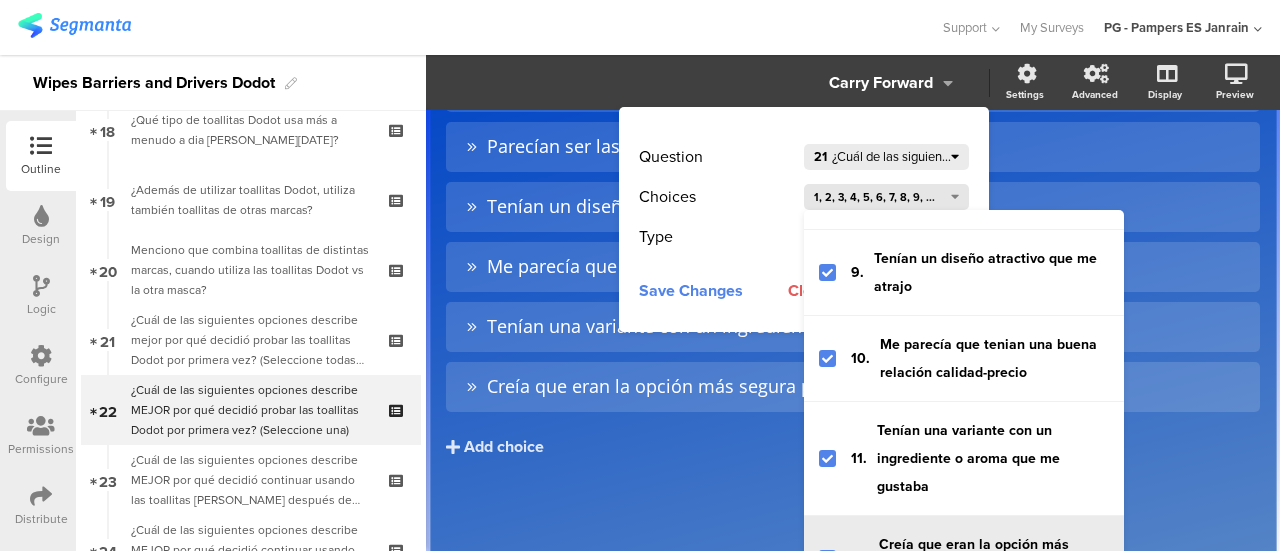 click on "12.
Creía que eran la opción más segura para la piel del bebé" 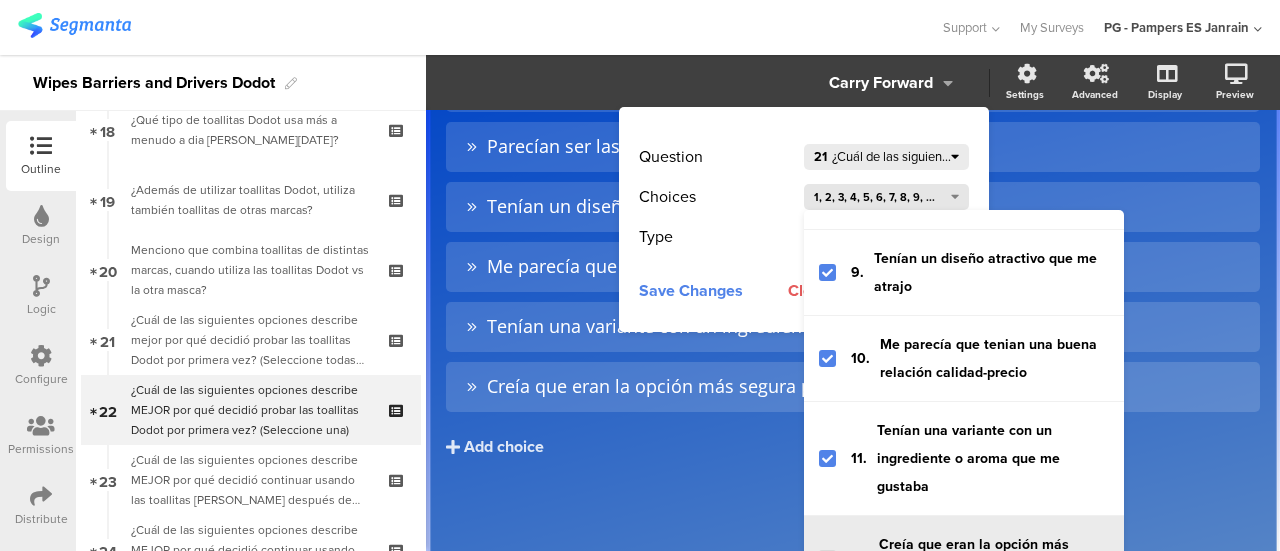 click on "12.
Creía que eran la opción más segura para la piel del bebé" 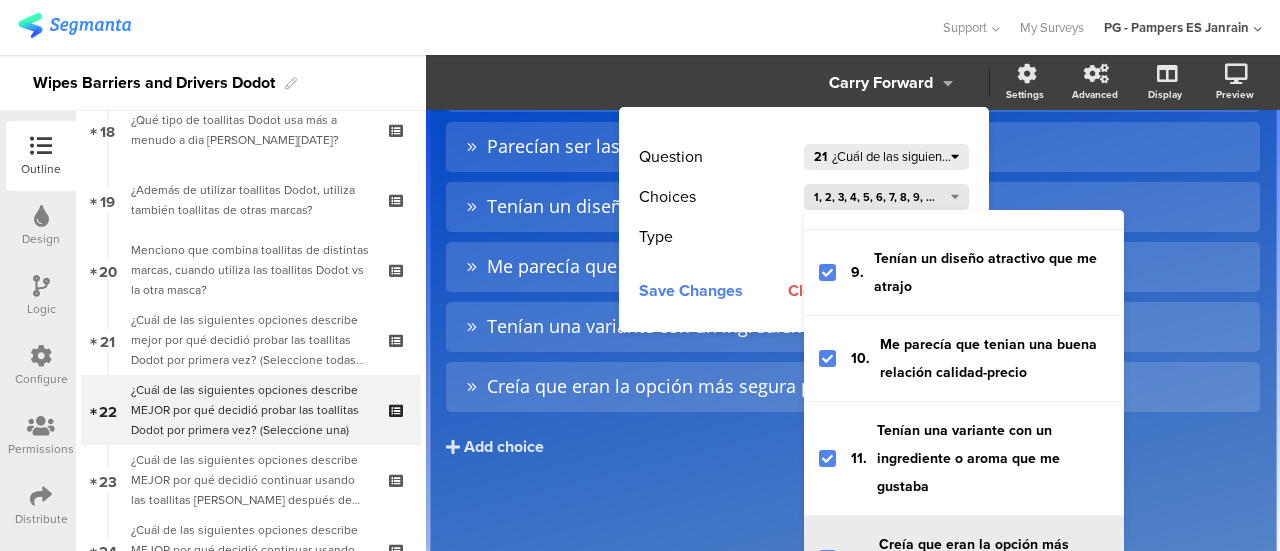 click on "12.
Creía que eran la opción más segura para la piel del bebé" 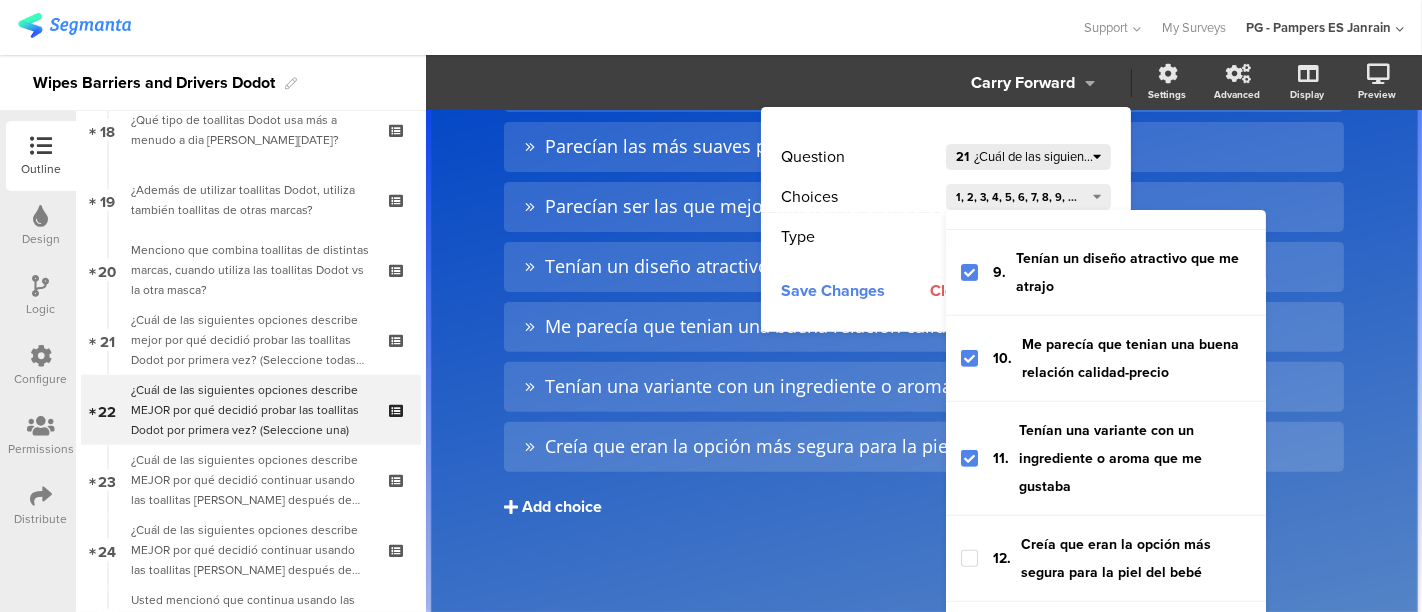 scroll, scrollTop: 1285, scrollLeft: 0, axis: vertical 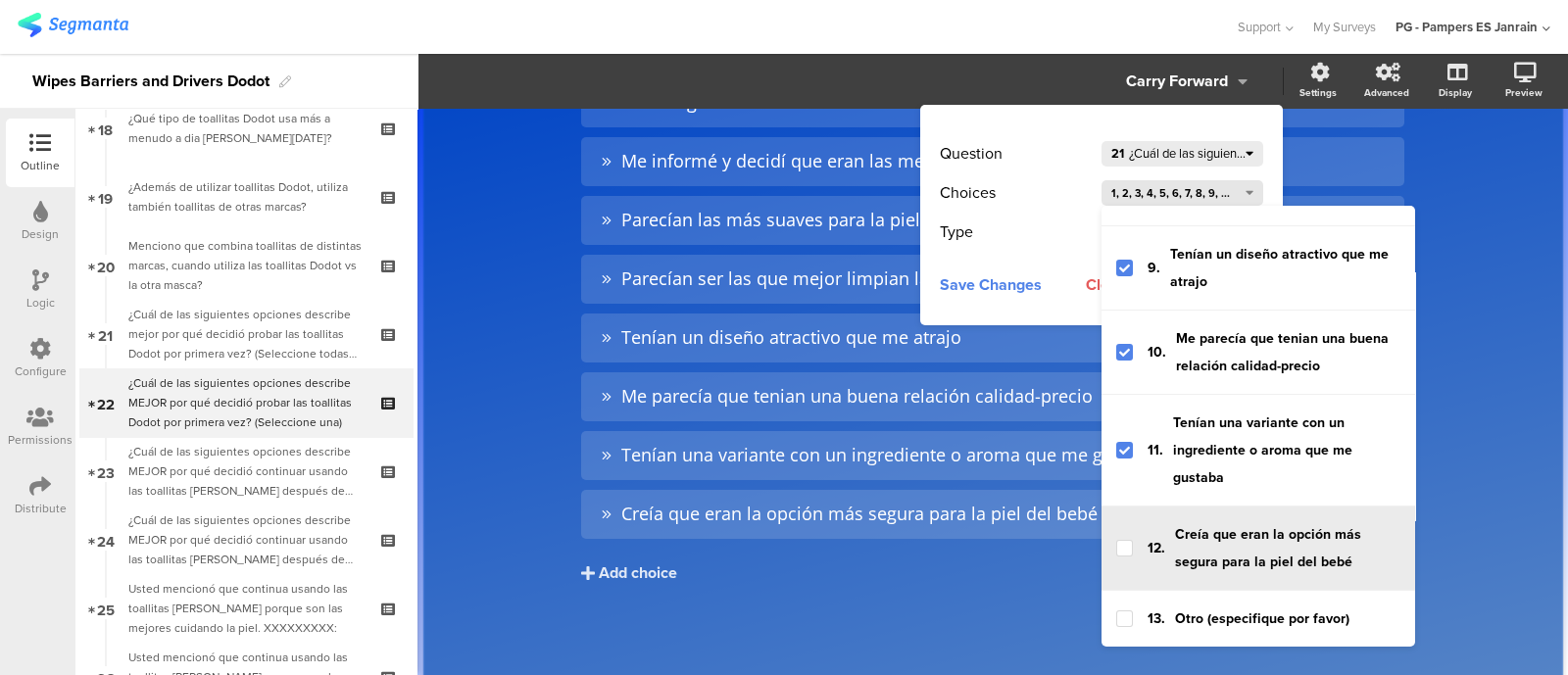 click 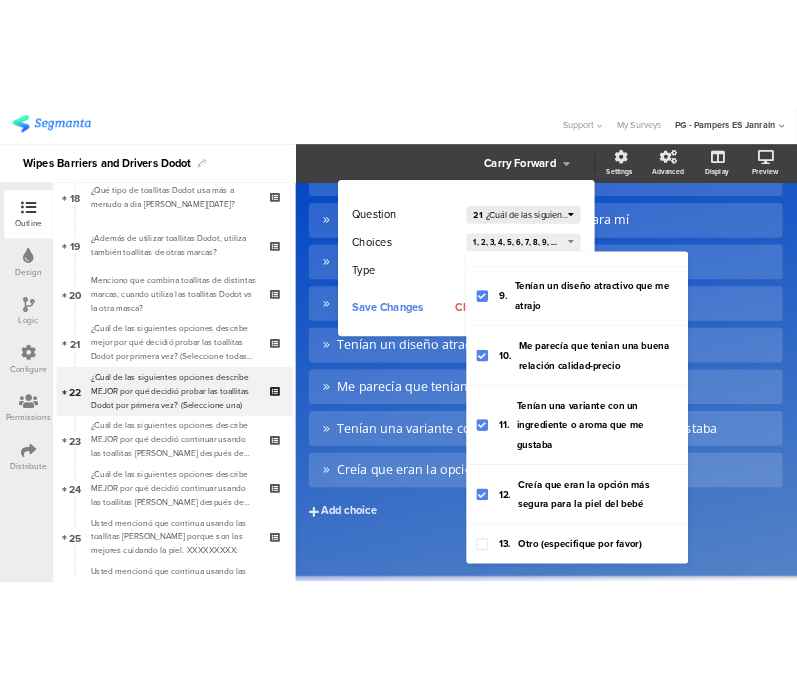scroll, scrollTop: 585, scrollLeft: 0, axis: vertical 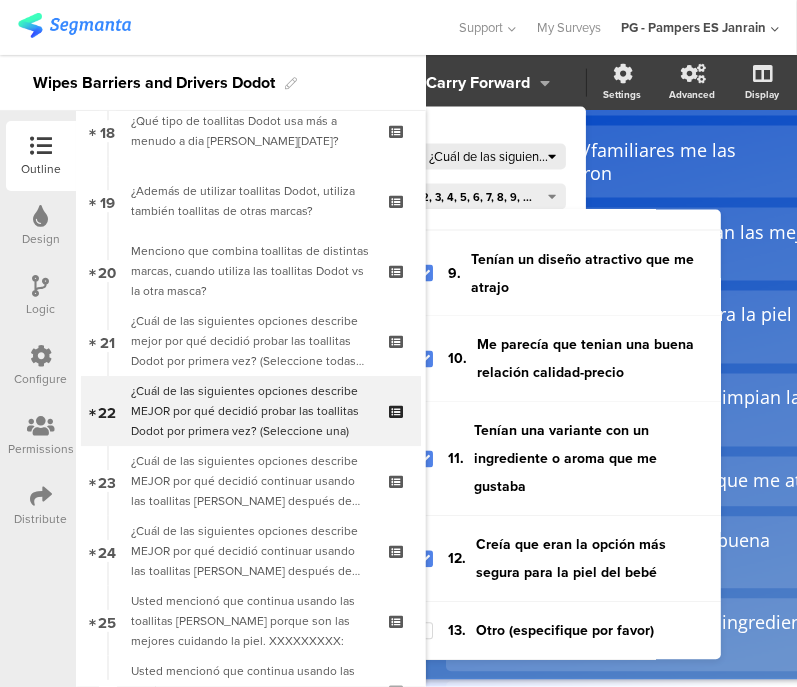click on "Carry Forward" 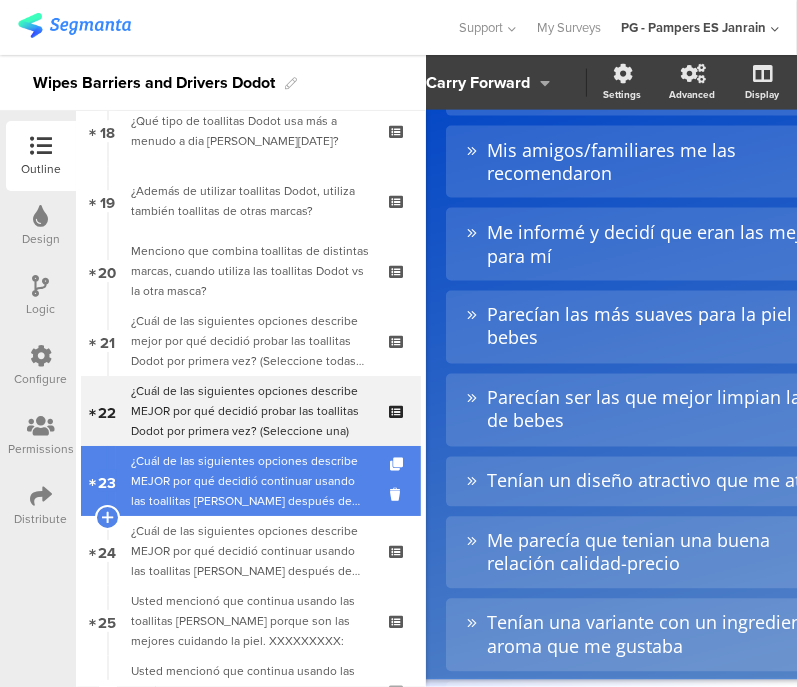 click on "¿Cuál de las siguientes opciones describe MEJOR por qué decidió continuar usando las toallitas [PERSON_NAME] después de probarlas? (Seleccione todas las que correspondan)" at bounding box center [250, 481] 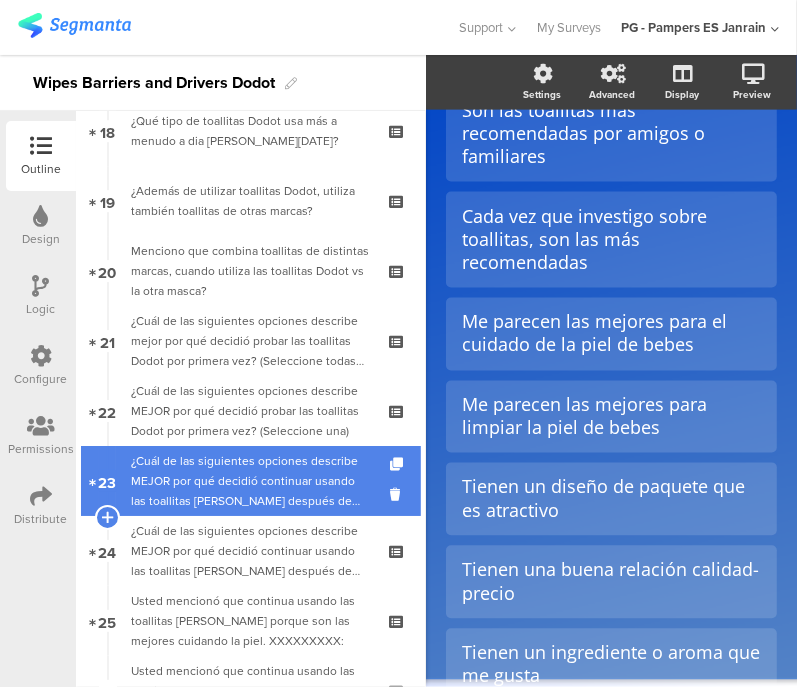 scroll, scrollTop: 502, scrollLeft: 0, axis: vertical 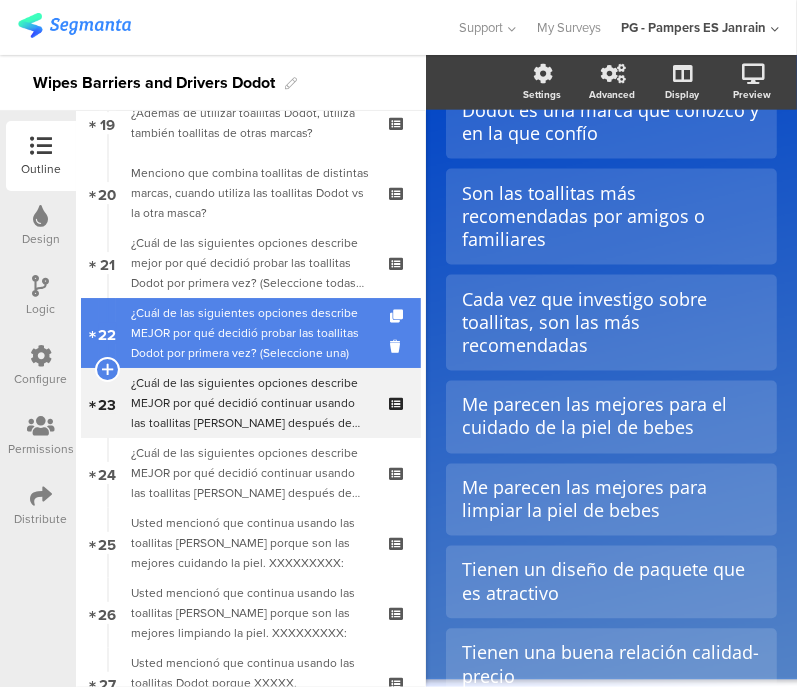 click on "¿Cuál de las siguientes opciones describe MEJOR por qué decidió probar las toallitas Dodot por primera vez? (Seleccione una)" at bounding box center [250, 333] 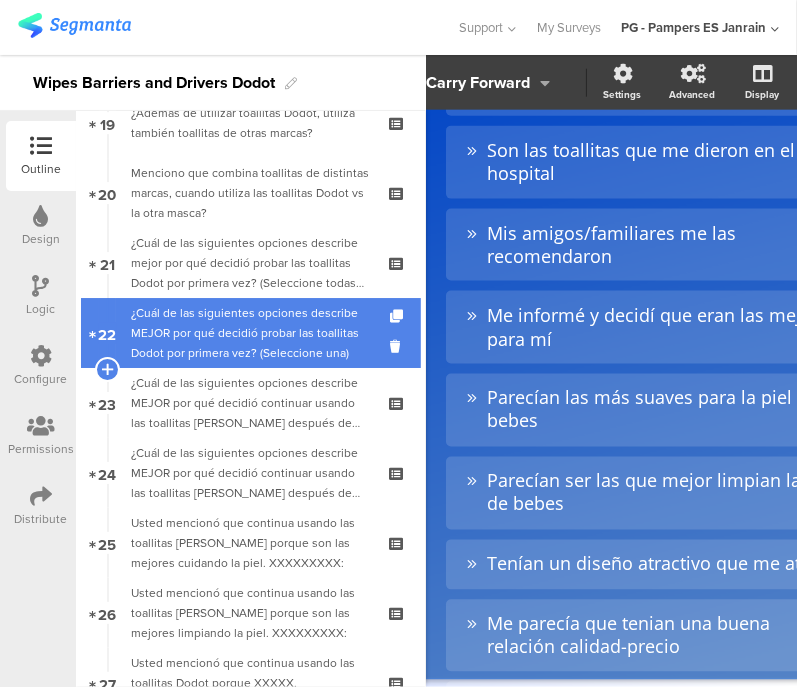 scroll, scrollTop: 585, scrollLeft: 0, axis: vertical 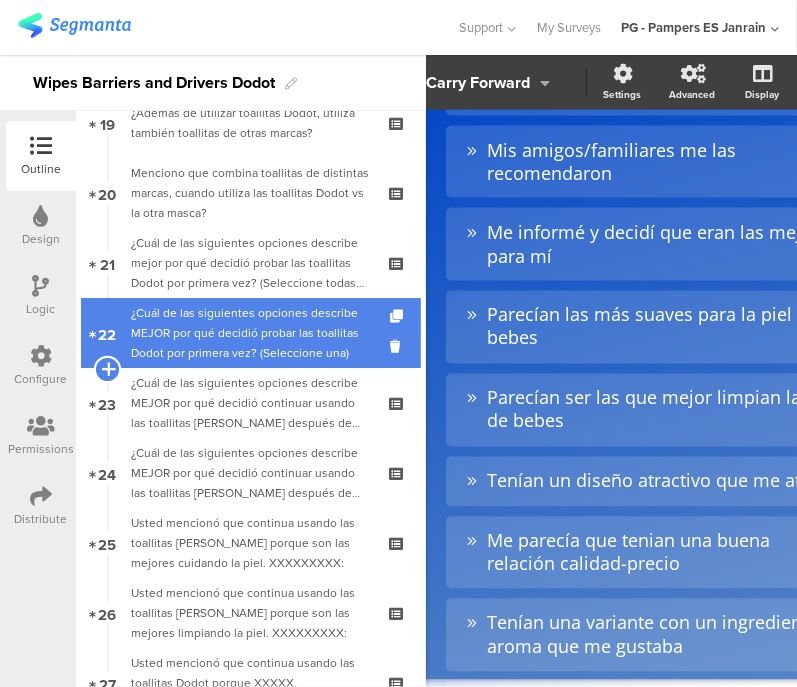 click at bounding box center [107, 369] 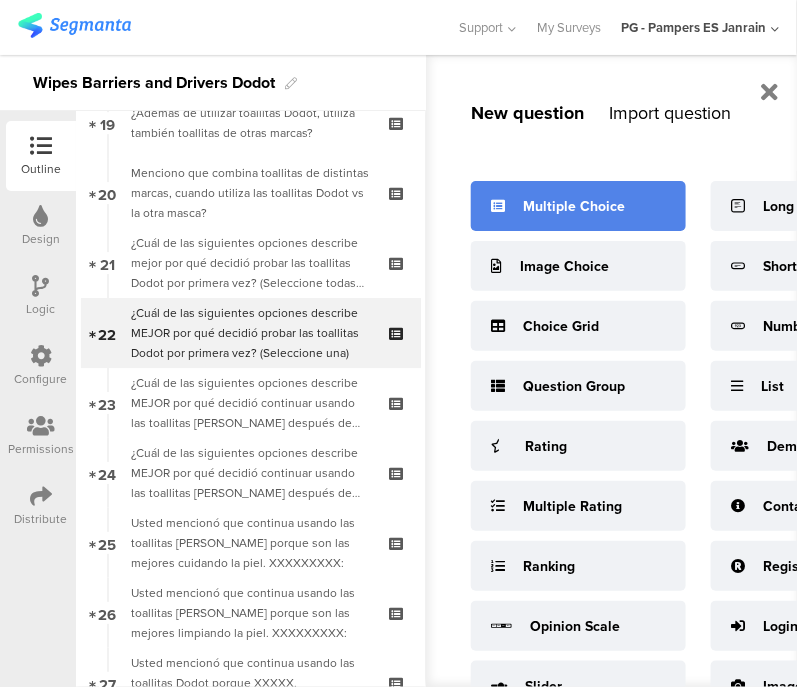 click on "Multiple Choice" at bounding box center [574, 206] 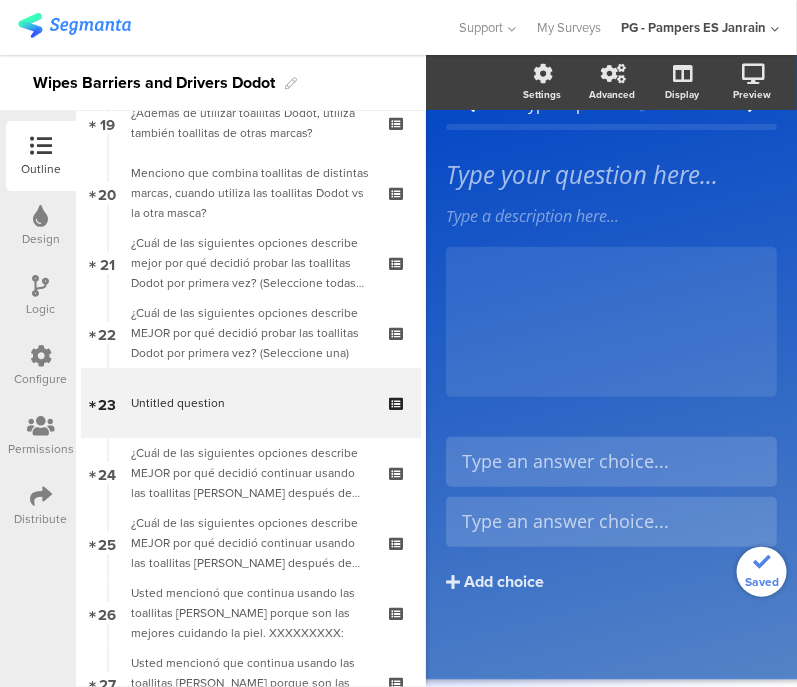 scroll, scrollTop: 35, scrollLeft: 0, axis: vertical 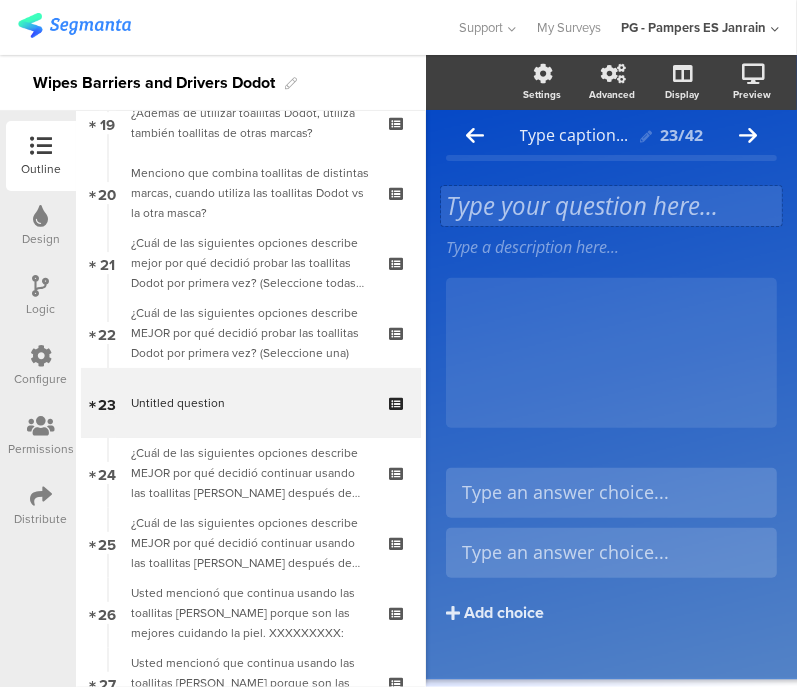 click on "Type your question here...
Type a description here...
/" 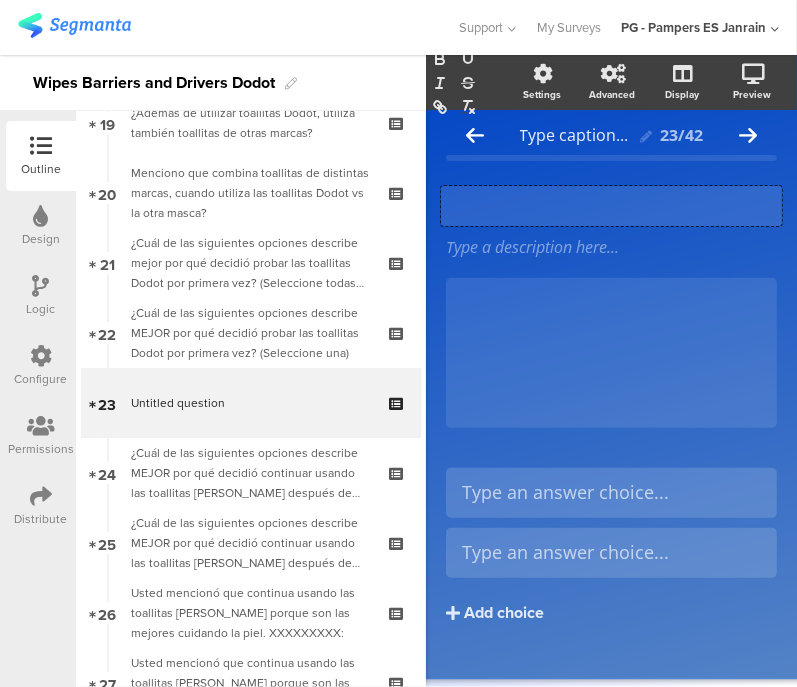 click 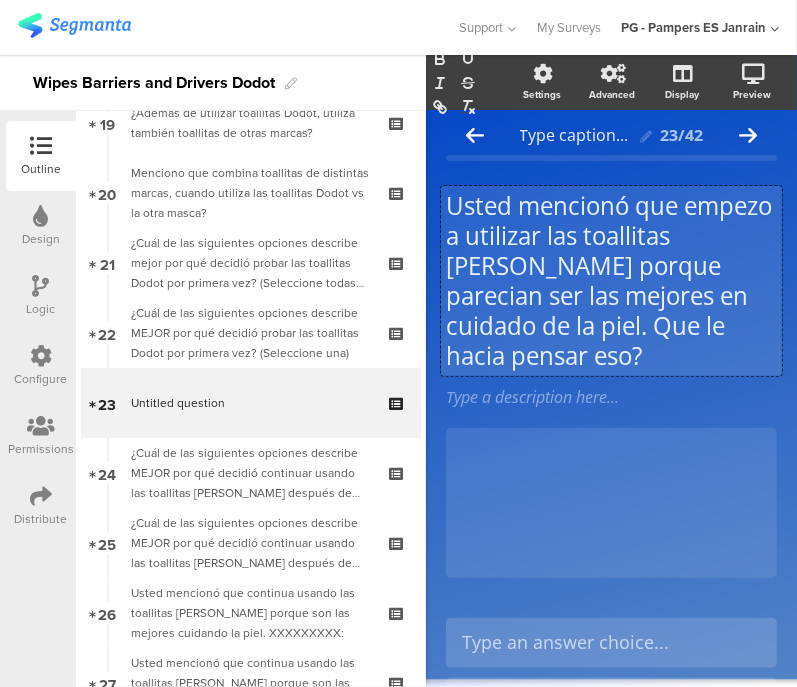scroll, scrollTop: 0, scrollLeft: 0, axis: both 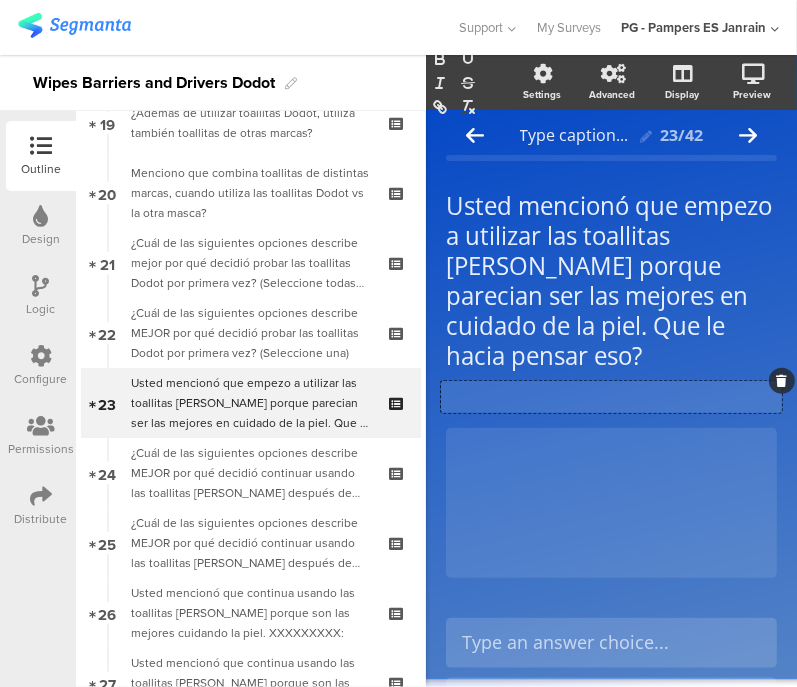 click 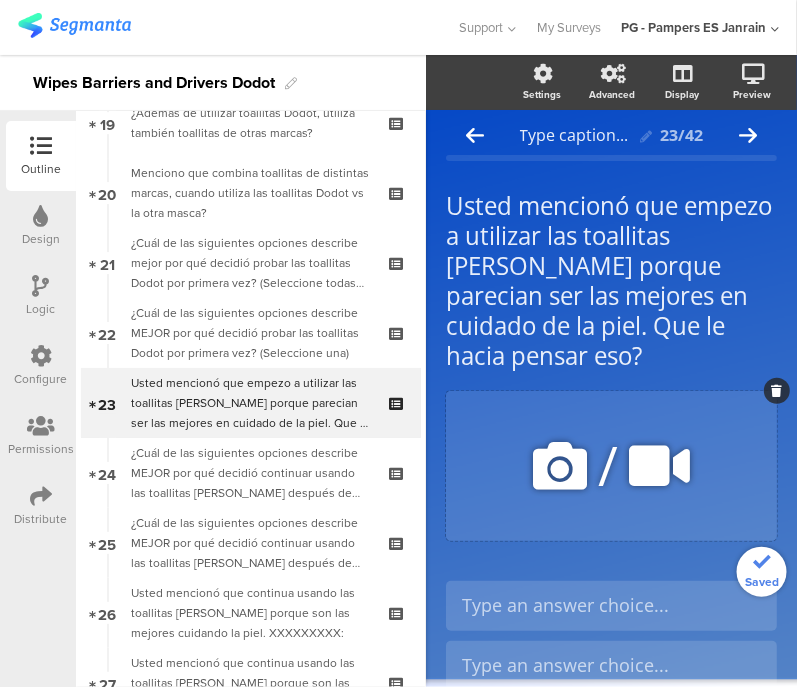 click 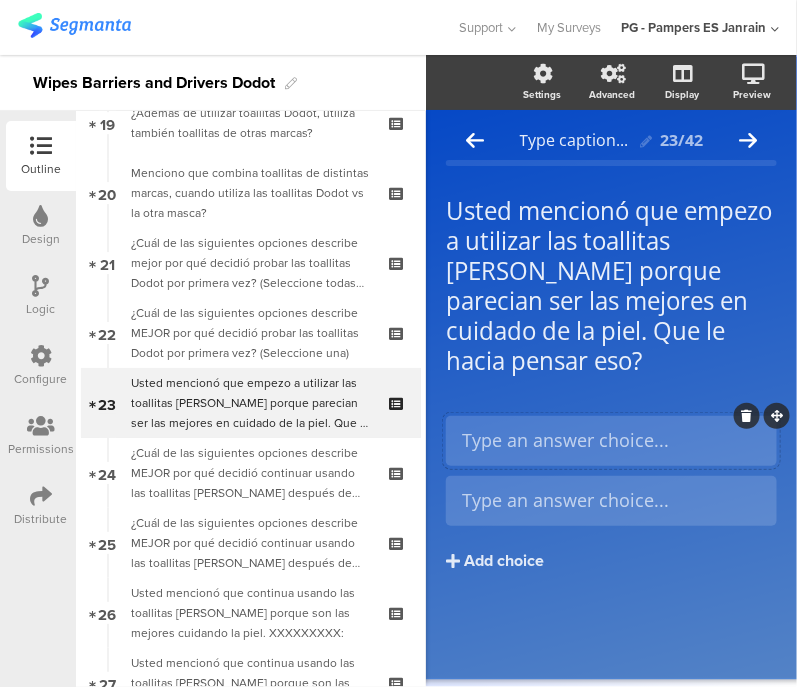 type 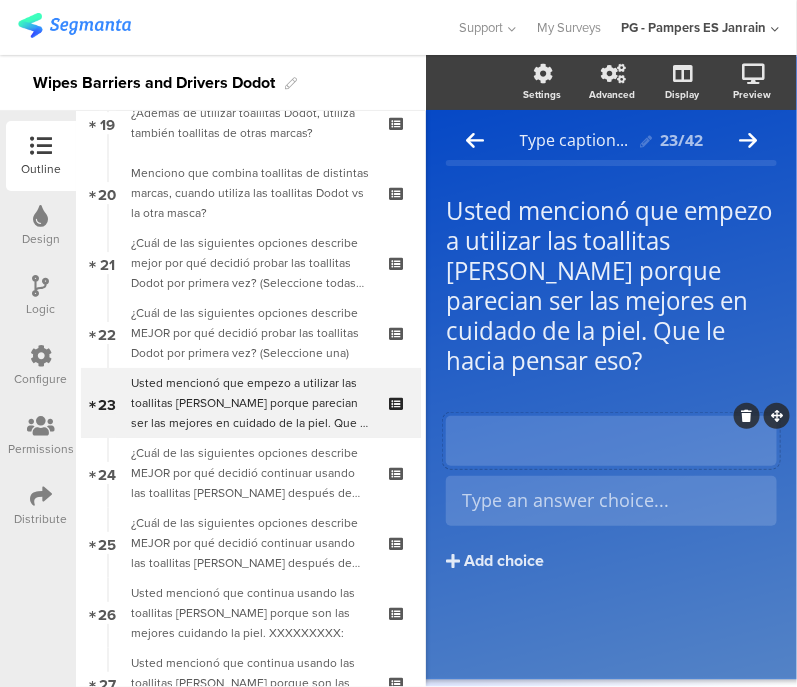click 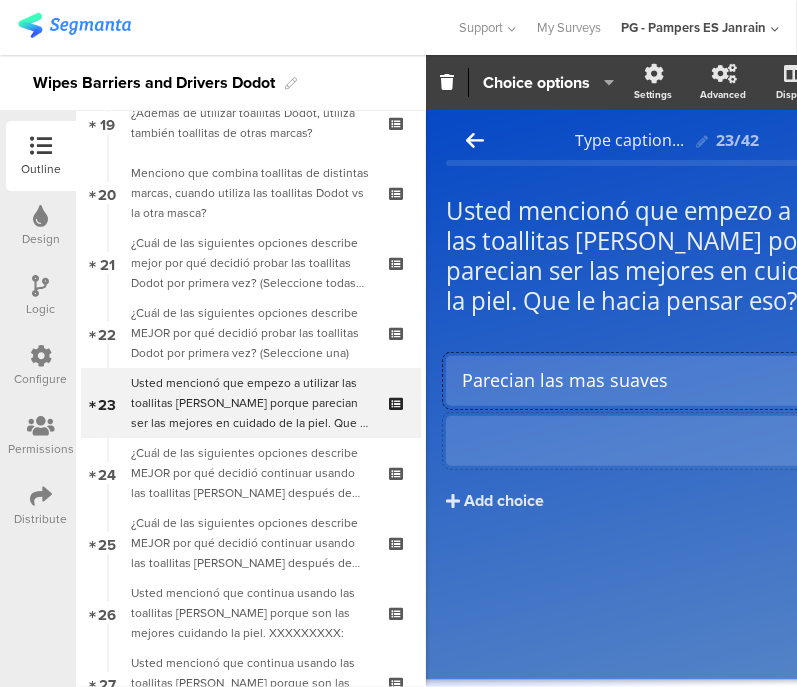 type 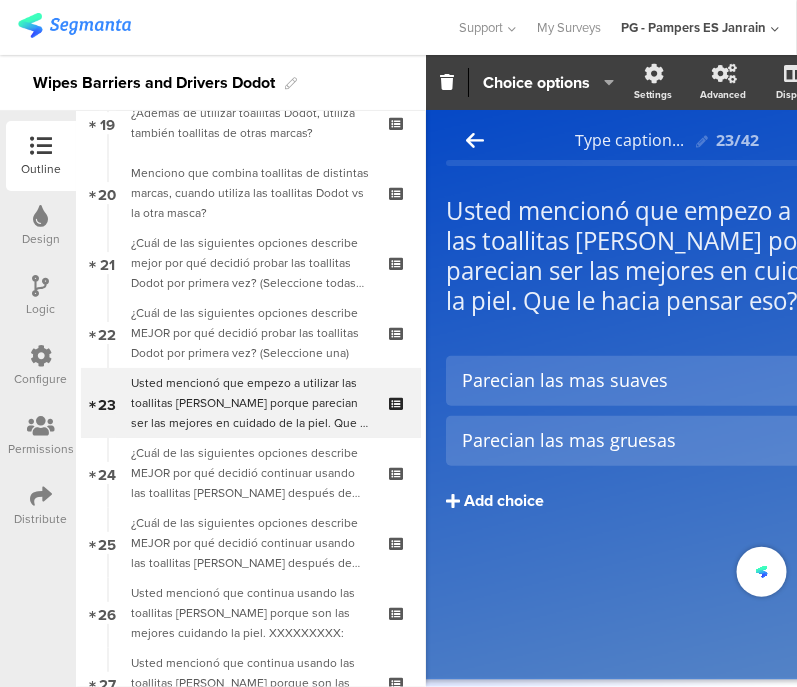 click on "Add choice" 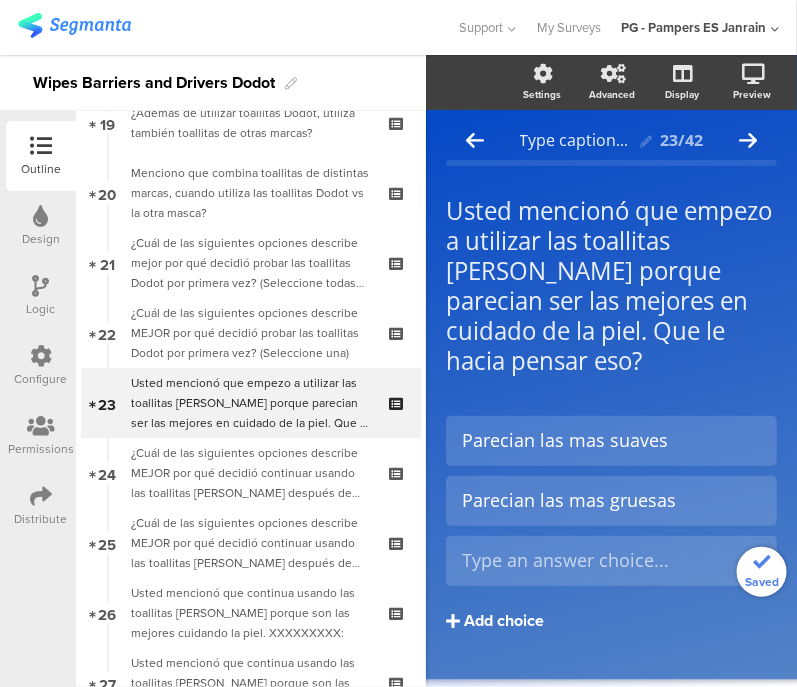 click on "Parecian las mas suaves
Parecian las mas gruesas
Type an answer choice...
Add choice" 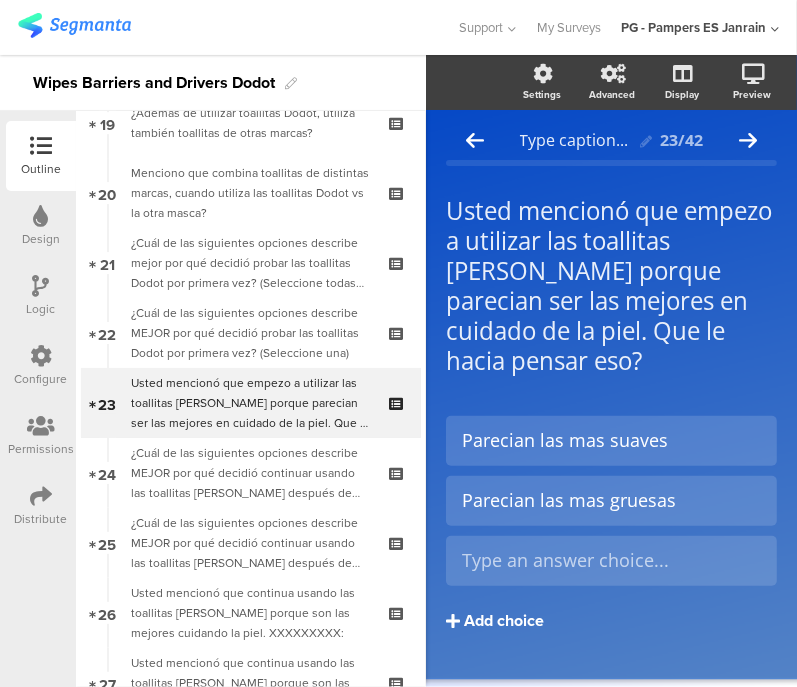 click on "Add choice" 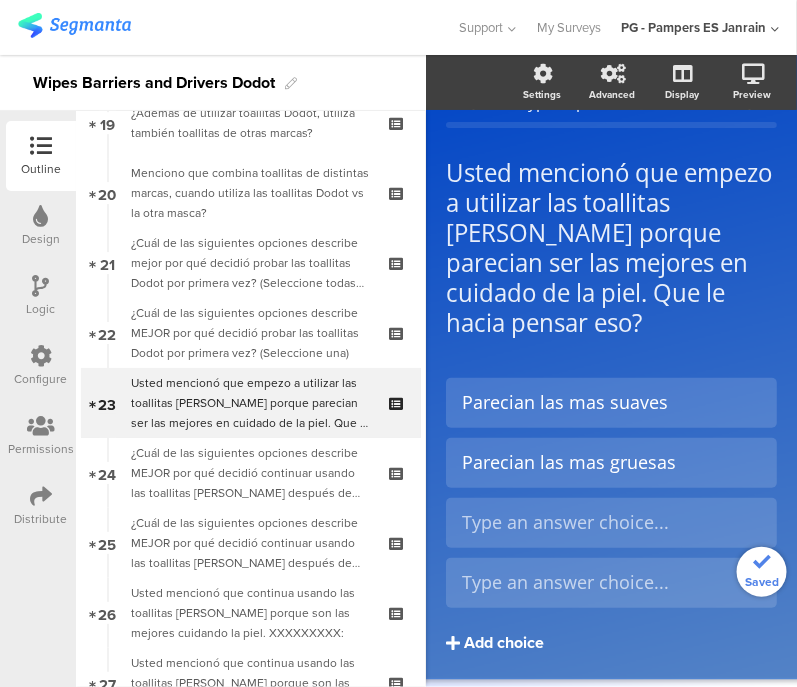 scroll, scrollTop: 57, scrollLeft: 0, axis: vertical 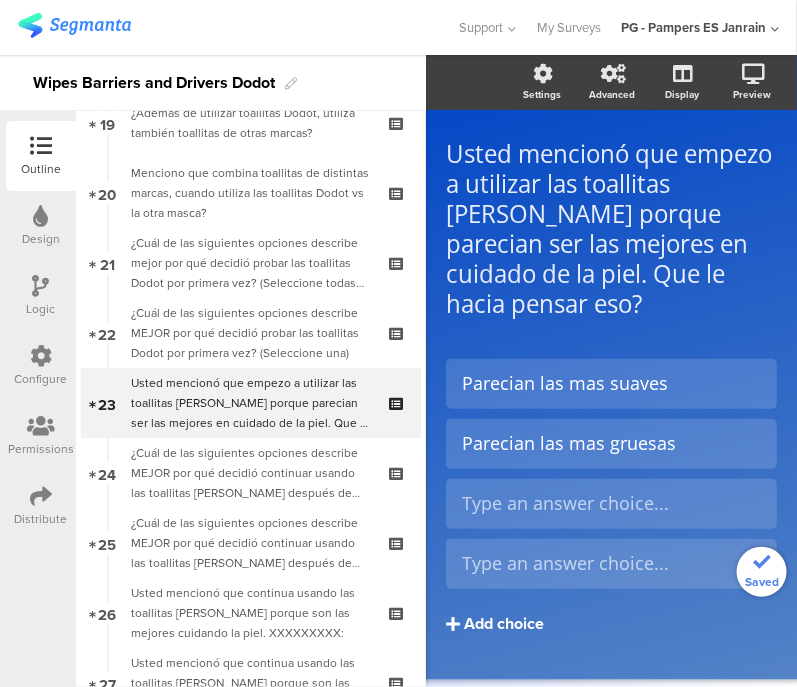 click on "Add choice" 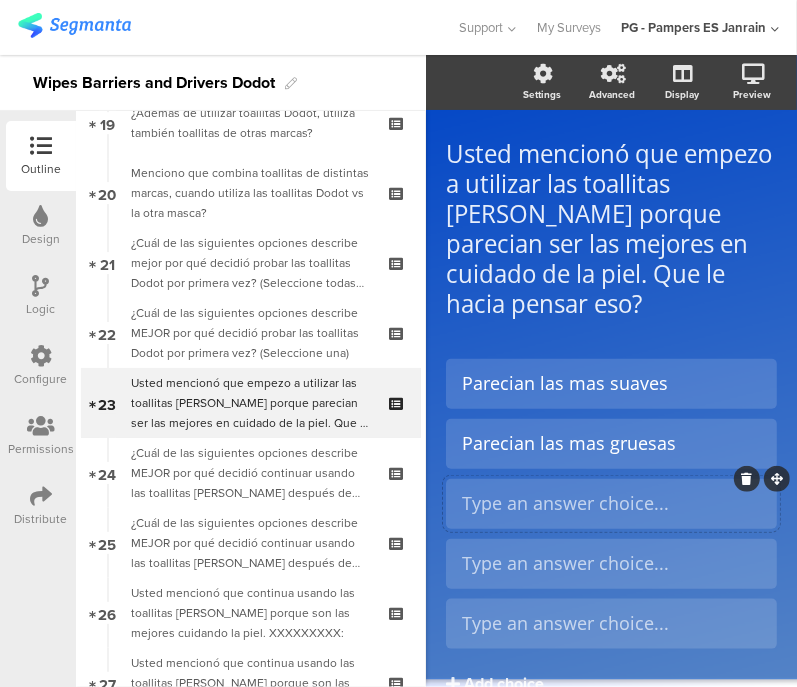 type 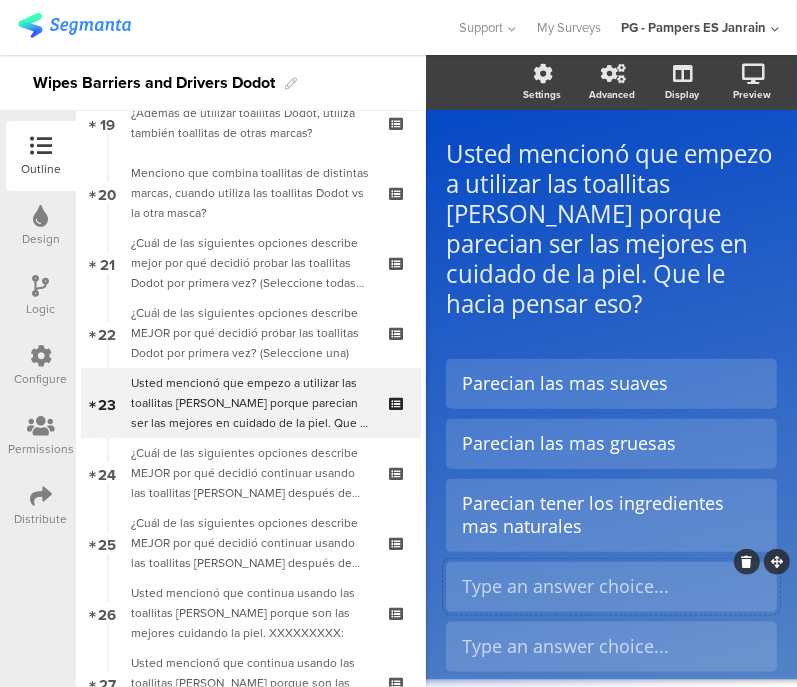 type 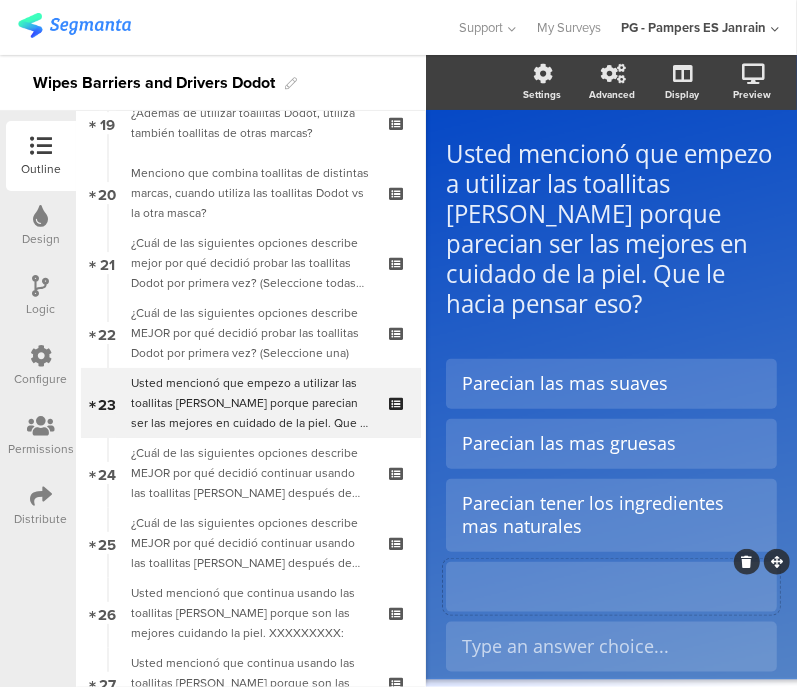 click 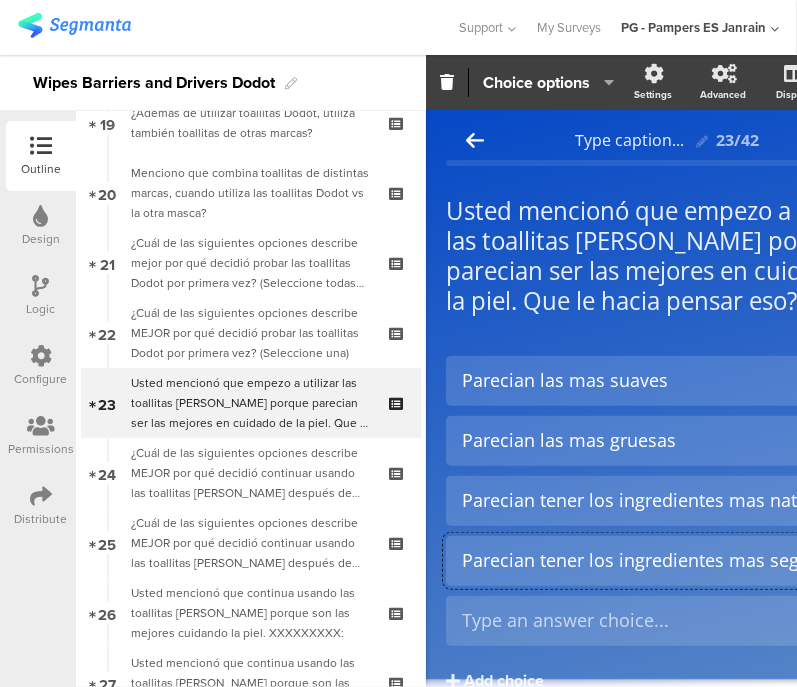 scroll, scrollTop: 117, scrollLeft: 0, axis: vertical 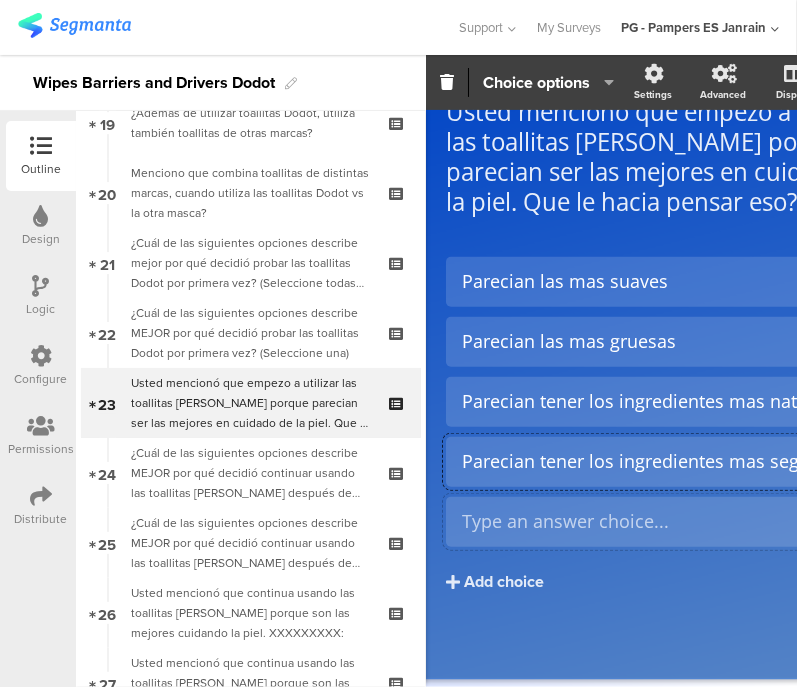 type 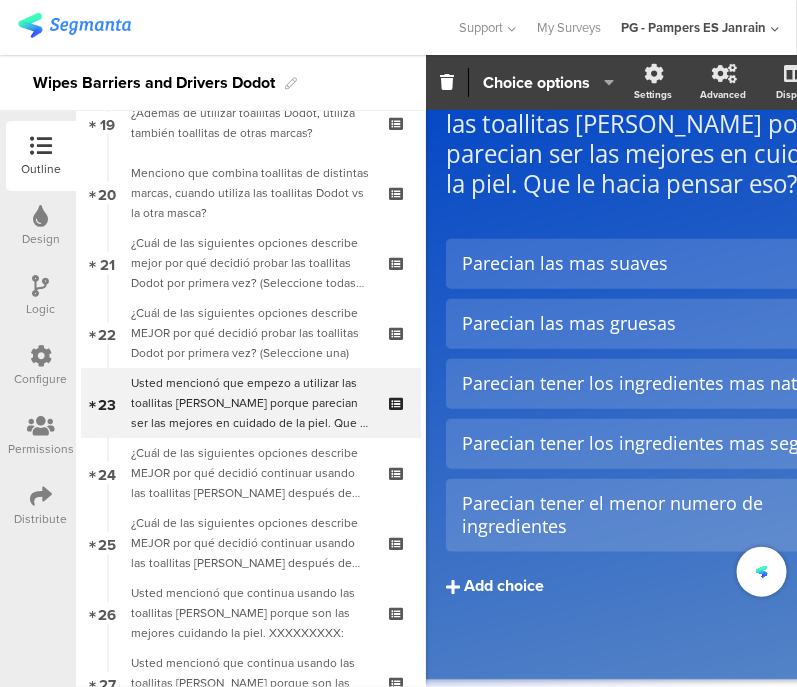 click on "Add choice" 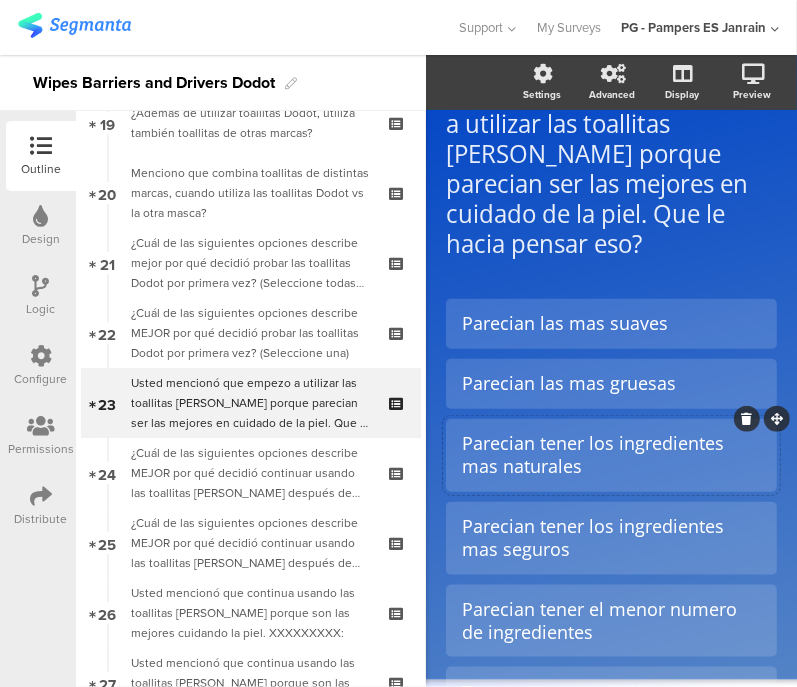 scroll, scrollTop: 286, scrollLeft: 0, axis: vertical 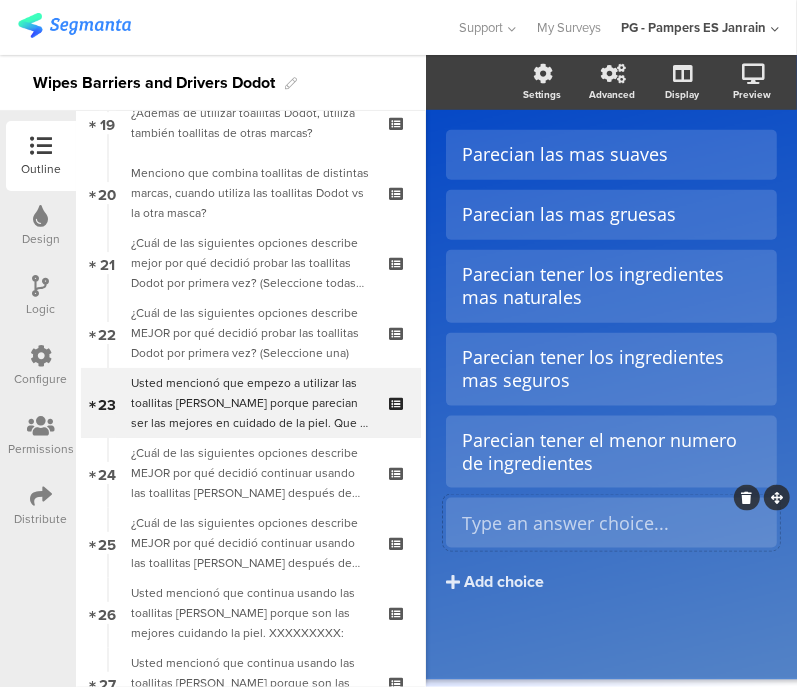 type 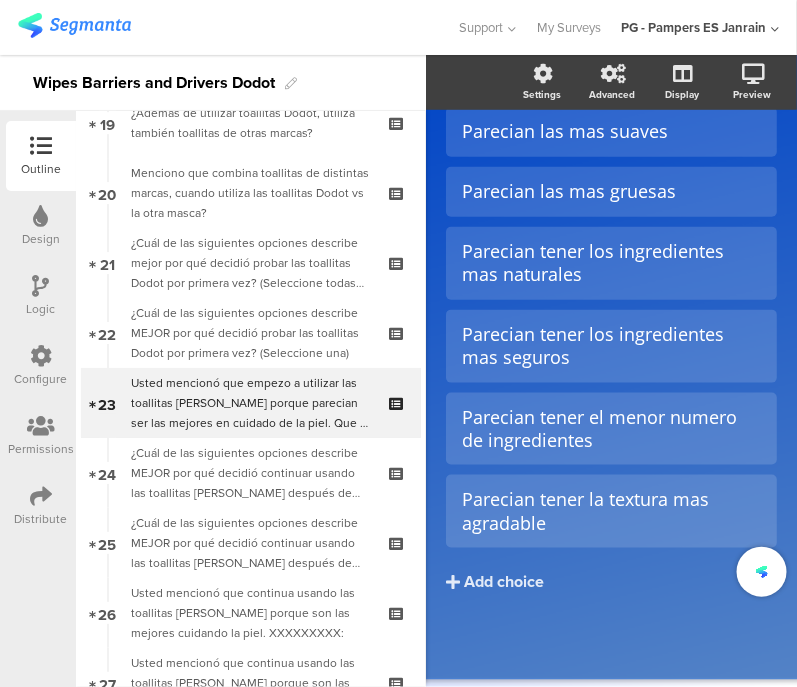 scroll, scrollTop: 308, scrollLeft: 0, axis: vertical 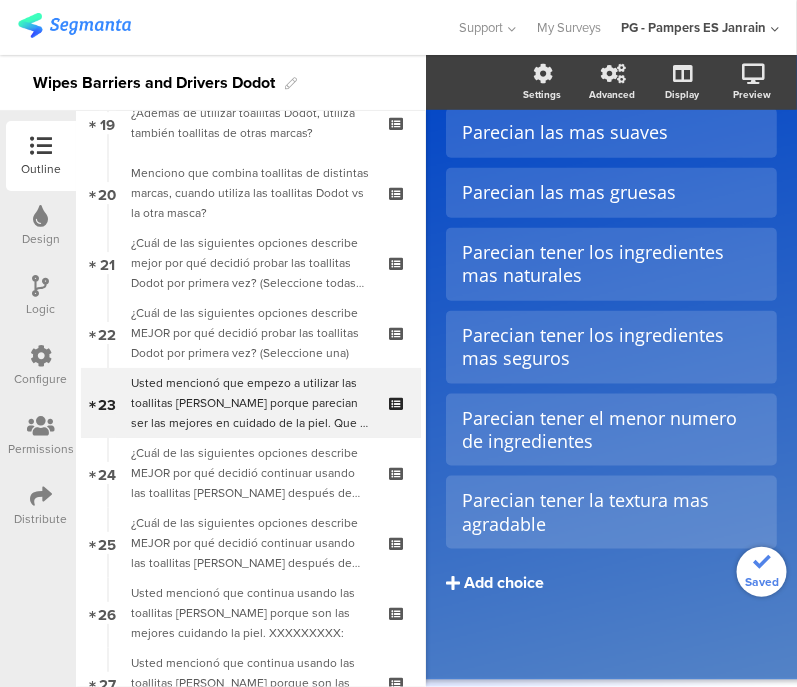 click on "Add choice" 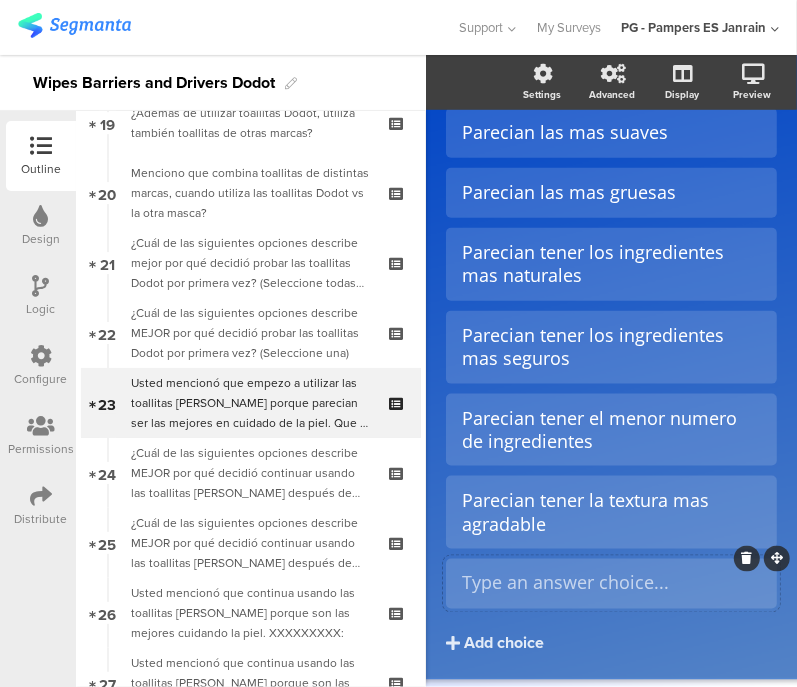 type 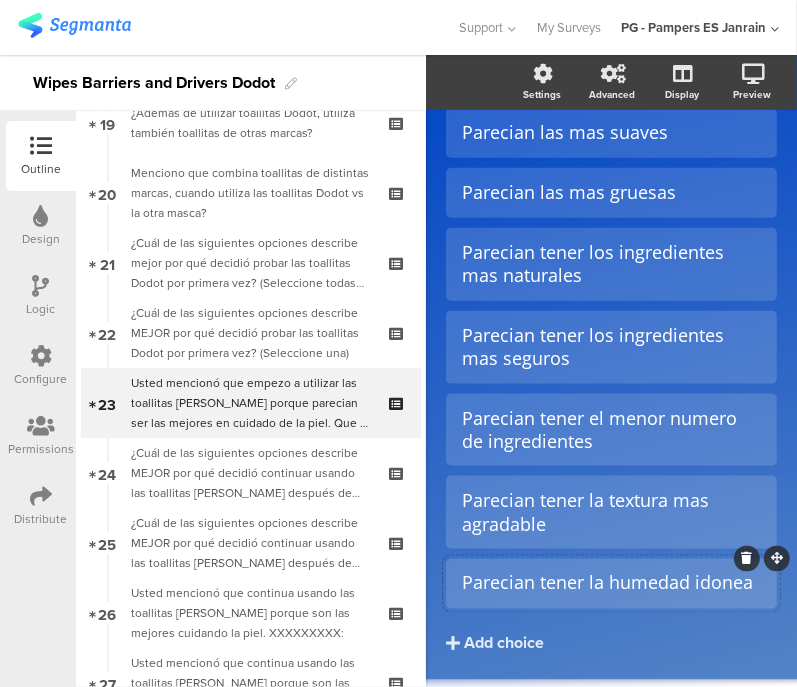 scroll, scrollTop: 392, scrollLeft: 0, axis: vertical 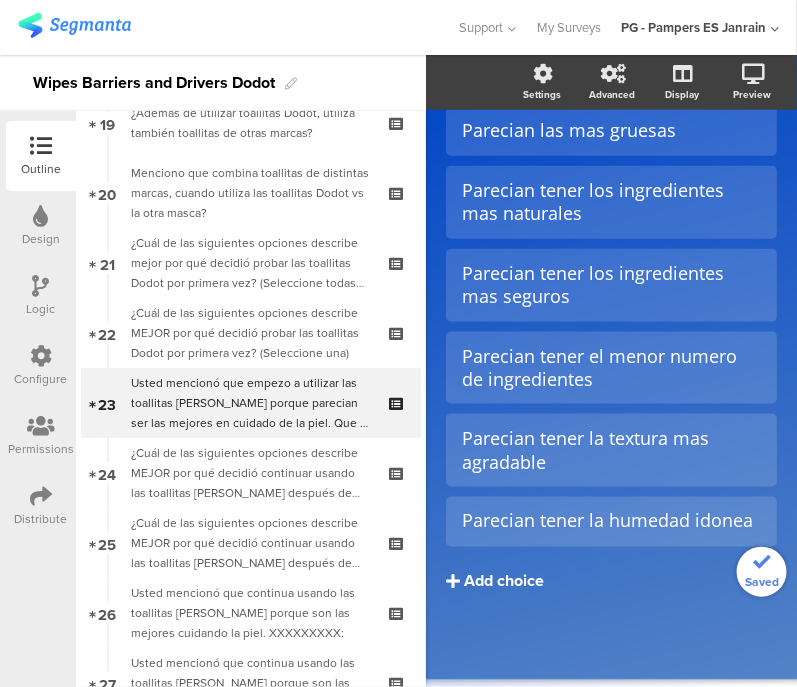 click on "Add choice" 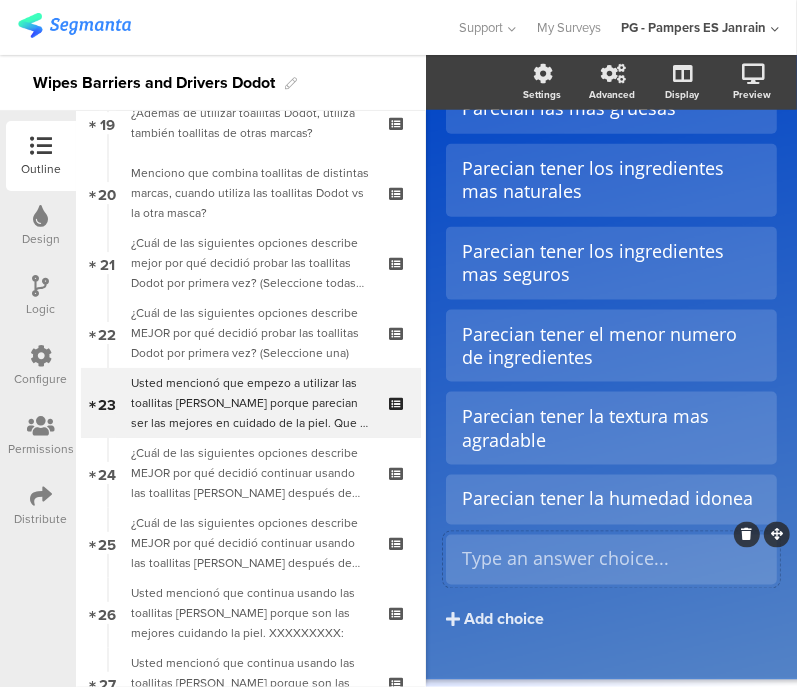 type 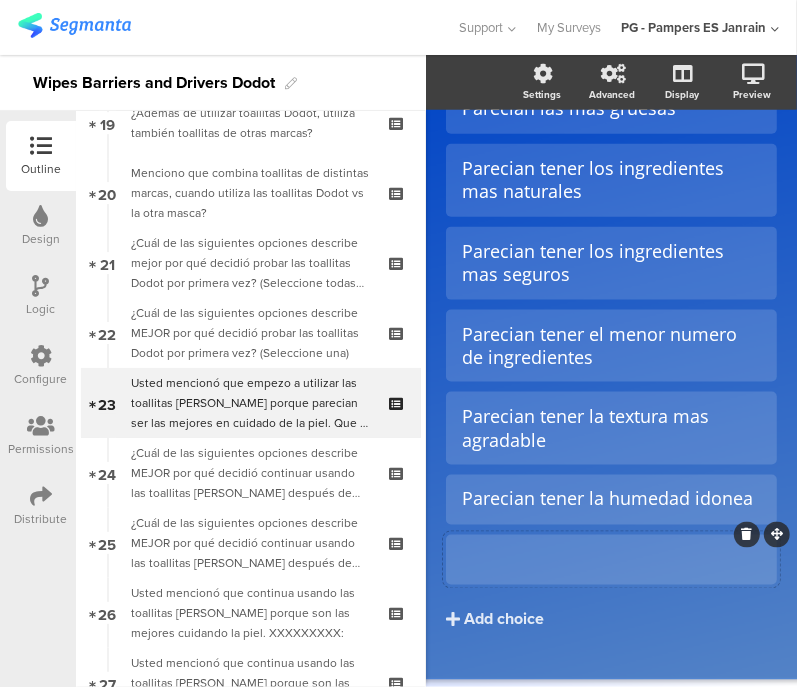 scroll, scrollTop: 391, scrollLeft: 0, axis: vertical 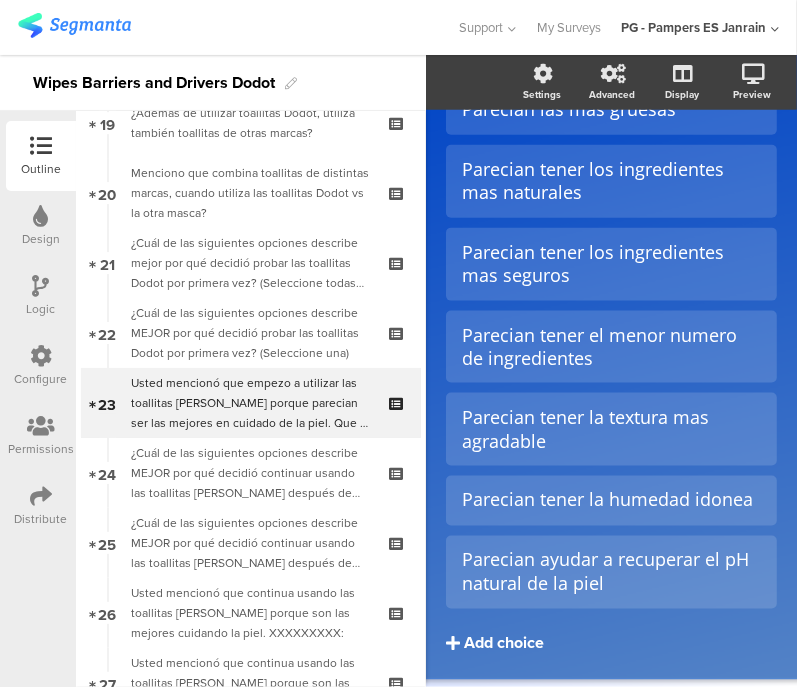click on "Add choice" 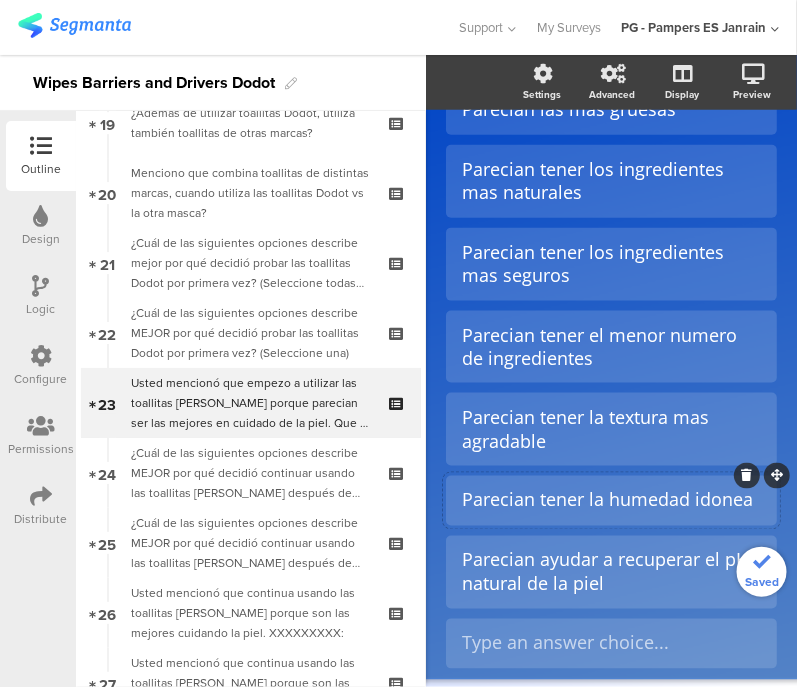 scroll, scrollTop: 535, scrollLeft: 0, axis: vertical 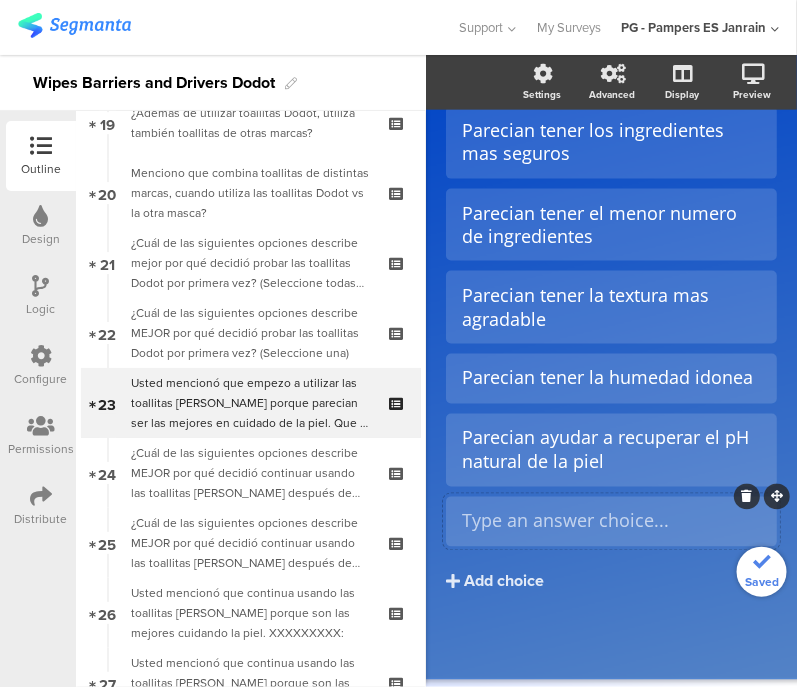 type 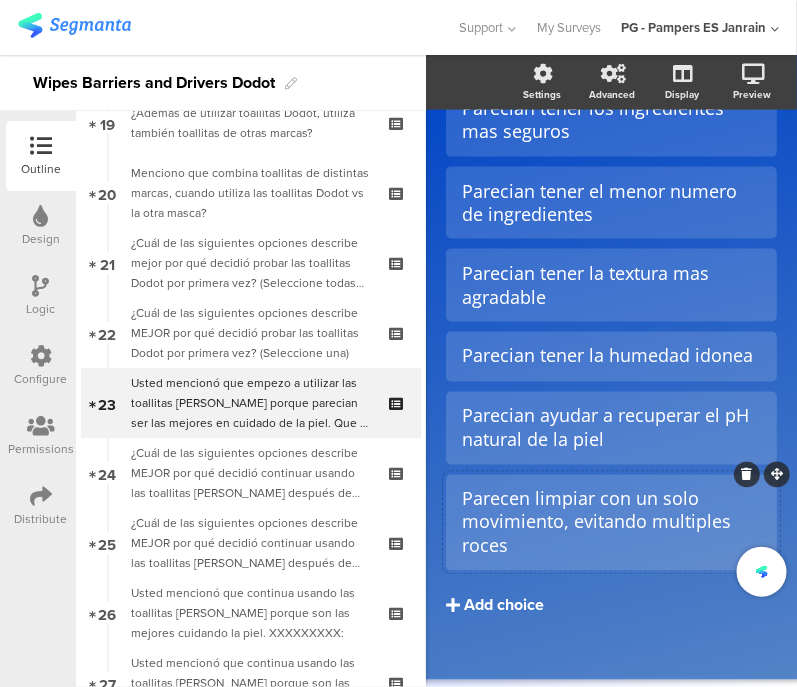 click on "Add choice" 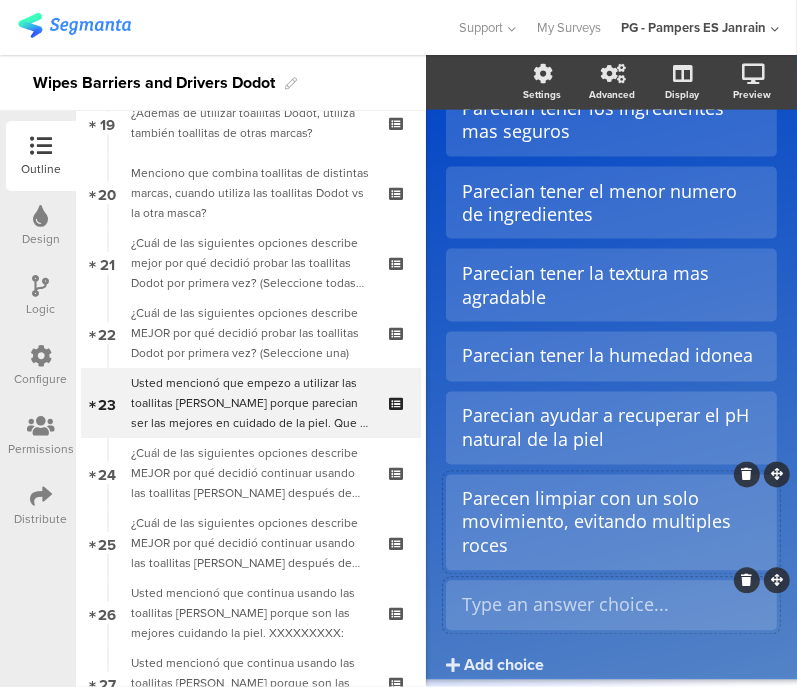type 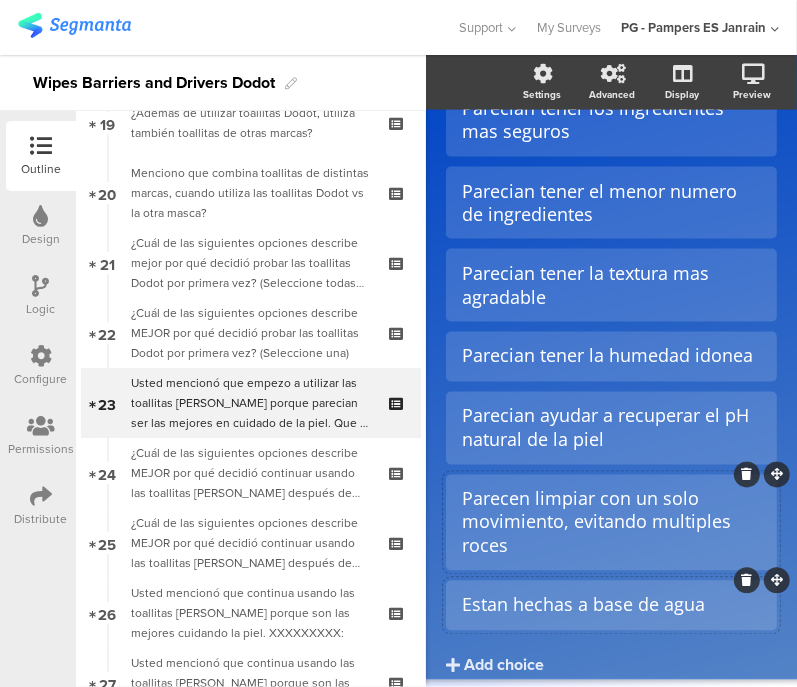 scroll, scrollTop: 640, scrollLeft: 0, axis: vertical 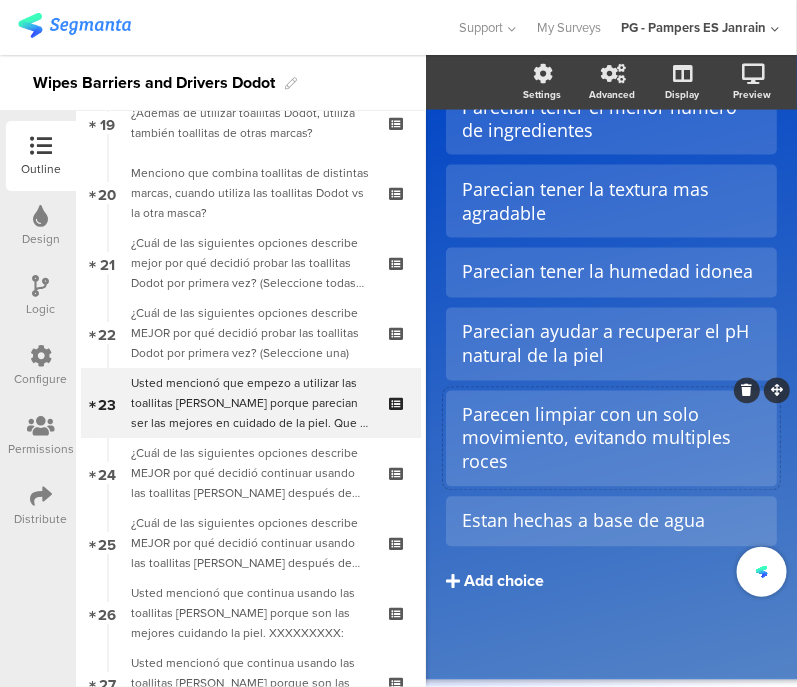 click on "Add choice" 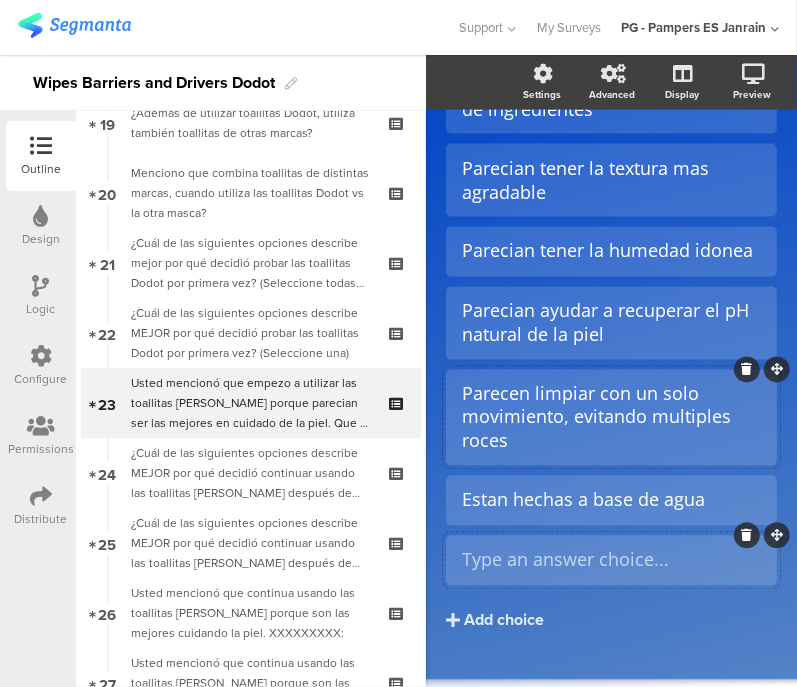 type 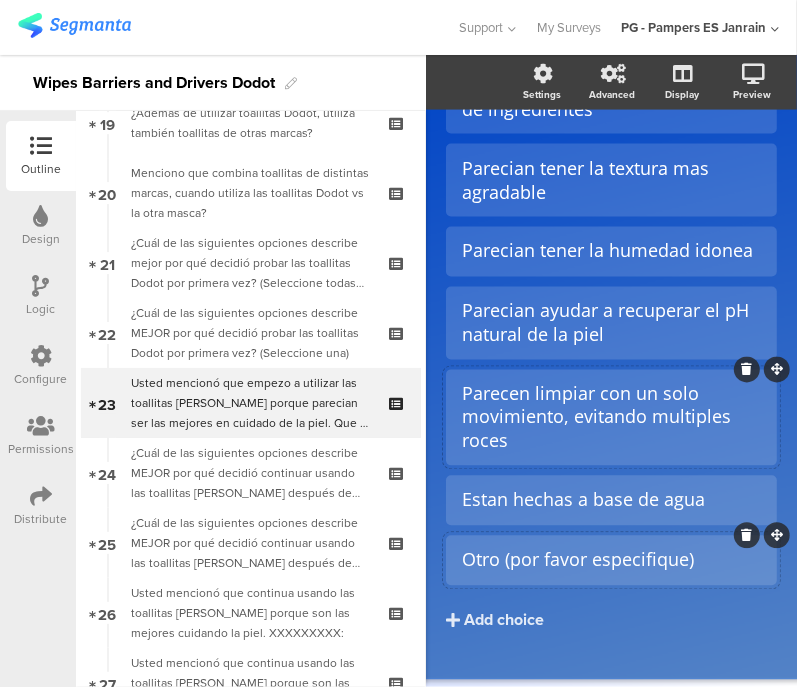 click on "Otro (por favor especifique)" 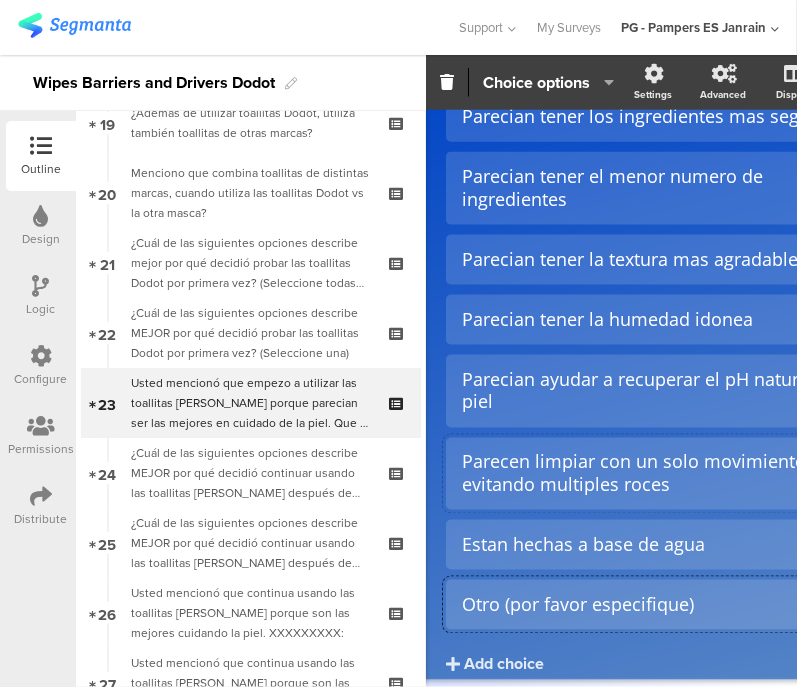 click on "Choice options" 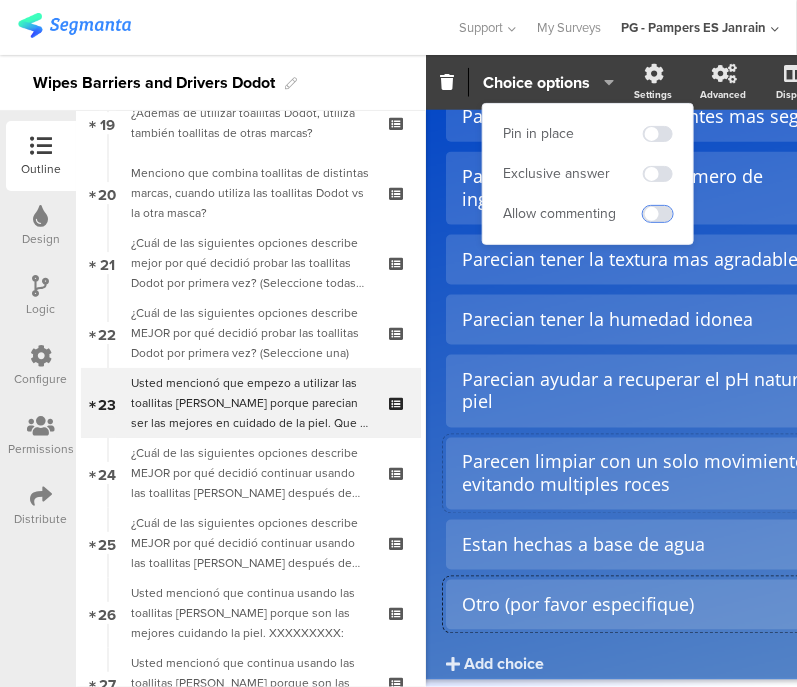 click at bounding box center [658, 214] 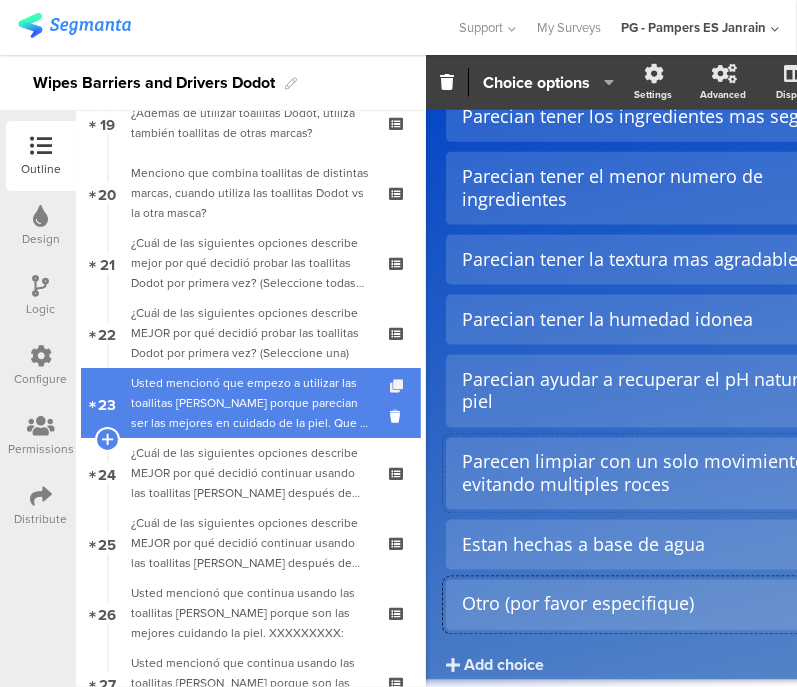 click at bounding box center (398, 386) 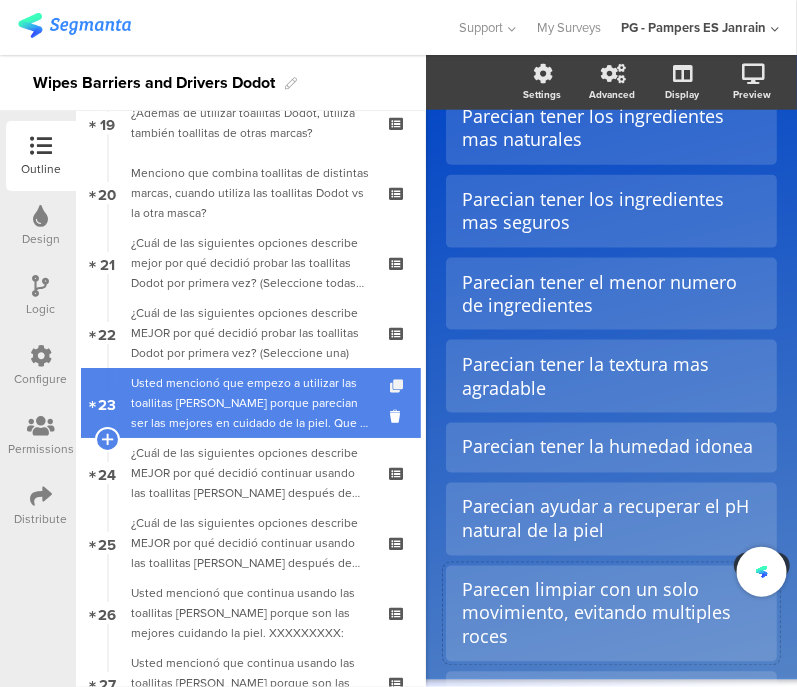 scroll, scrollTop: 504, scrollLeft: 0, axis: vertical 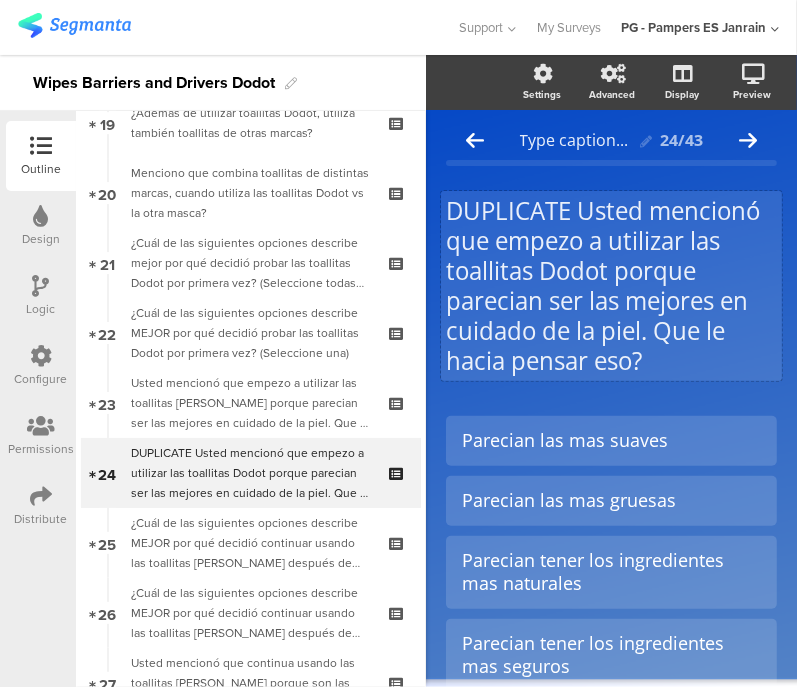 click on "DUPLICATE Usted mencionó que empezo a utilizar las toallitas Dodot porque parecian ser las mejores en cuidado de la piel. Que le hacia pensar eso?
DUPLICATE Usted mencionó que empezo a utilizar las toallitas Dodot porque parecian ser las mejores en cuidado de la piel. Que le hacia pensar eso?" 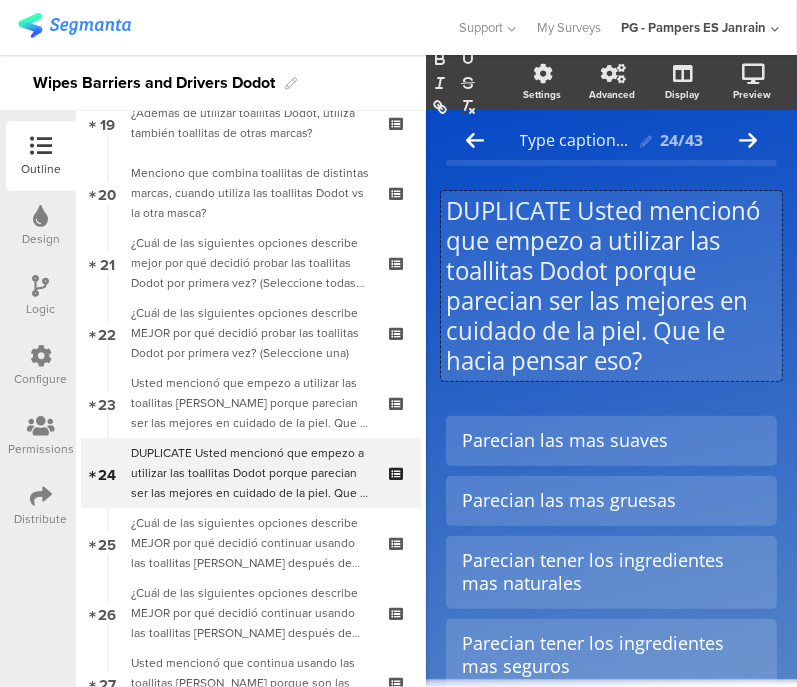 click on "DUPLICATE Usted mencionó que empezo a utilizar las toallitas Dodot porque parecian ser las mejores en cuidado de la piel. Que le hacia pensar eso?" 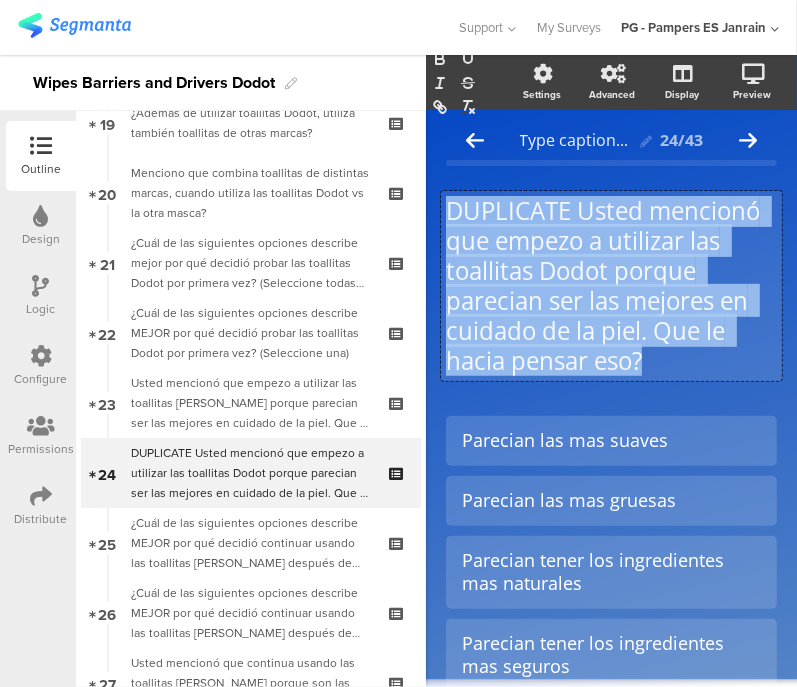 click on "DUPLICATE Usted mencionó que empezo a utilizar las toallitas Dodot porque parecian ser las mejores en cuidado de la piel. Que le hacia pensar eso?" 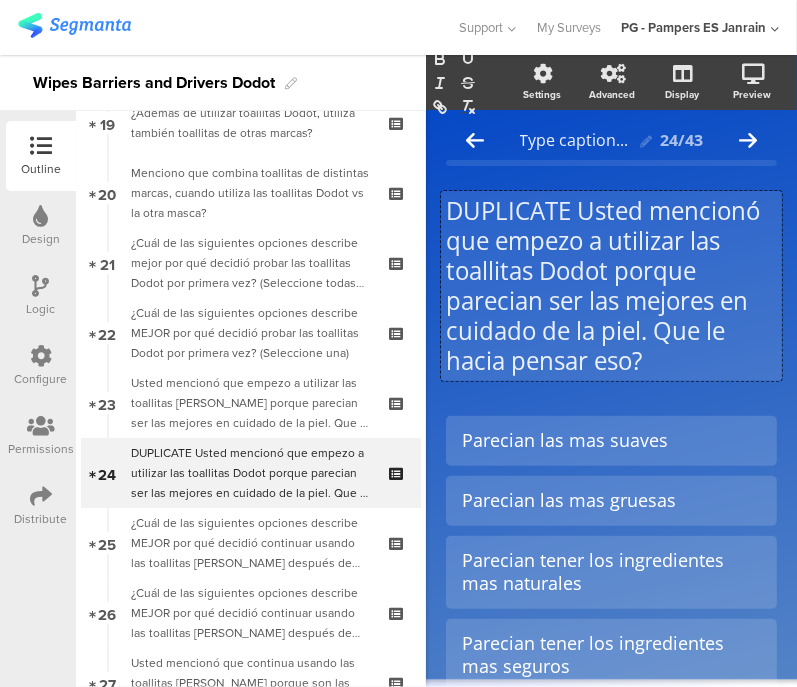 scroll, scrollTop: 0, scrollLeft: 0, axis: both 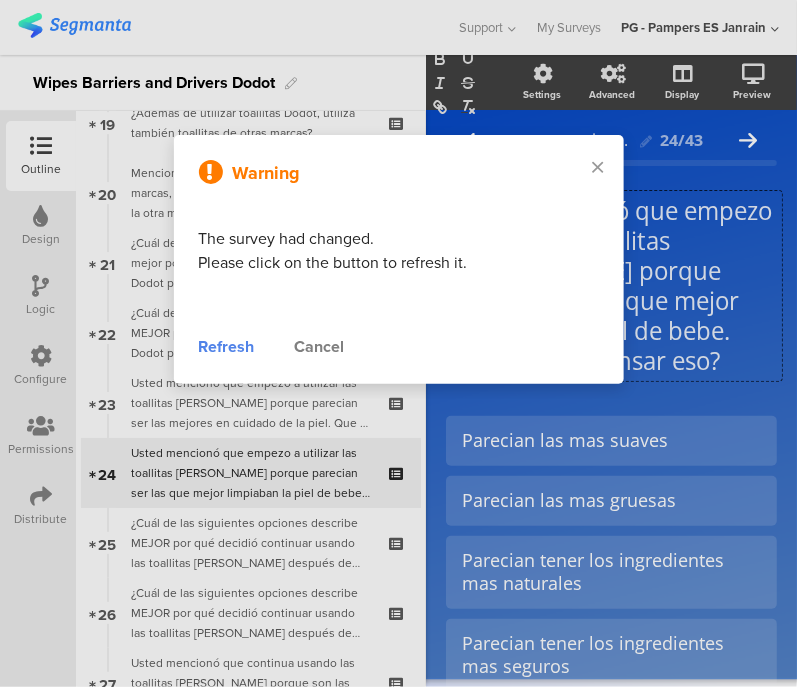 click on "Refresh" at bounding box center (227, 347) 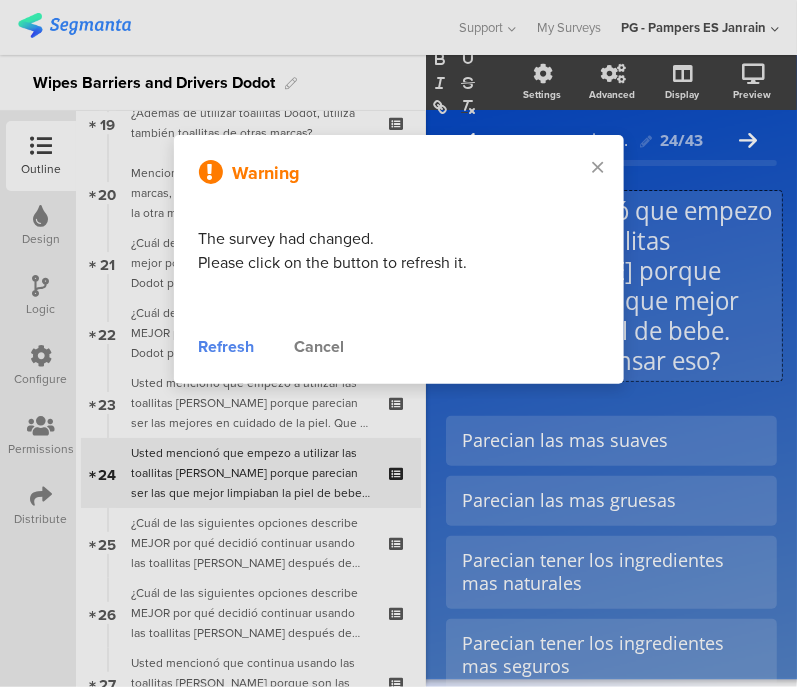 scroll, scrollTop: 0, scrollLeft: 0, axis: both 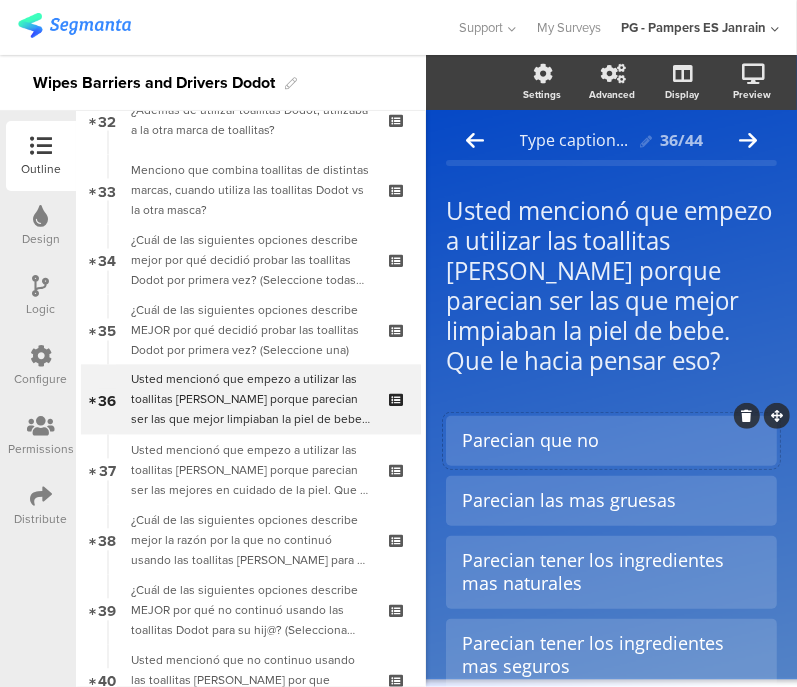 click on "Parecian que no" 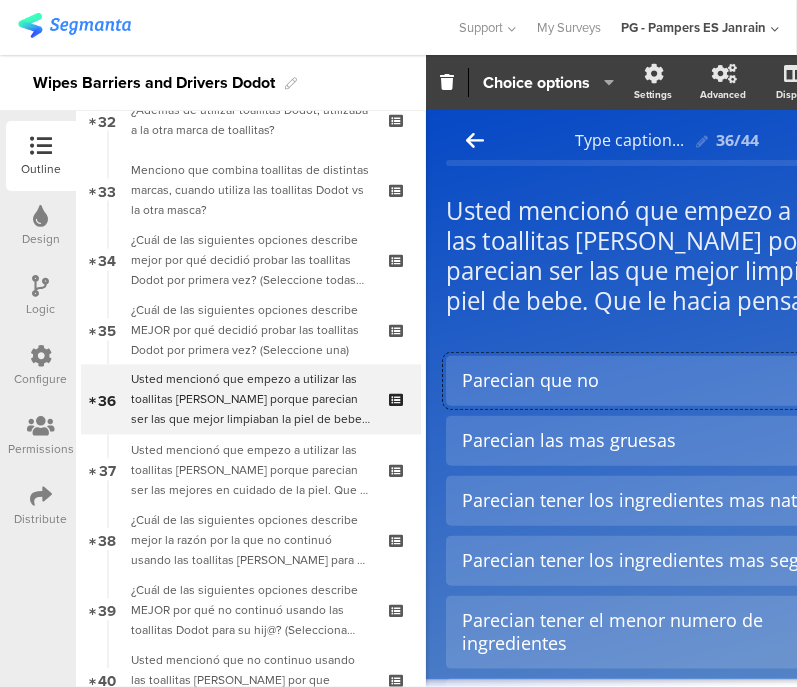 type 